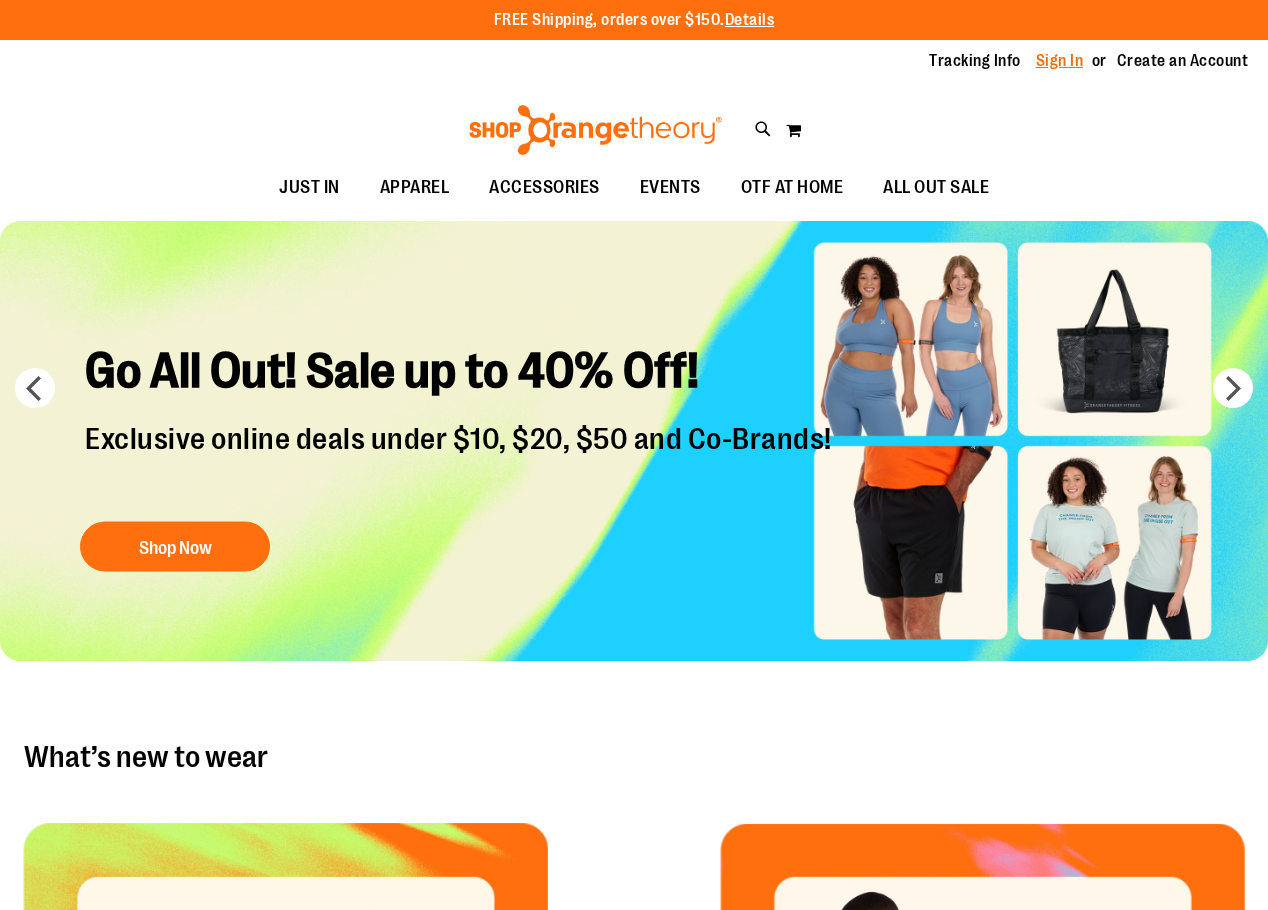 scroll, scrollTop: 0, scrollLeft: 0, axis: both 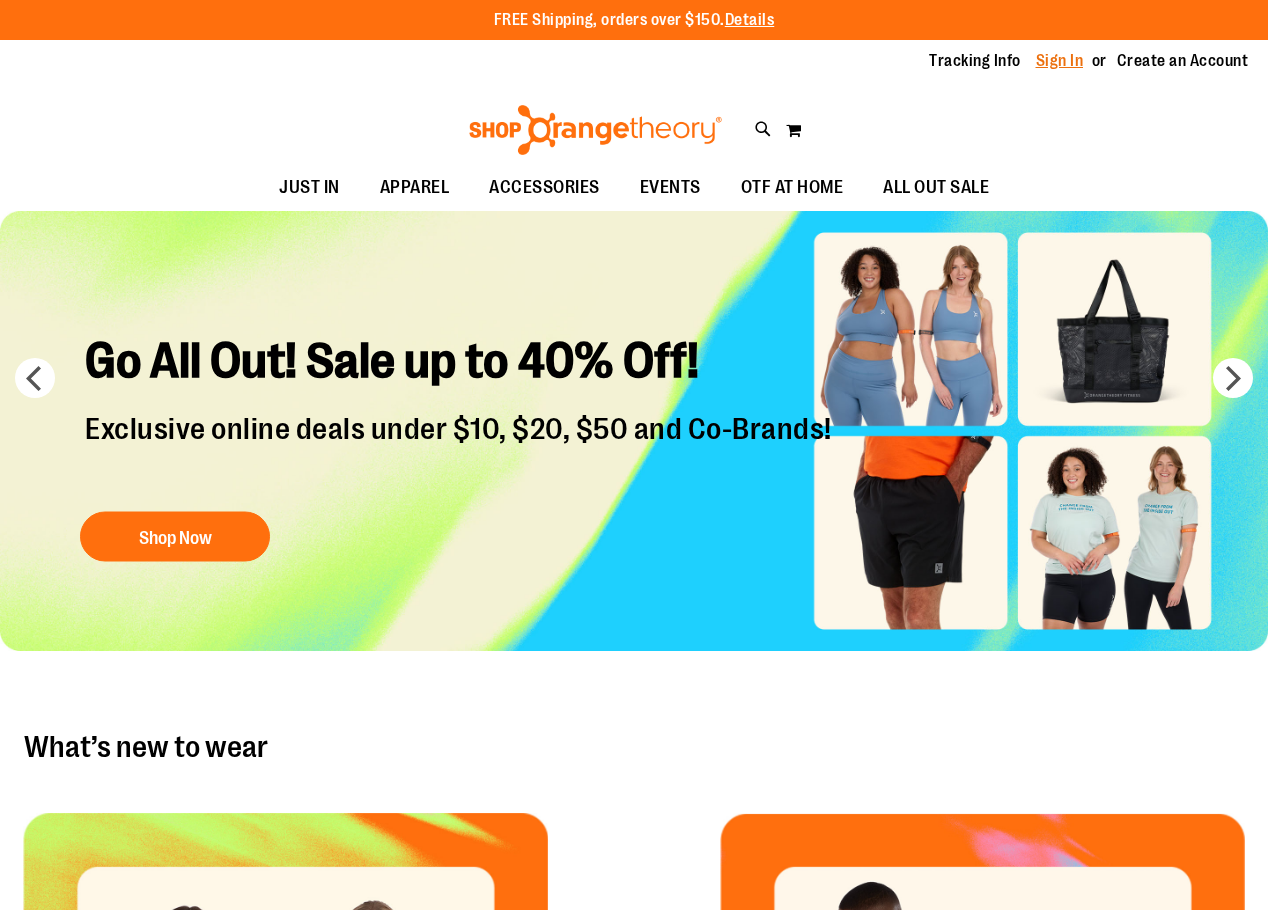 click on "Sign In" at bounding box center (1060, 61) 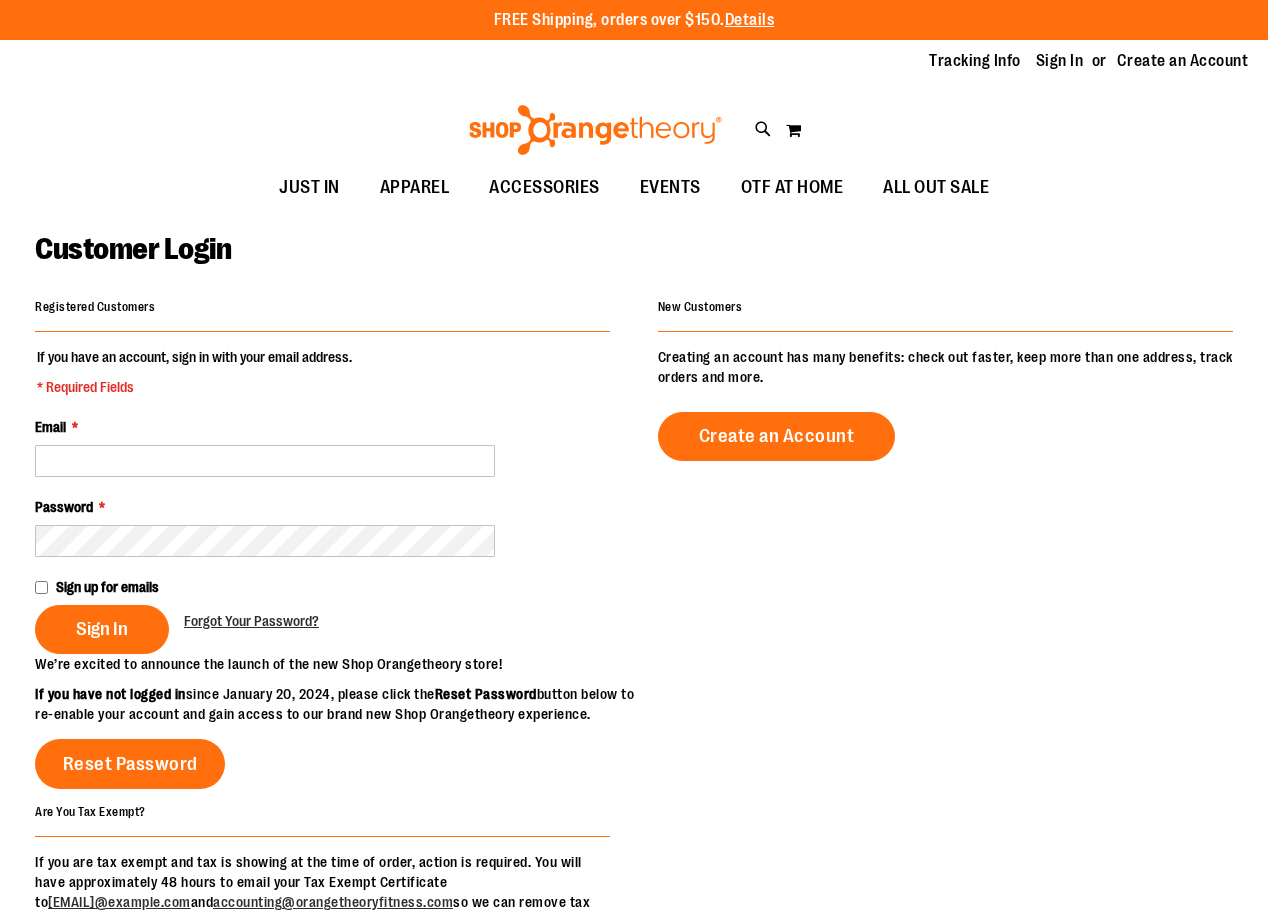 scroll, scrollTop: 0, scrollLeft: 0, axis: both 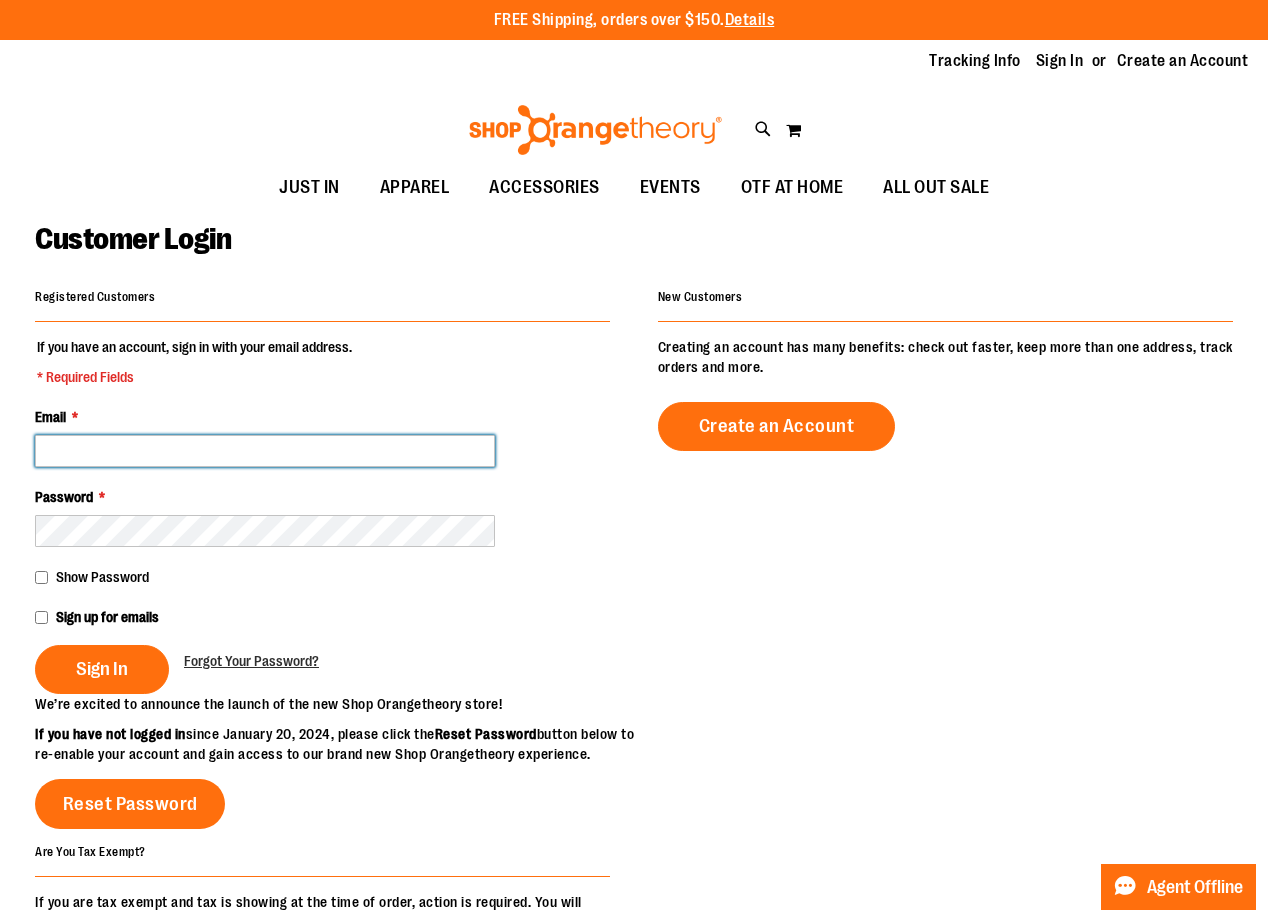 click on "Email *" at bounding box center (265, 451) 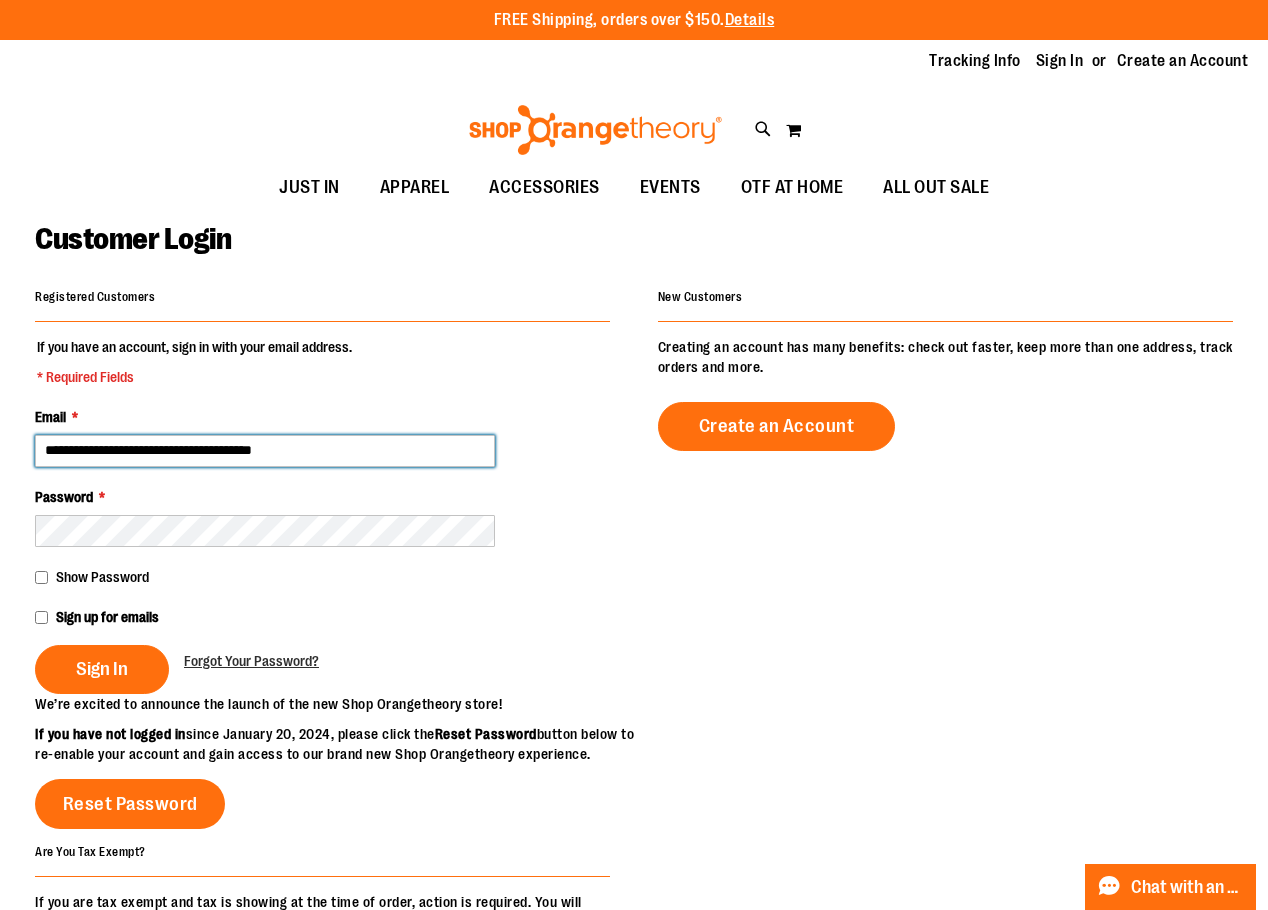 type on "**********" 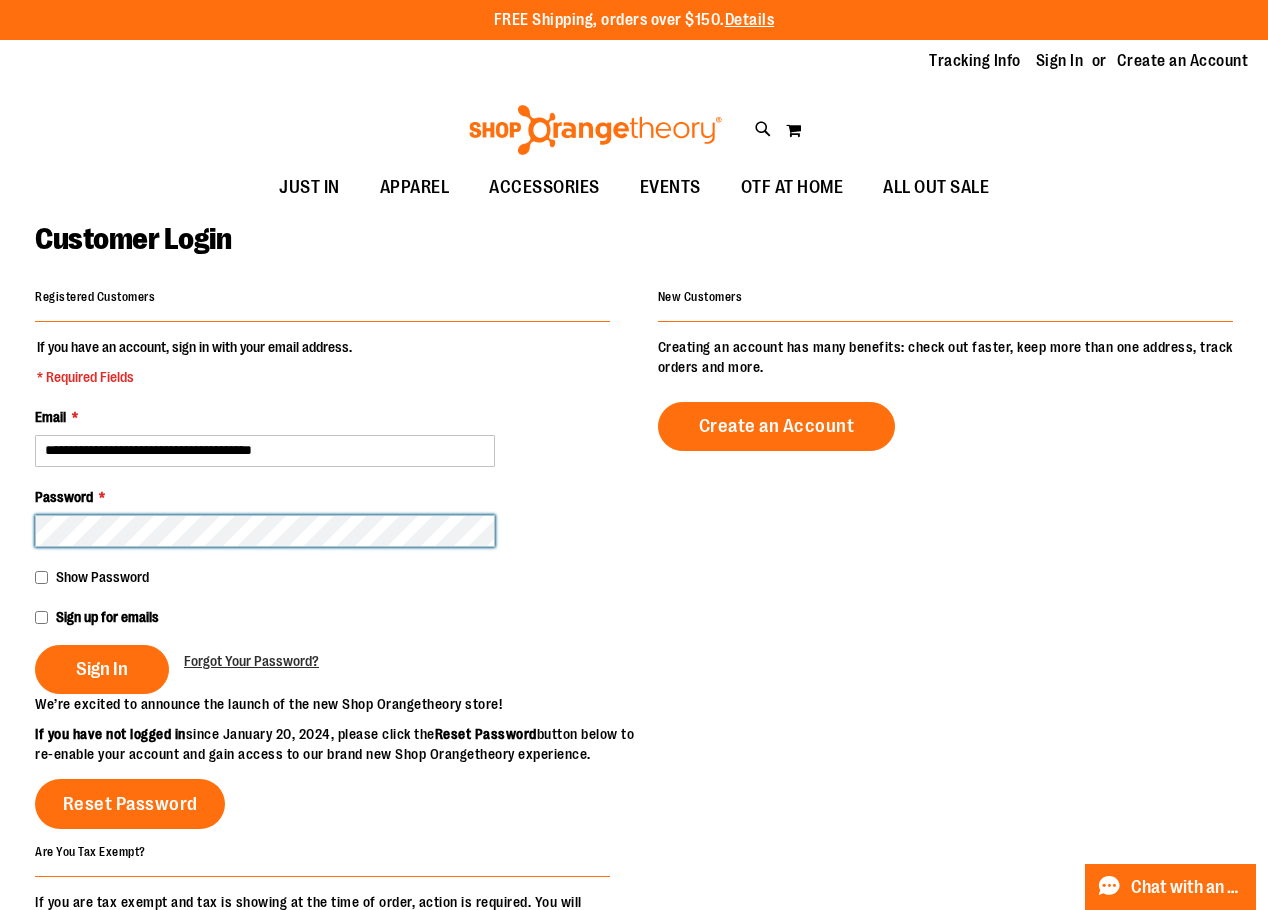 click on "Sign In" at bounding box center [102, 669] 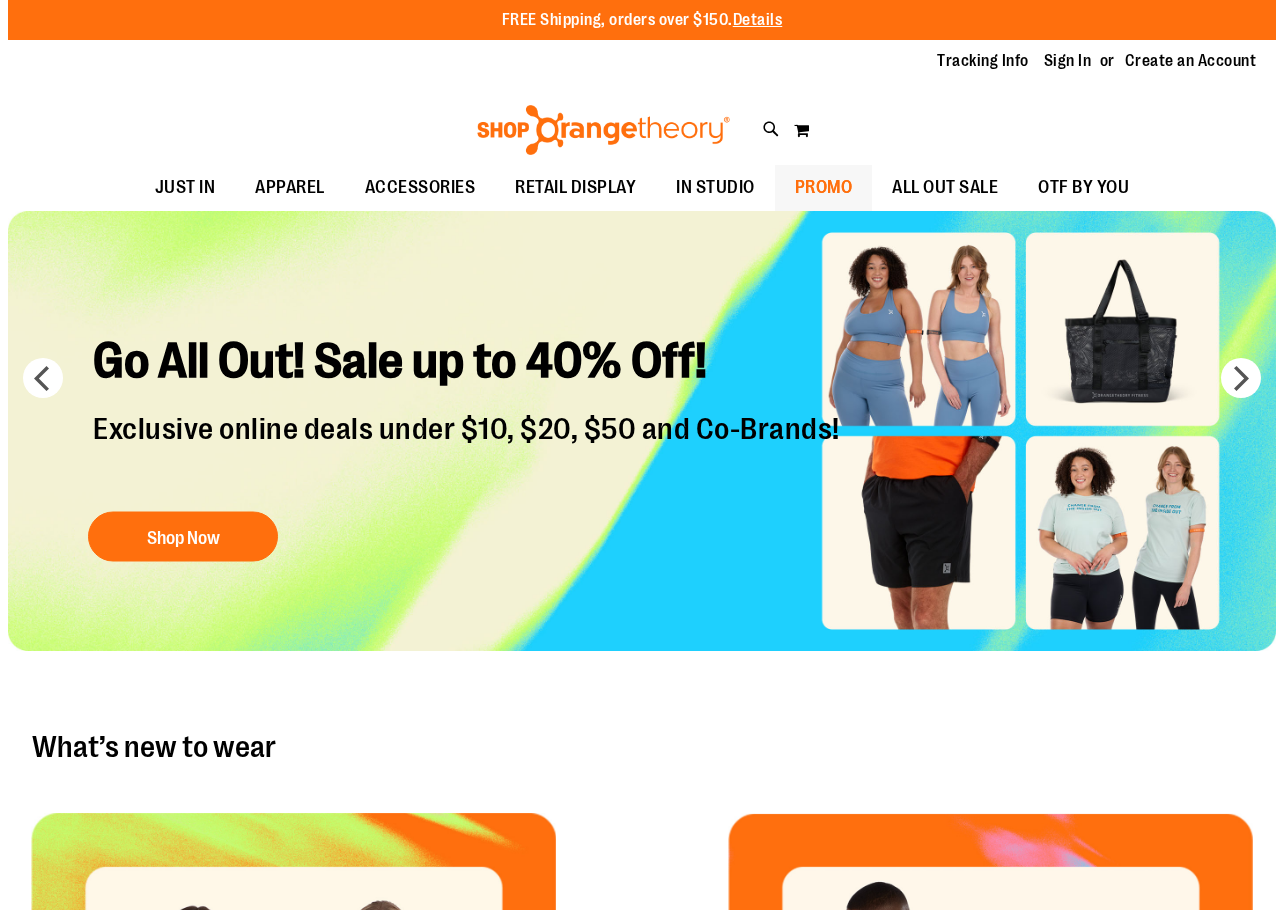 scroll, scrollTop: 0, scrollLeft: 0, axis: both 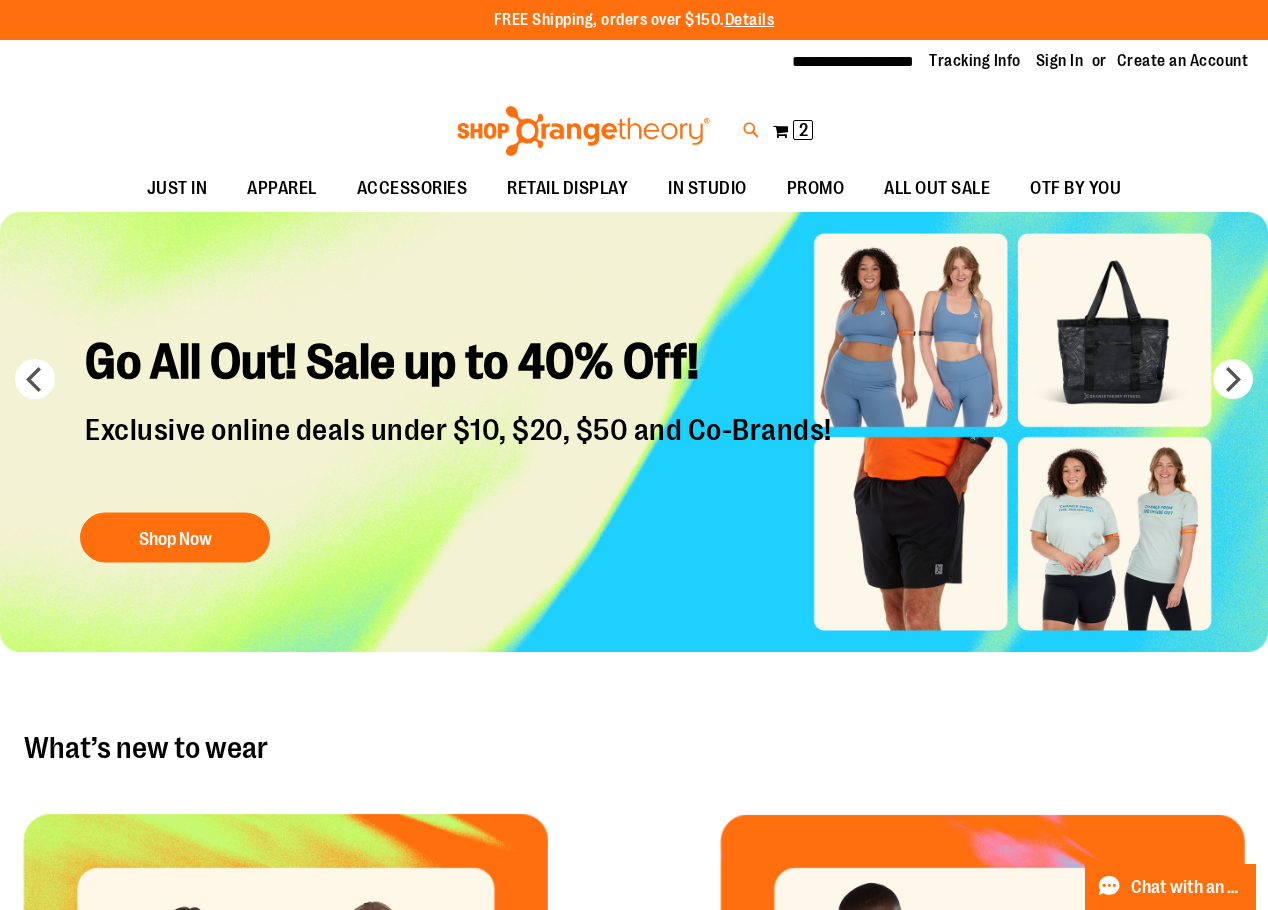 click at bounding box center [751, 130] 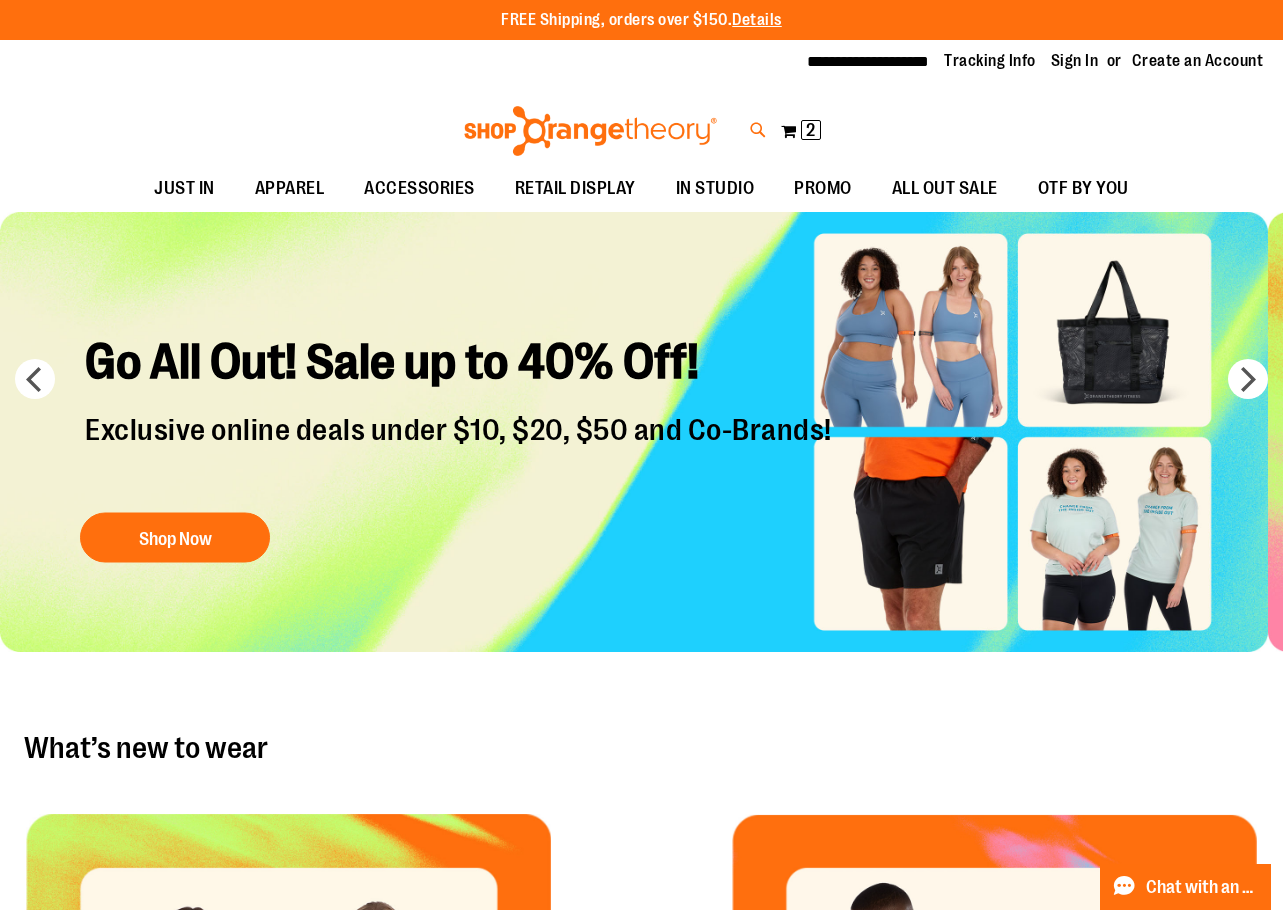 type on "****" 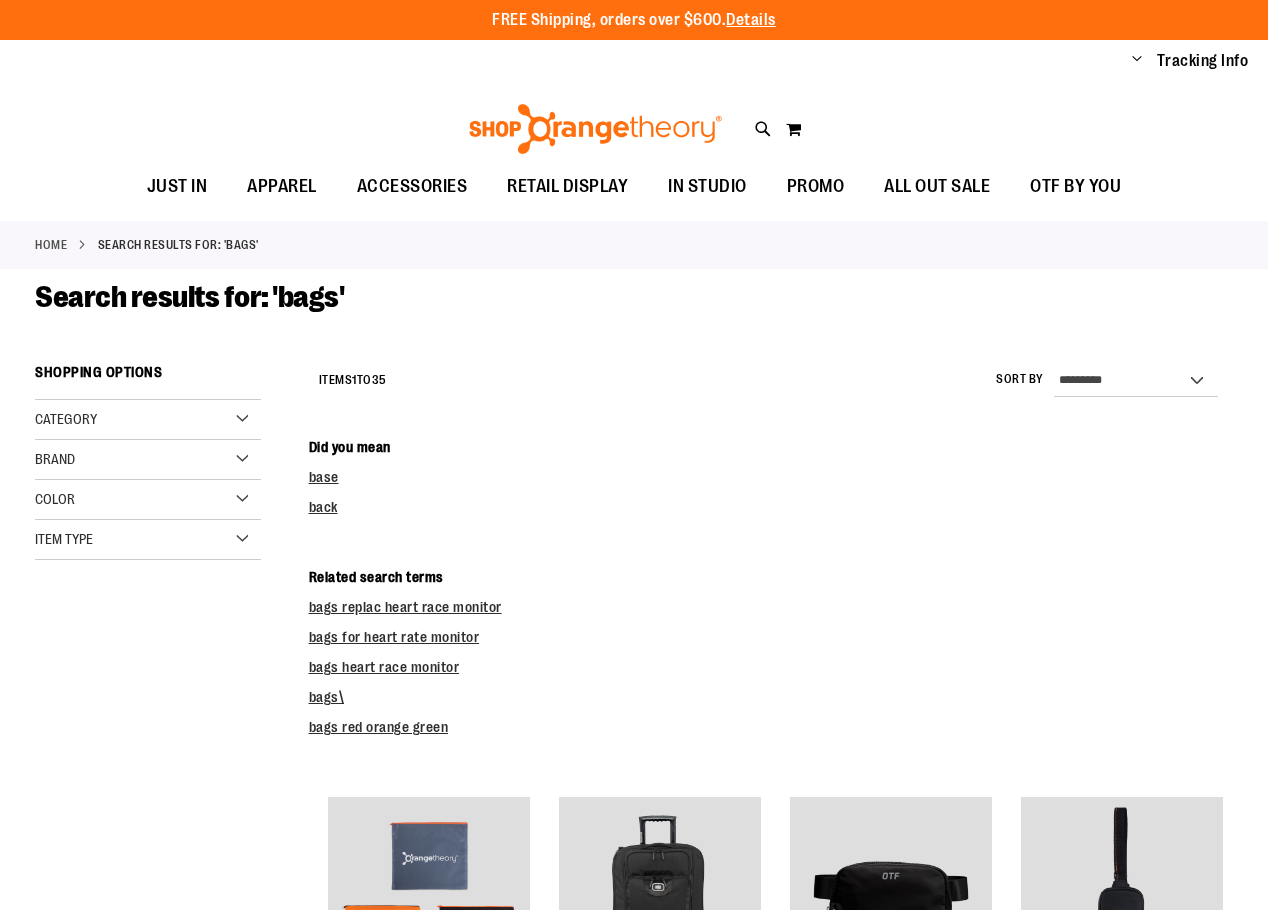 scroll, scrollTop: 0, scrollLeft: 0, axis: both 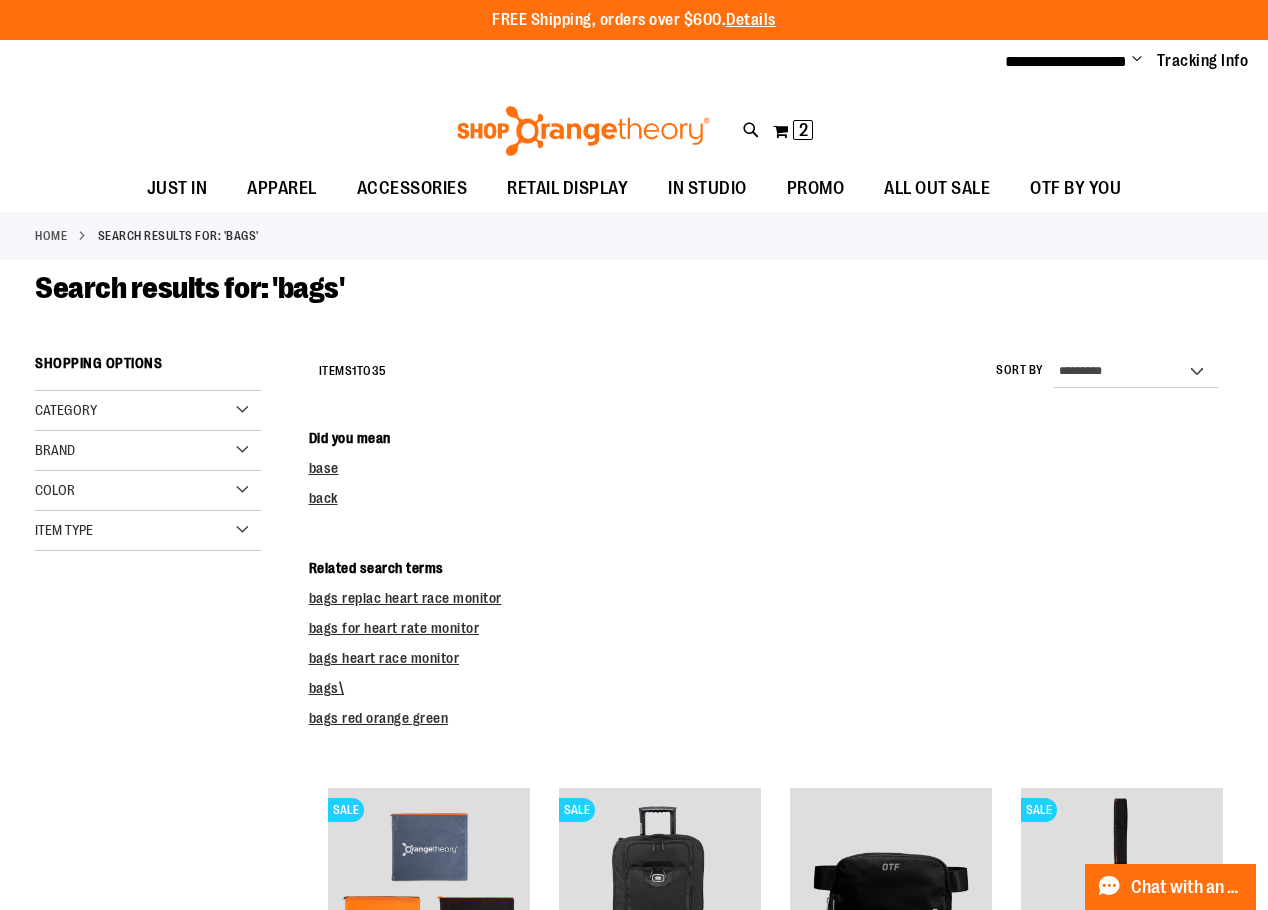 click on "Toggle Nav
Search
****
Popular Suggestions
Advanced Search" at bounding box center (634, 125) 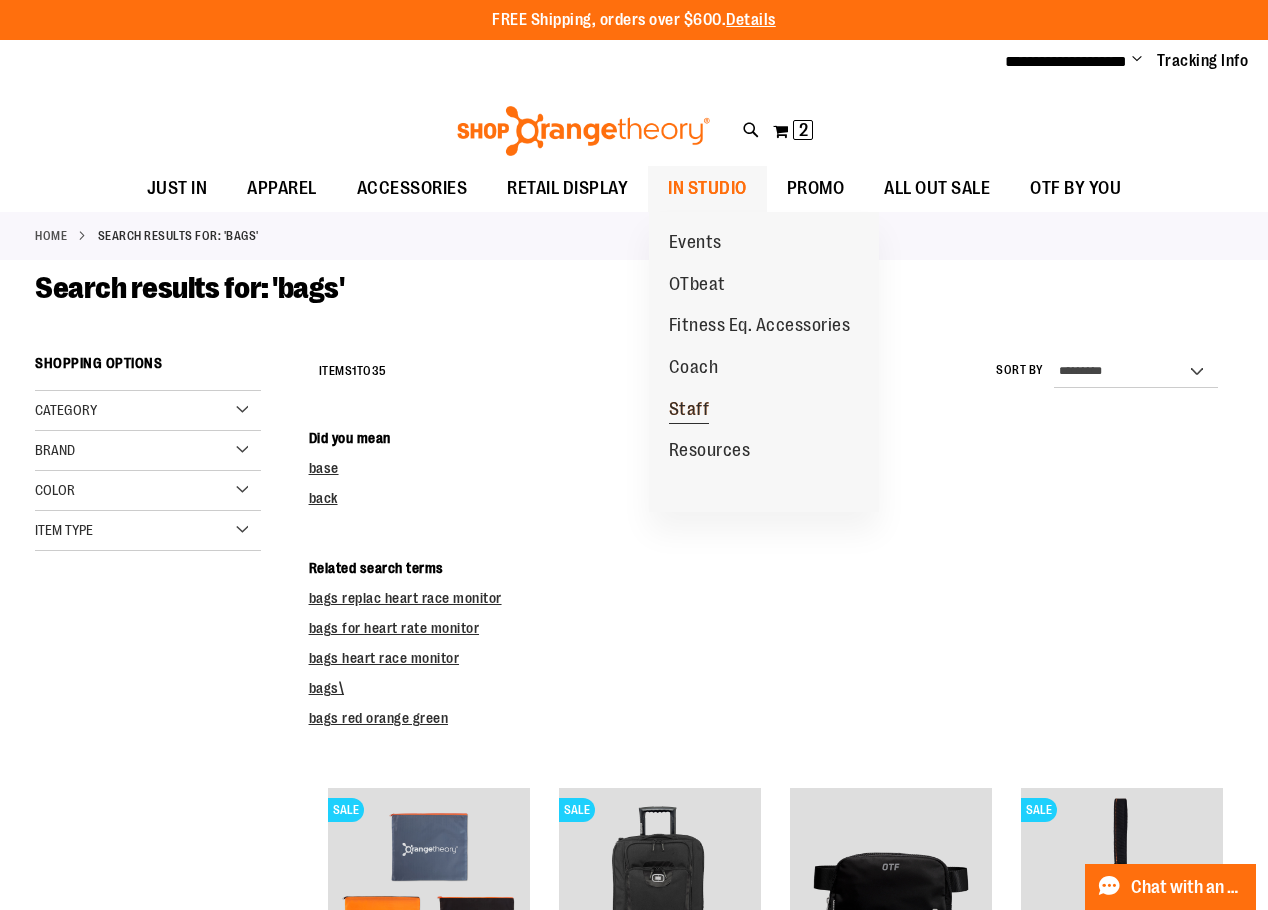 click on "Staff" at bounding box center [689, 411] 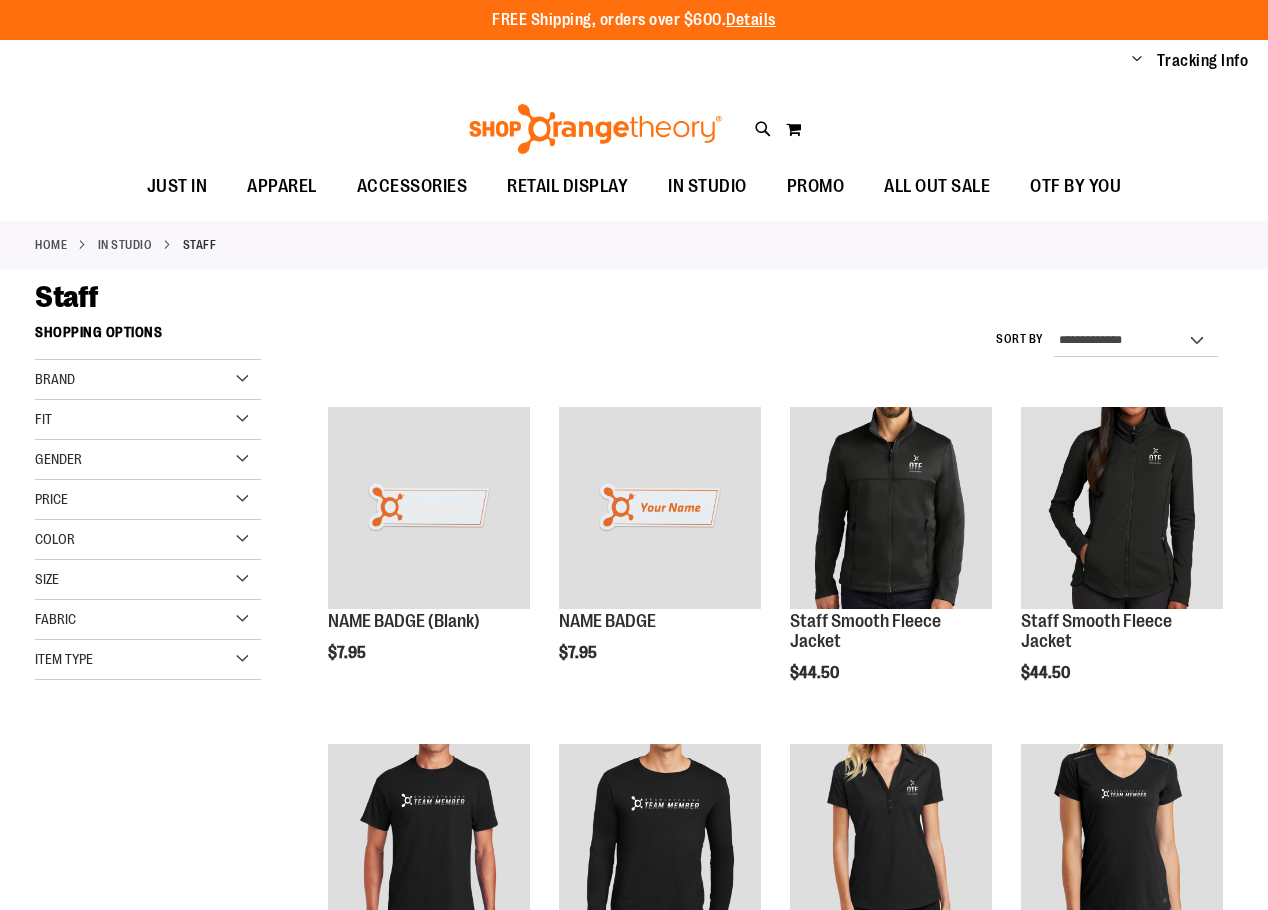 scroll, scrollTop: 0, scrollLeft: 0, axis: both 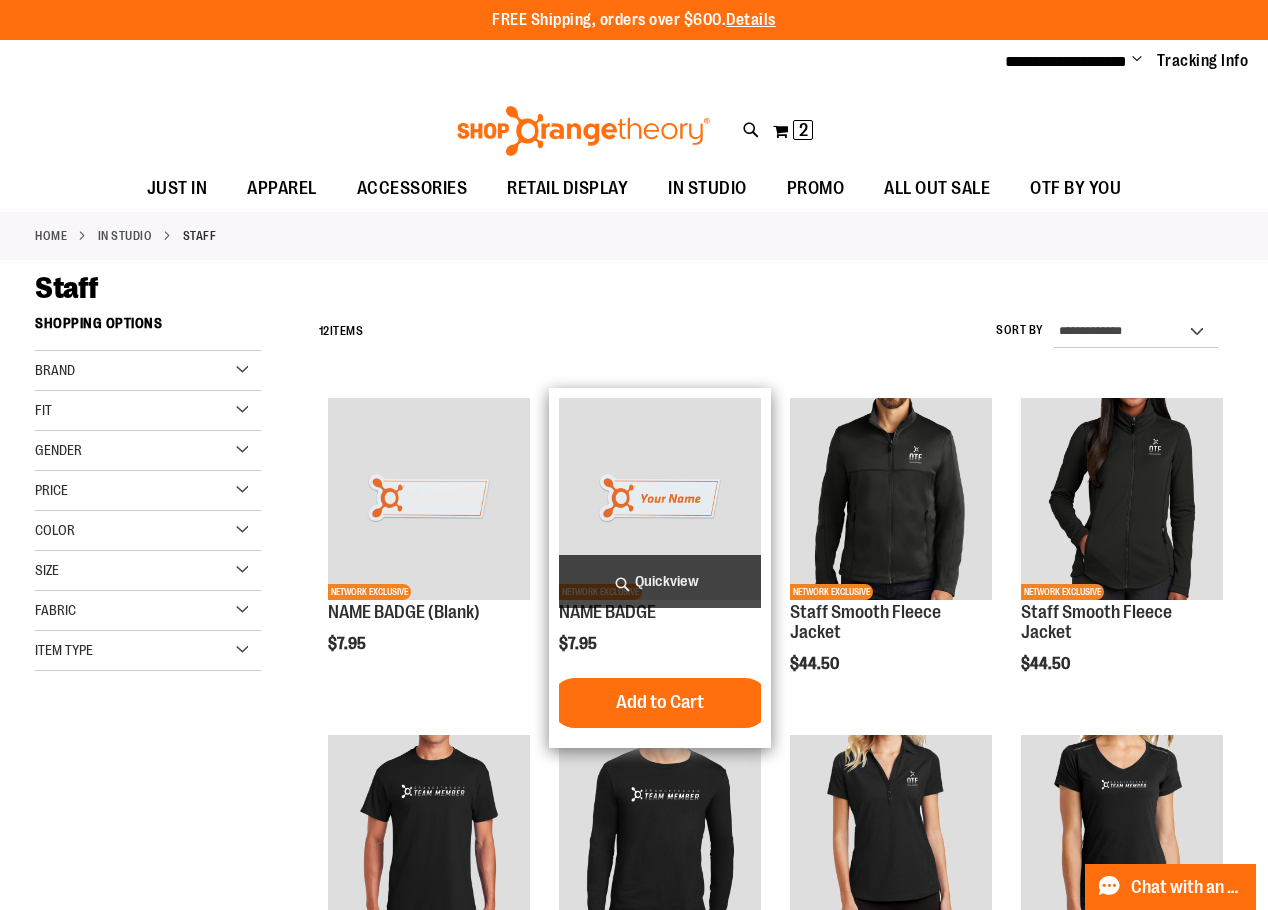 click at bounding box center [660, 499] 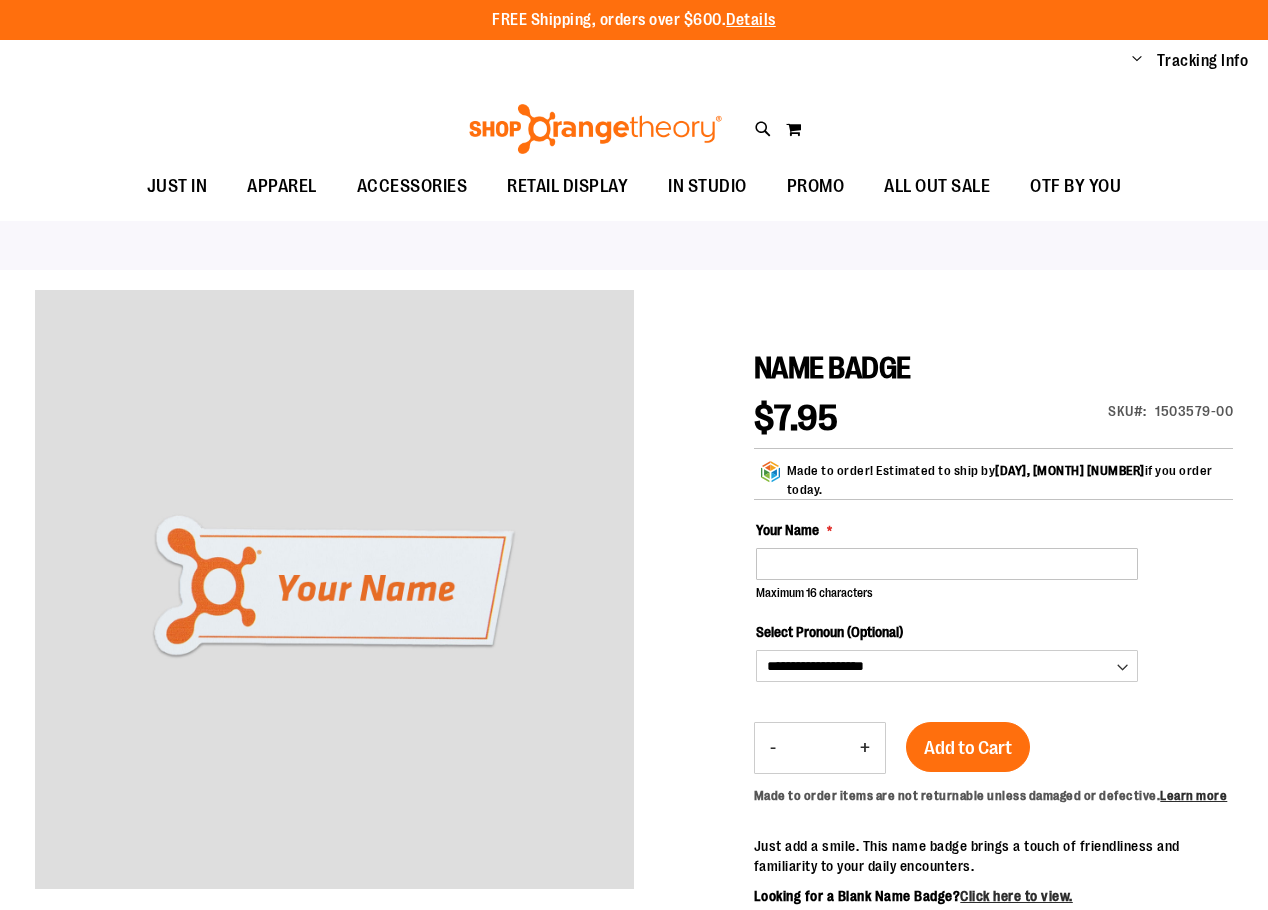 scroll, scrollTop: 0, scrollLeft: 0, axis: both 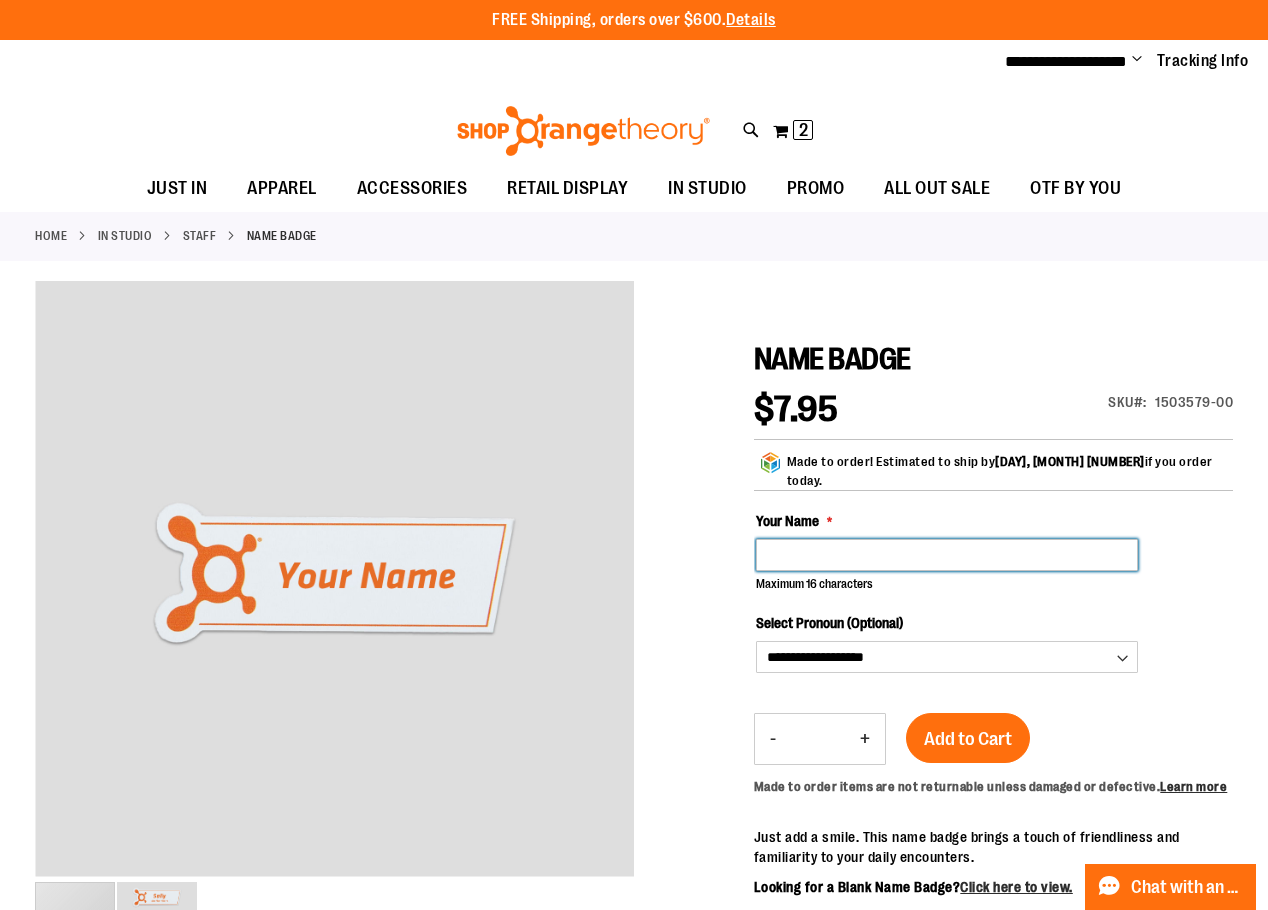click on "Your Name" at bounding box center [947, 555] 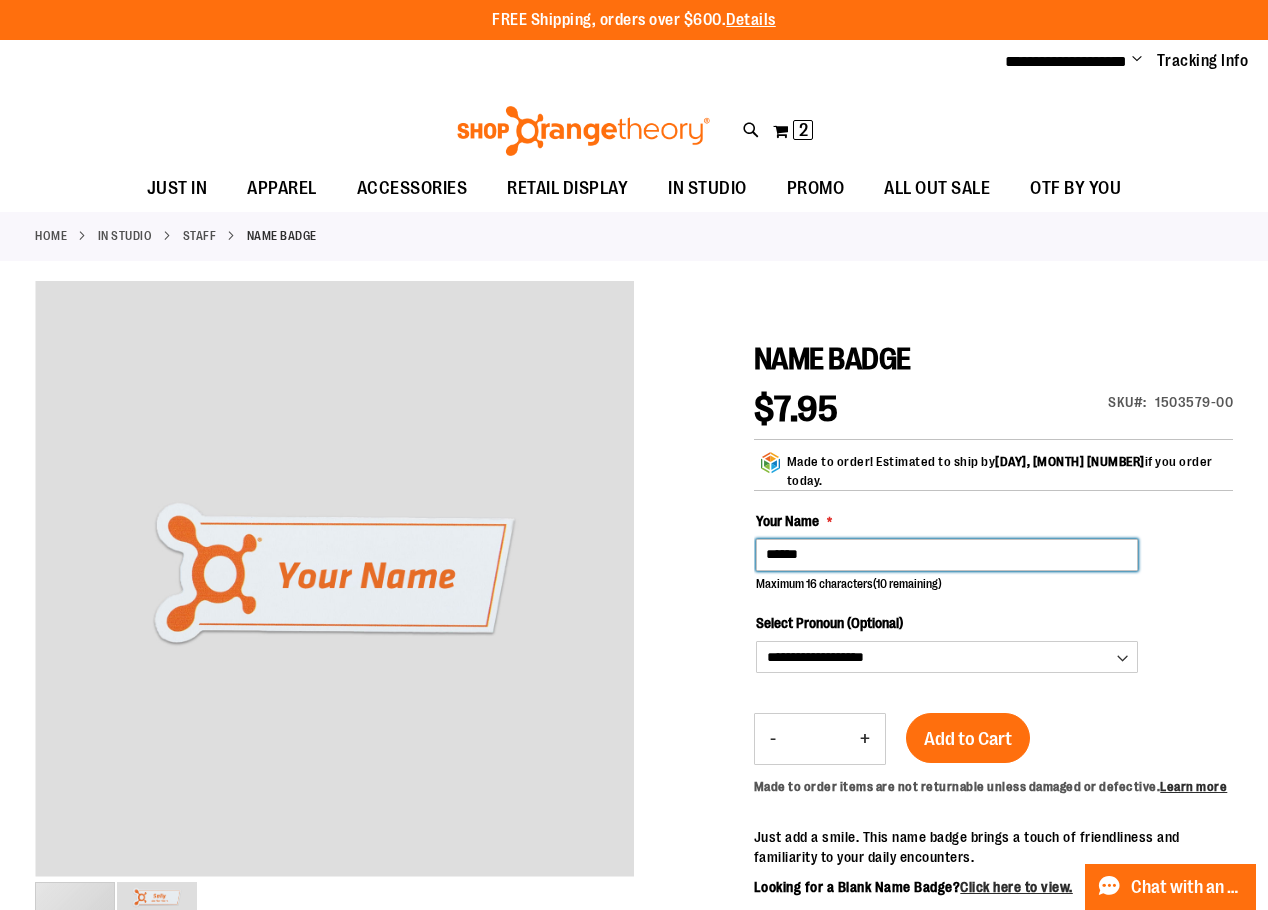 type on "******" 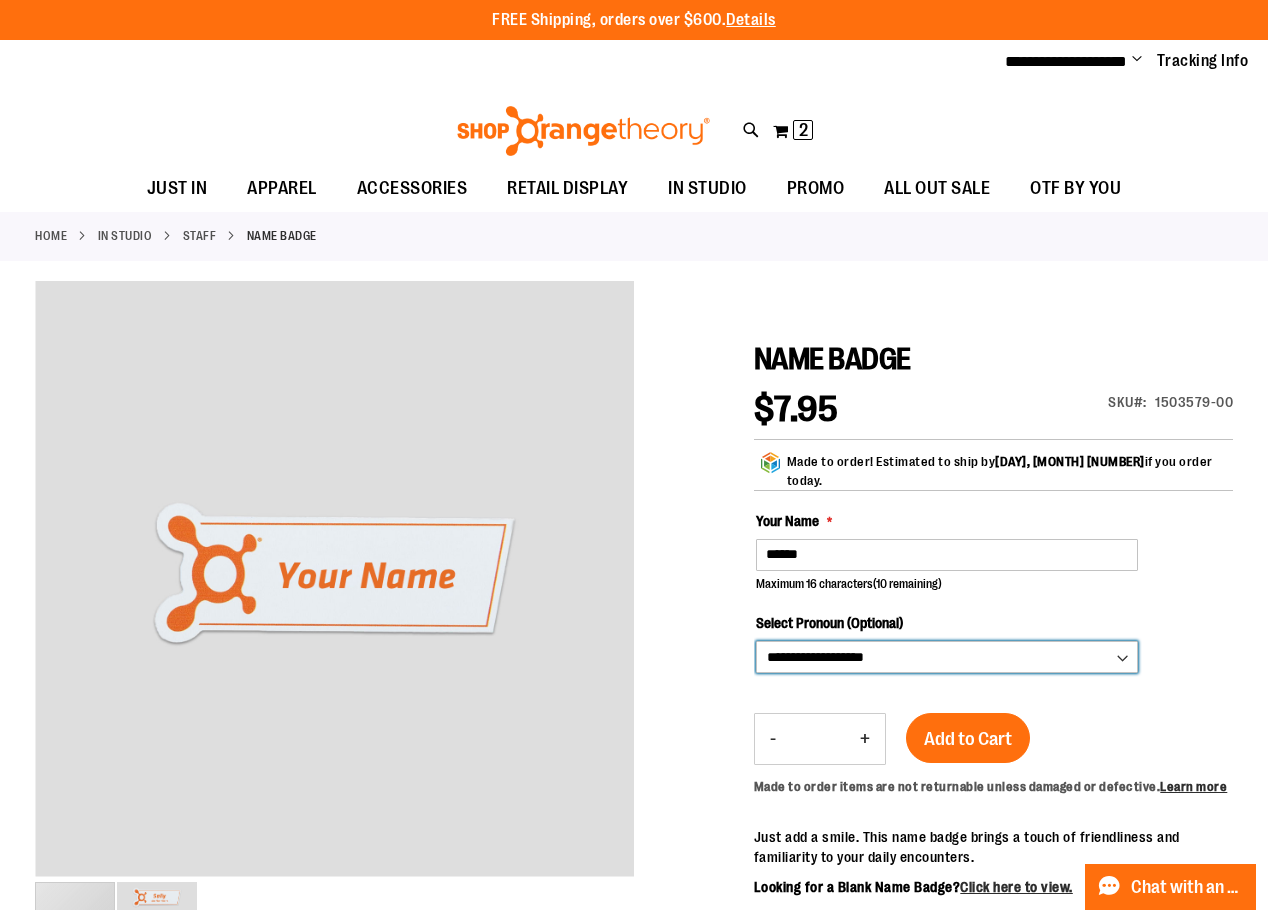 click on "**********" at bounding box center [947, 657] 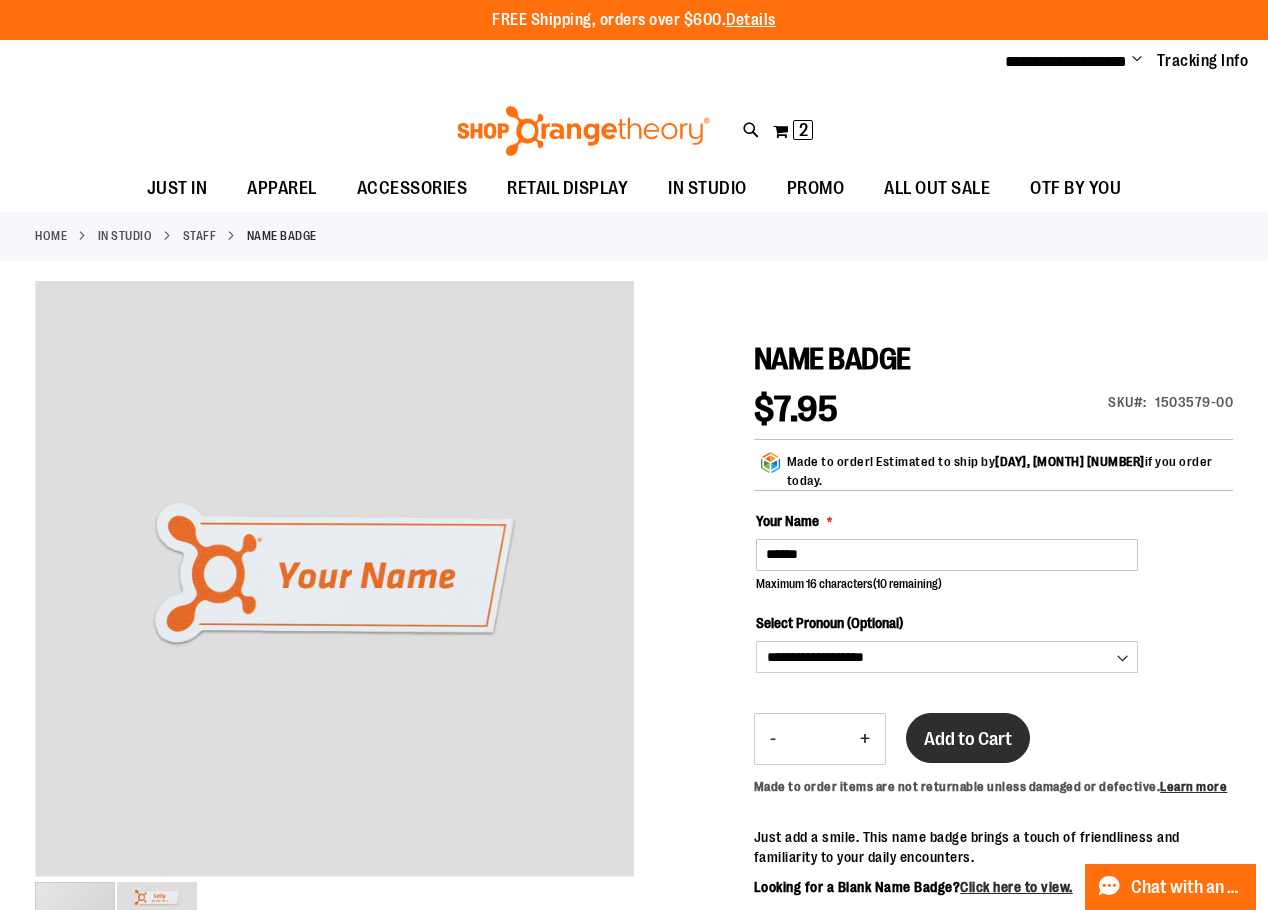 click on "Add to Cart" at bounding box center [968, 739] 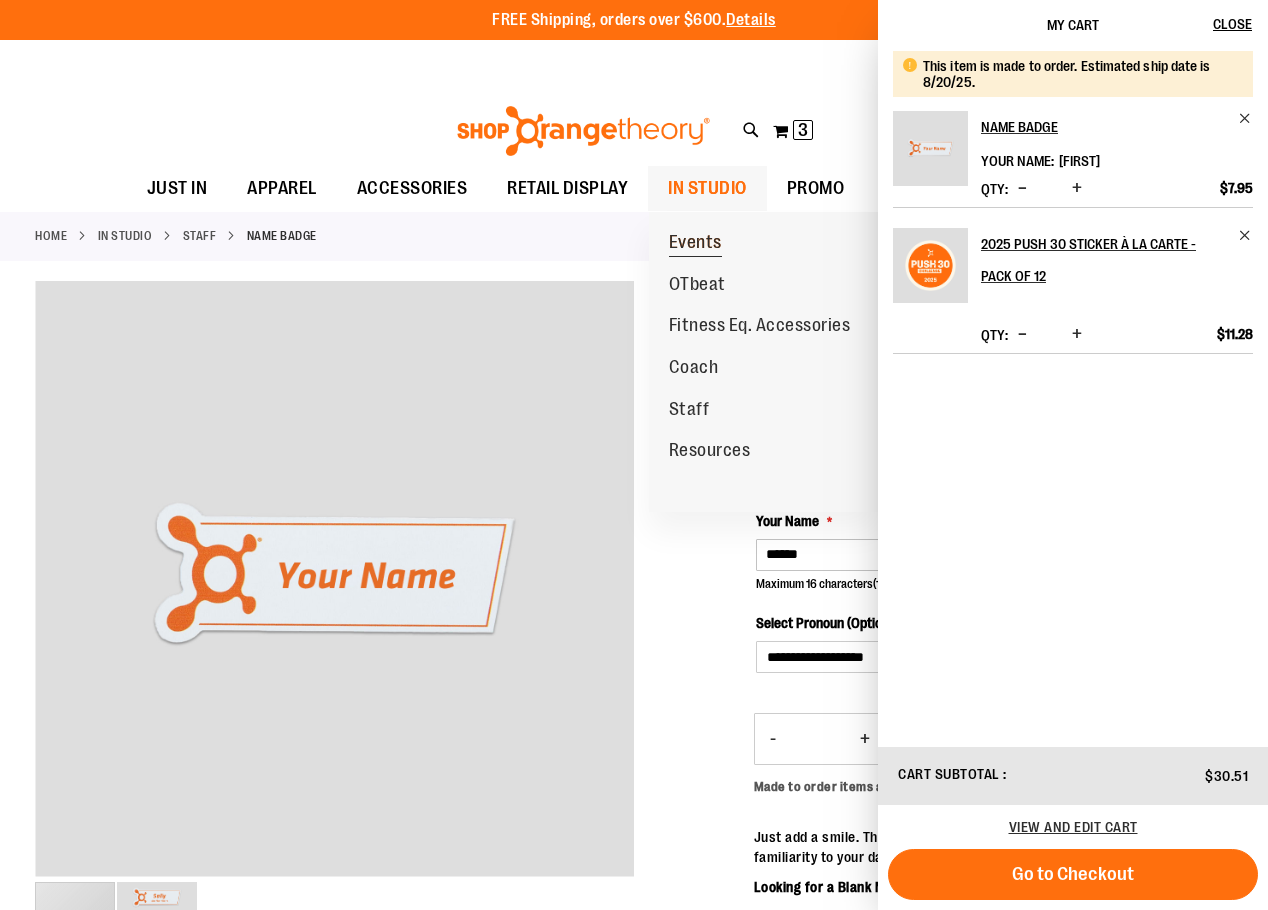 click on "Events" at bounding box center [695, 244] 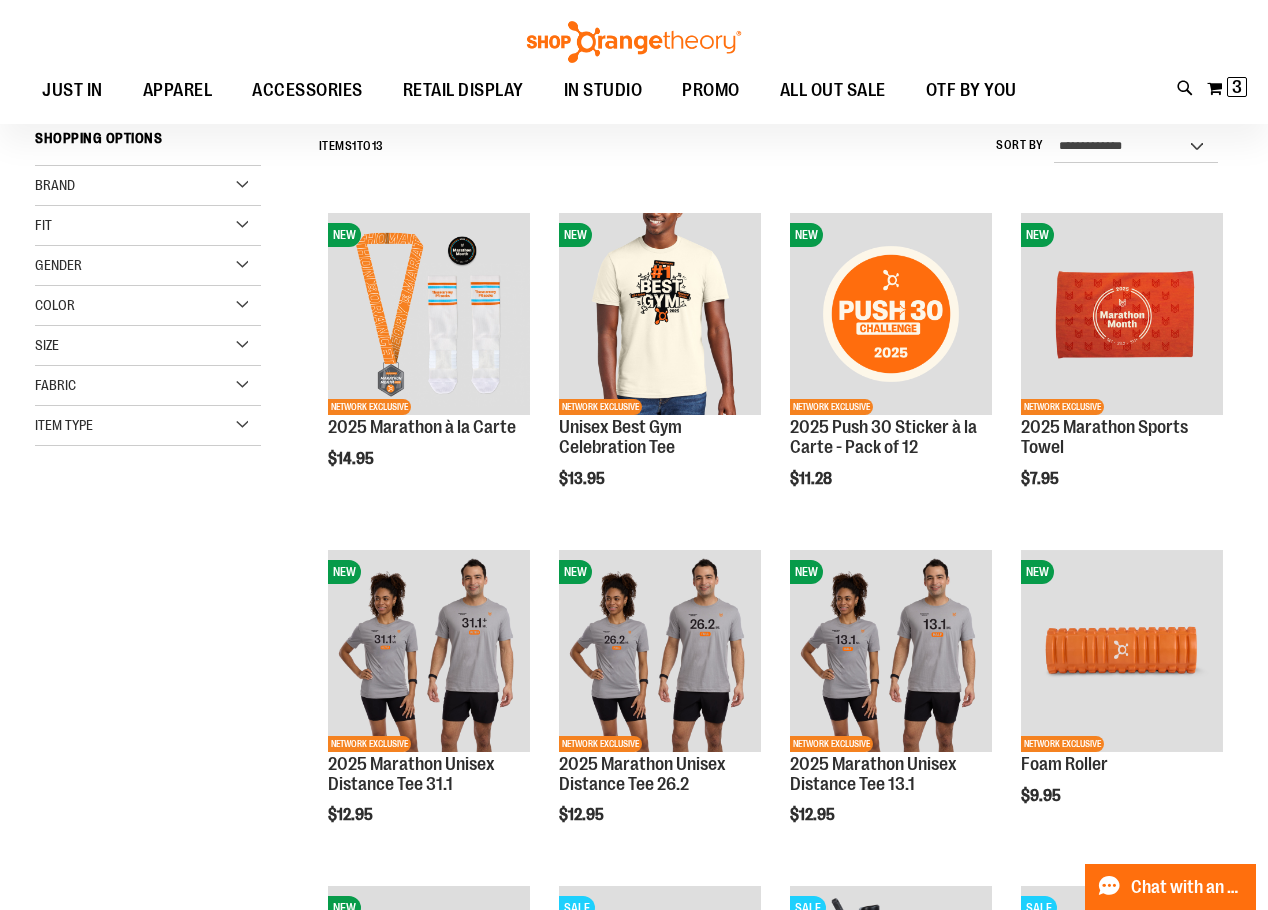 scroll, scrollTop: 199, scrollLeft: 0, axis: vertical 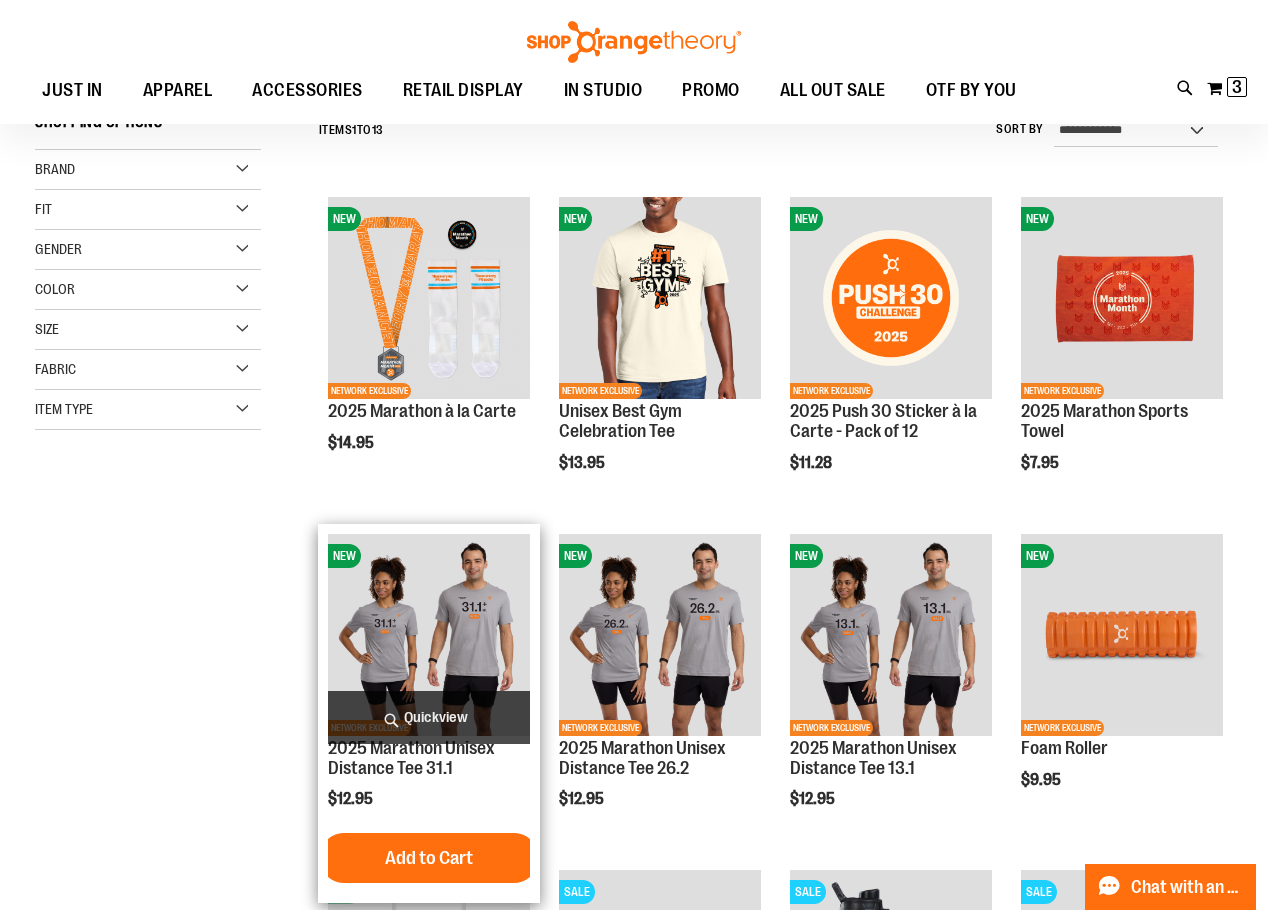 click at bounding box center (429, 635) 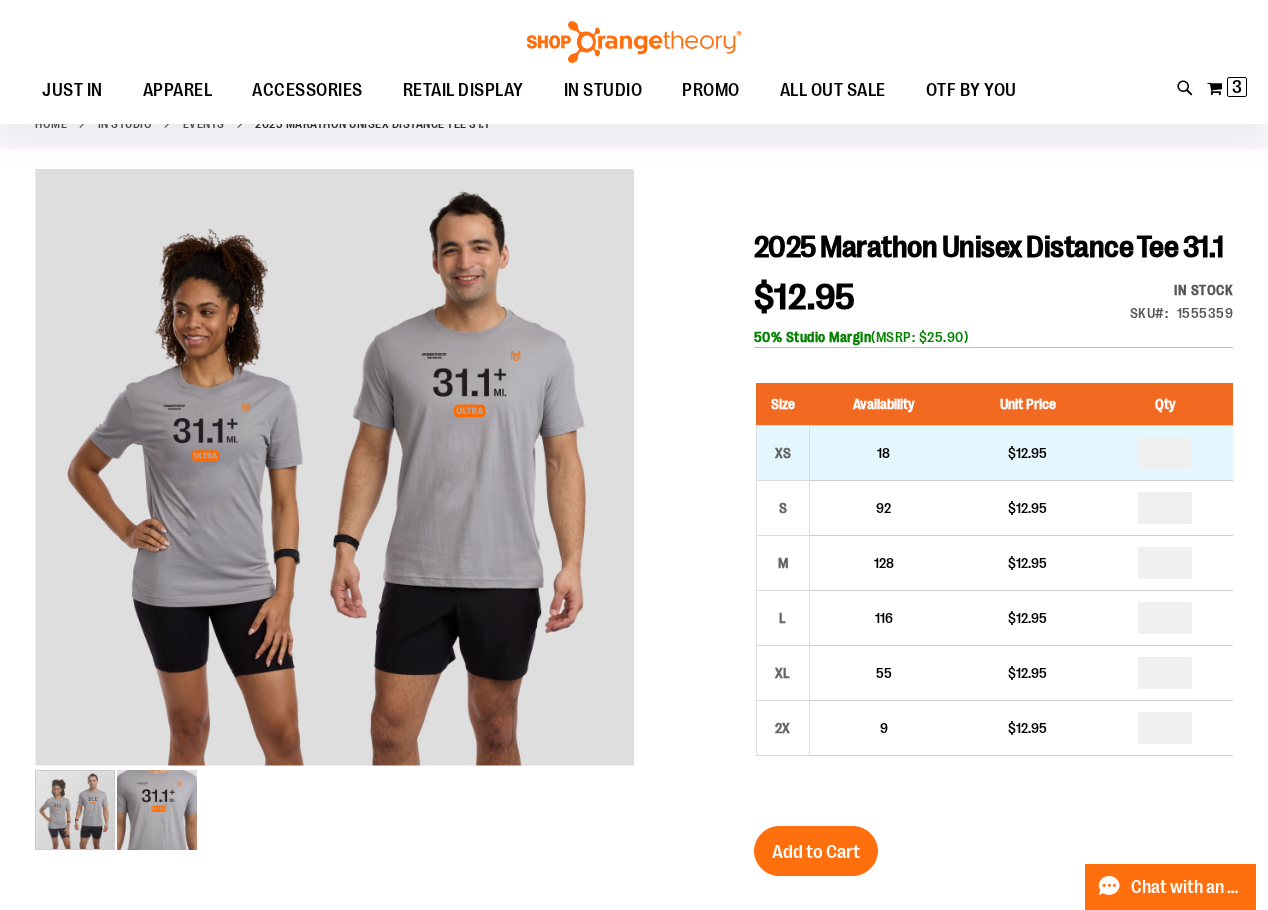 scroll, scrollTop: 199, scrollLeft: 0, axis: vertical 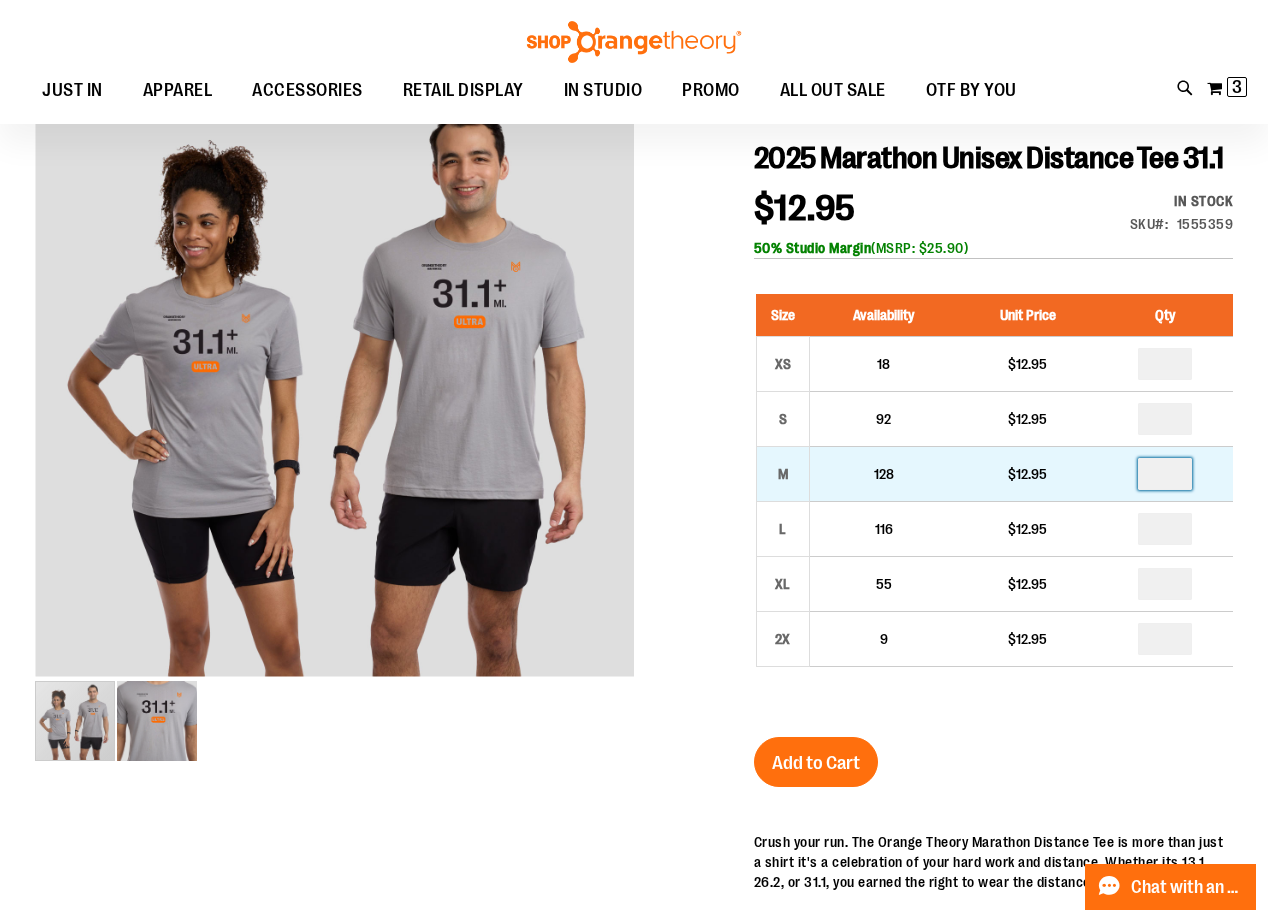 click at bounding box center [1165, 474] 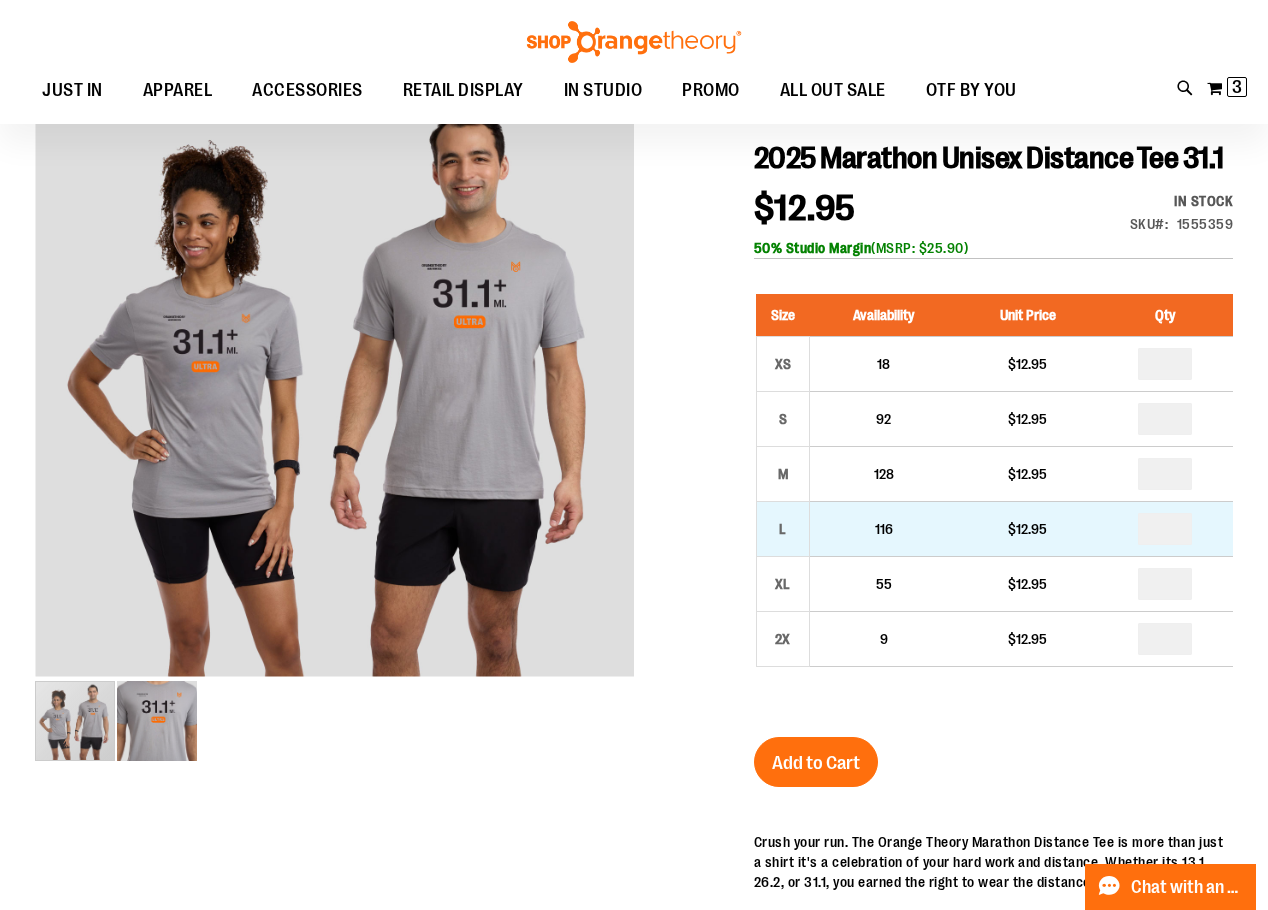 click on "*" at bounding box center [1165, 528] 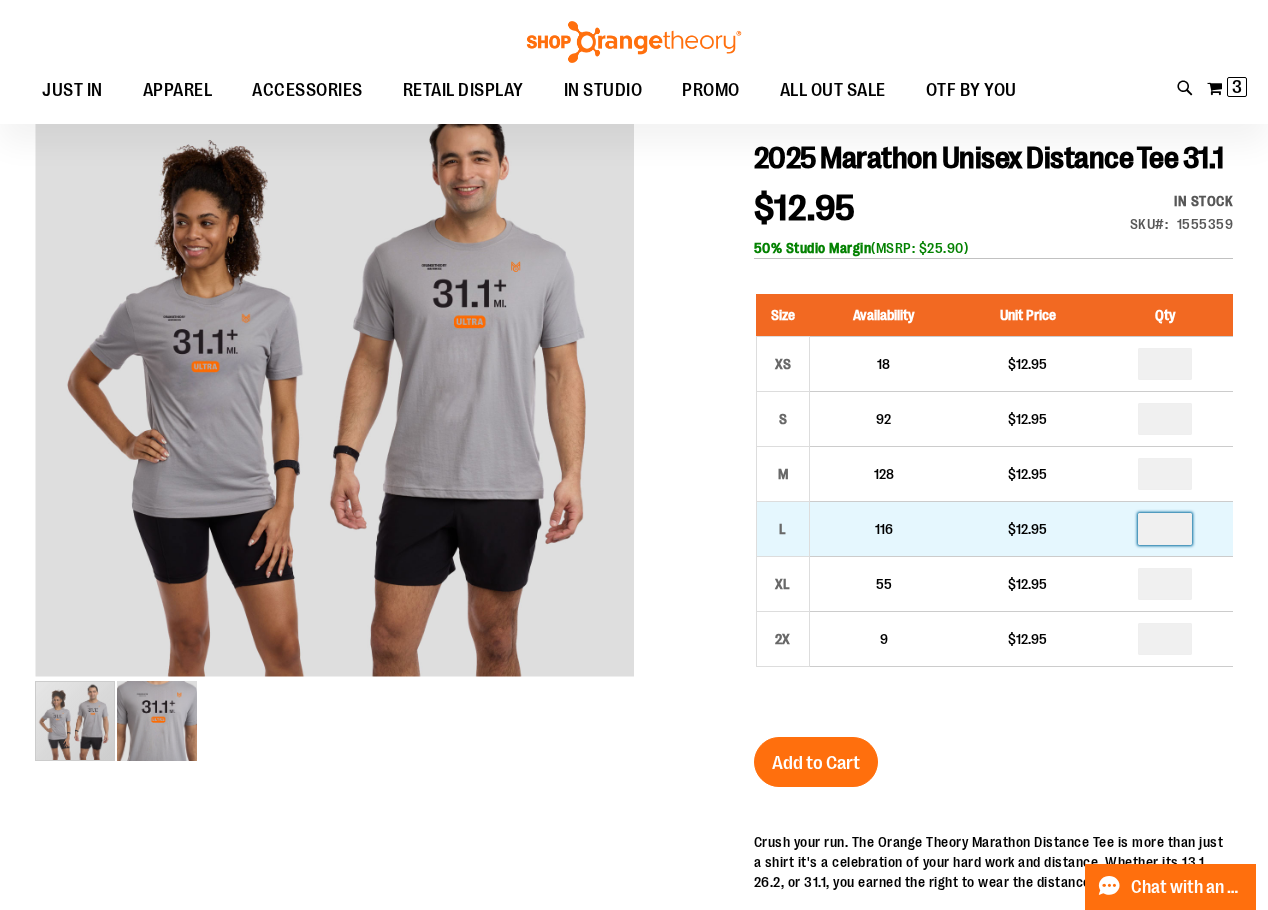 click at bounding box center [1165, 529] 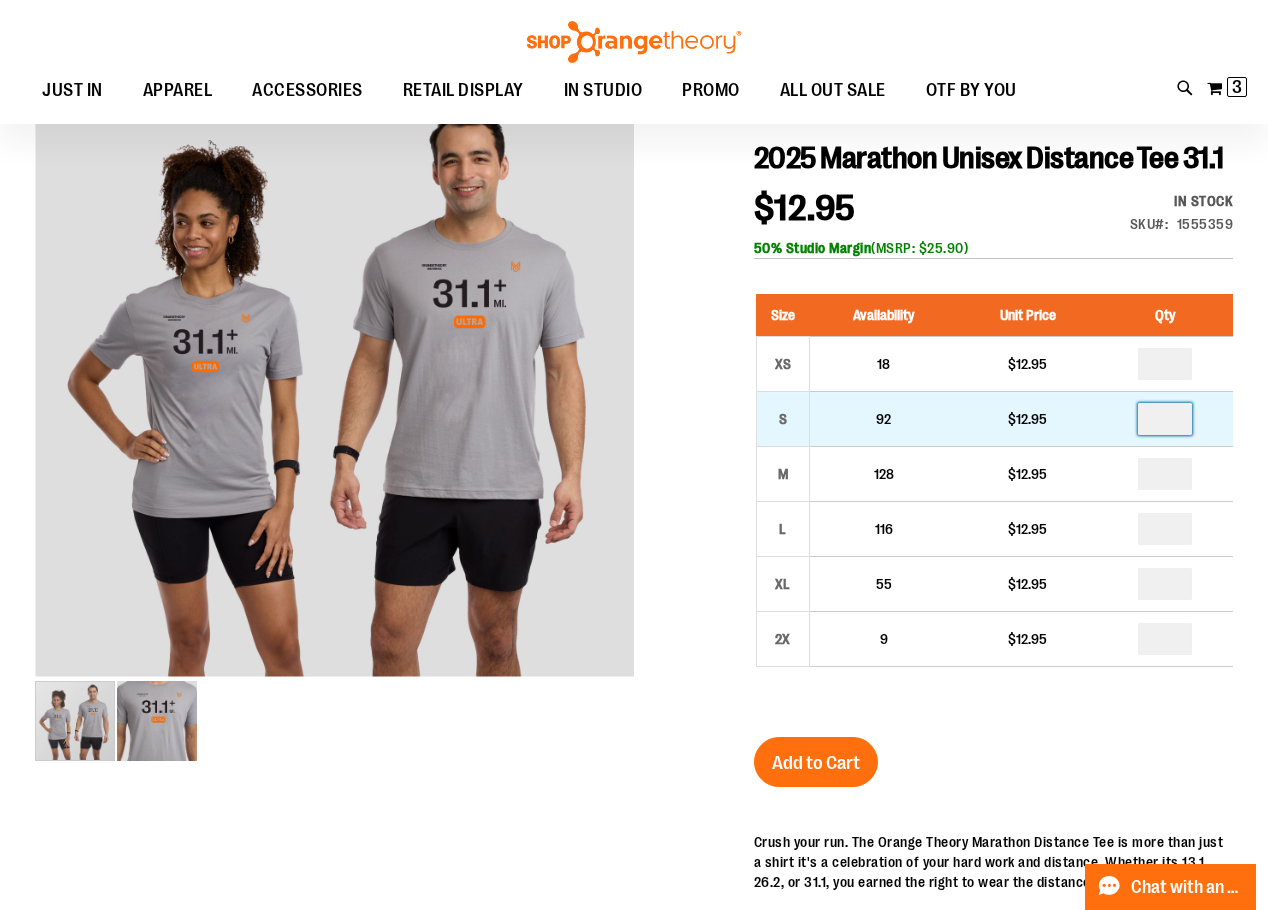 click at bounding box center [1165, 419] 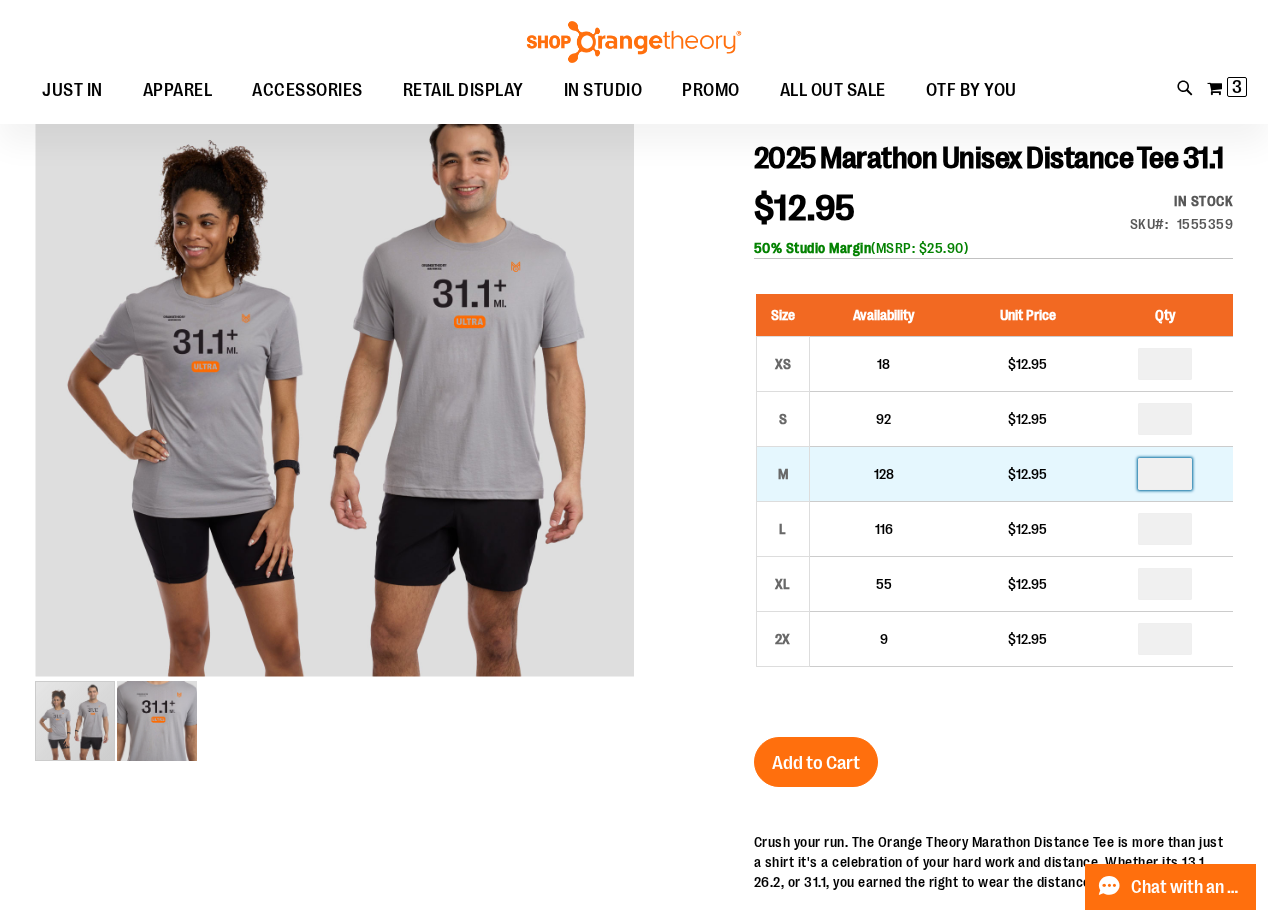 type on "*" 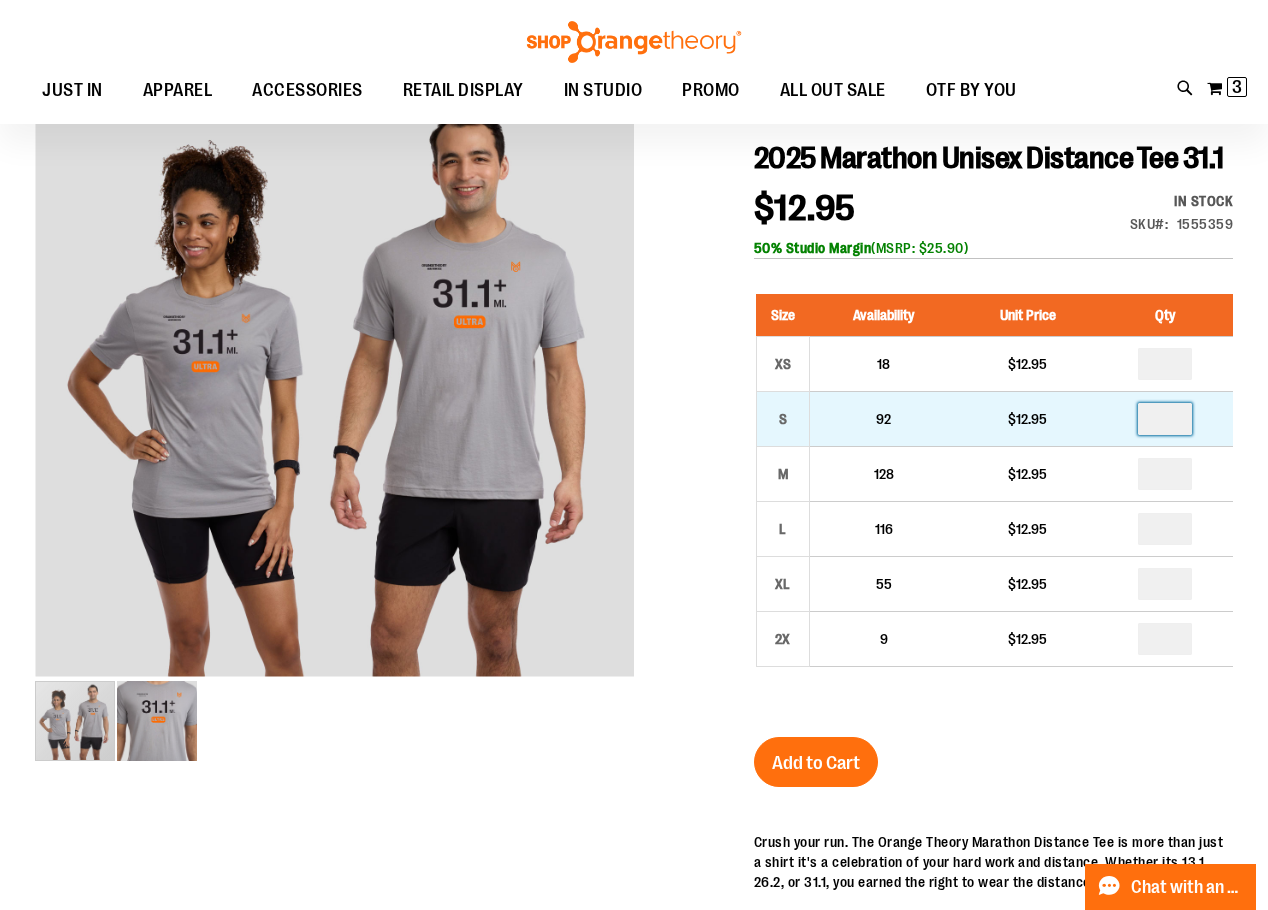 drag, startPoint x: 1184, startPoint y: 450, endPoint x: 1158, endPoint y: 454, distance: 26.305893 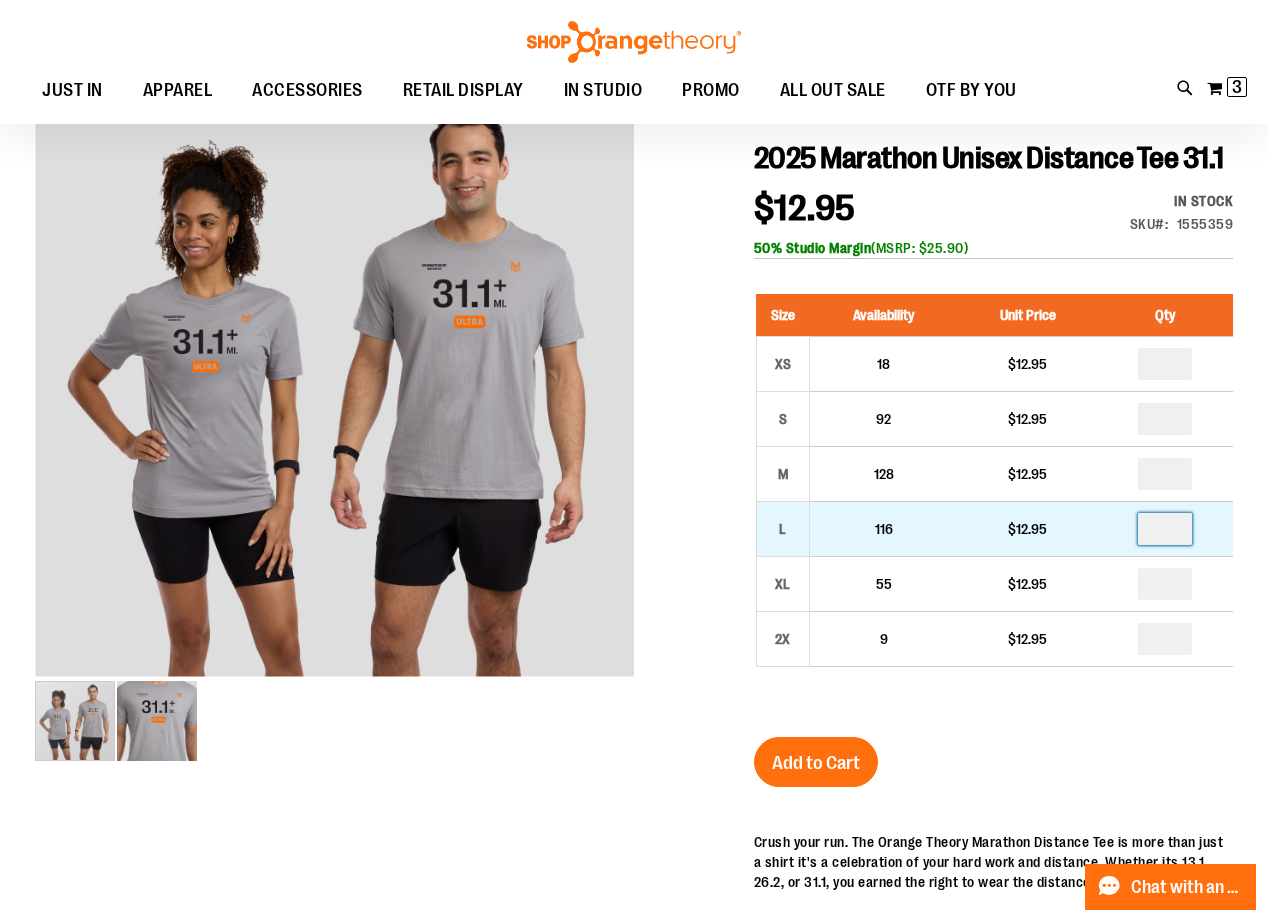 drag, startPoint x: 1181, startPoint y: 568, endPoint x: 1156, endPoint y: 566, distance: 25.079872 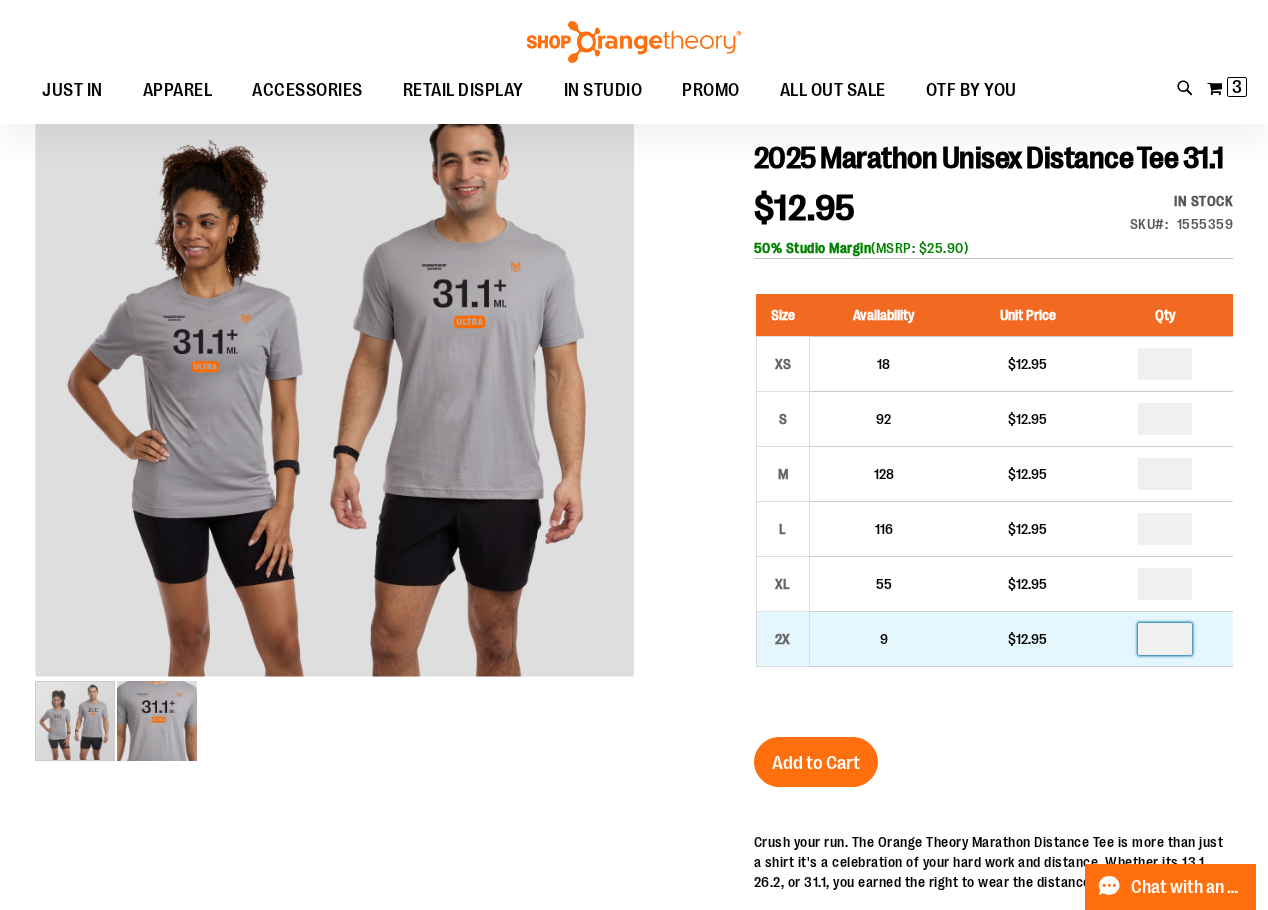 drag, startPoint x: 1187, startPoint y: 671, endPoint x: 1135, endPoint y: 680, distance: 52.773098 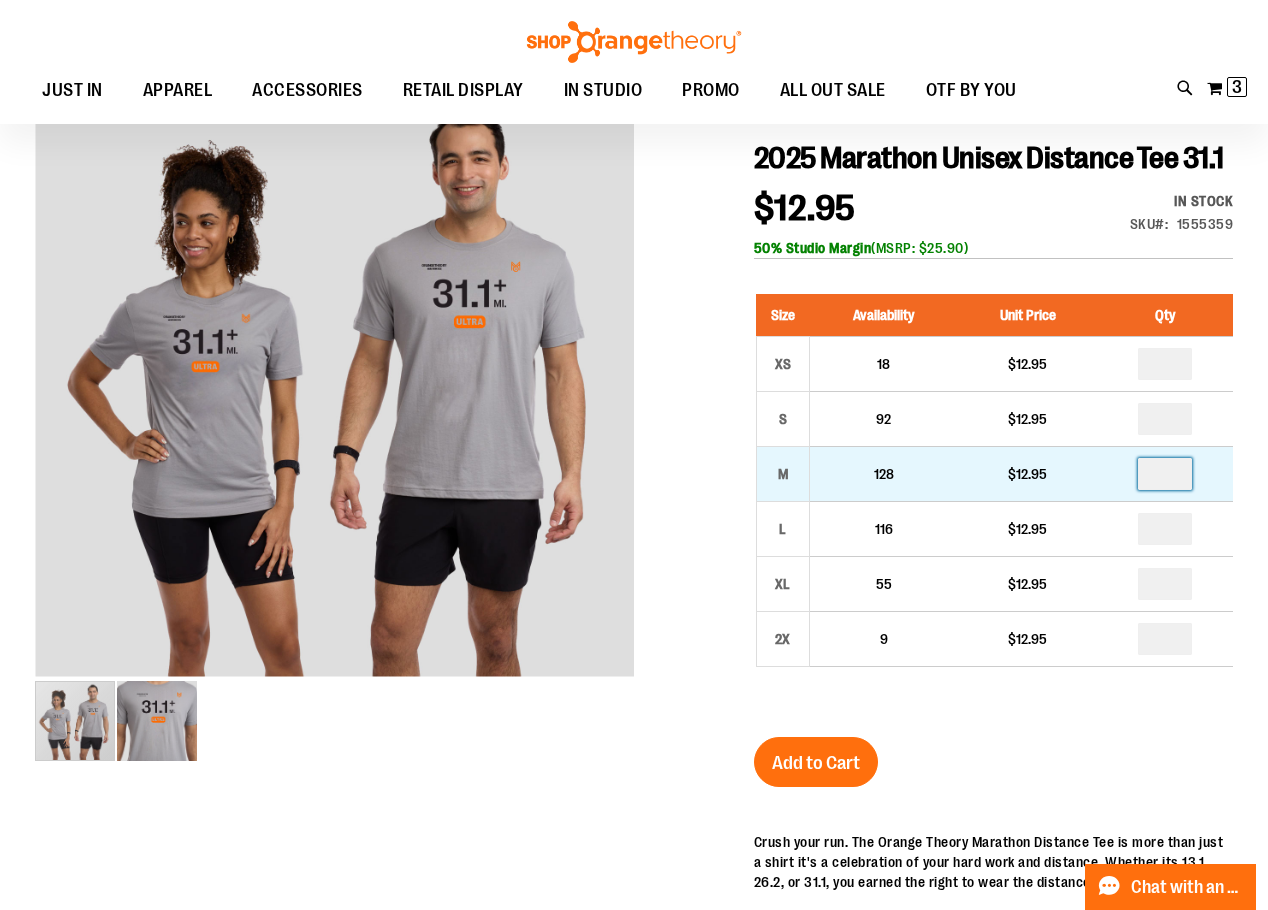 drag, startPoint x: 1182, startPoint y: 510, endPoint x: 1142, endPoint y: 523, distance: 42.059483 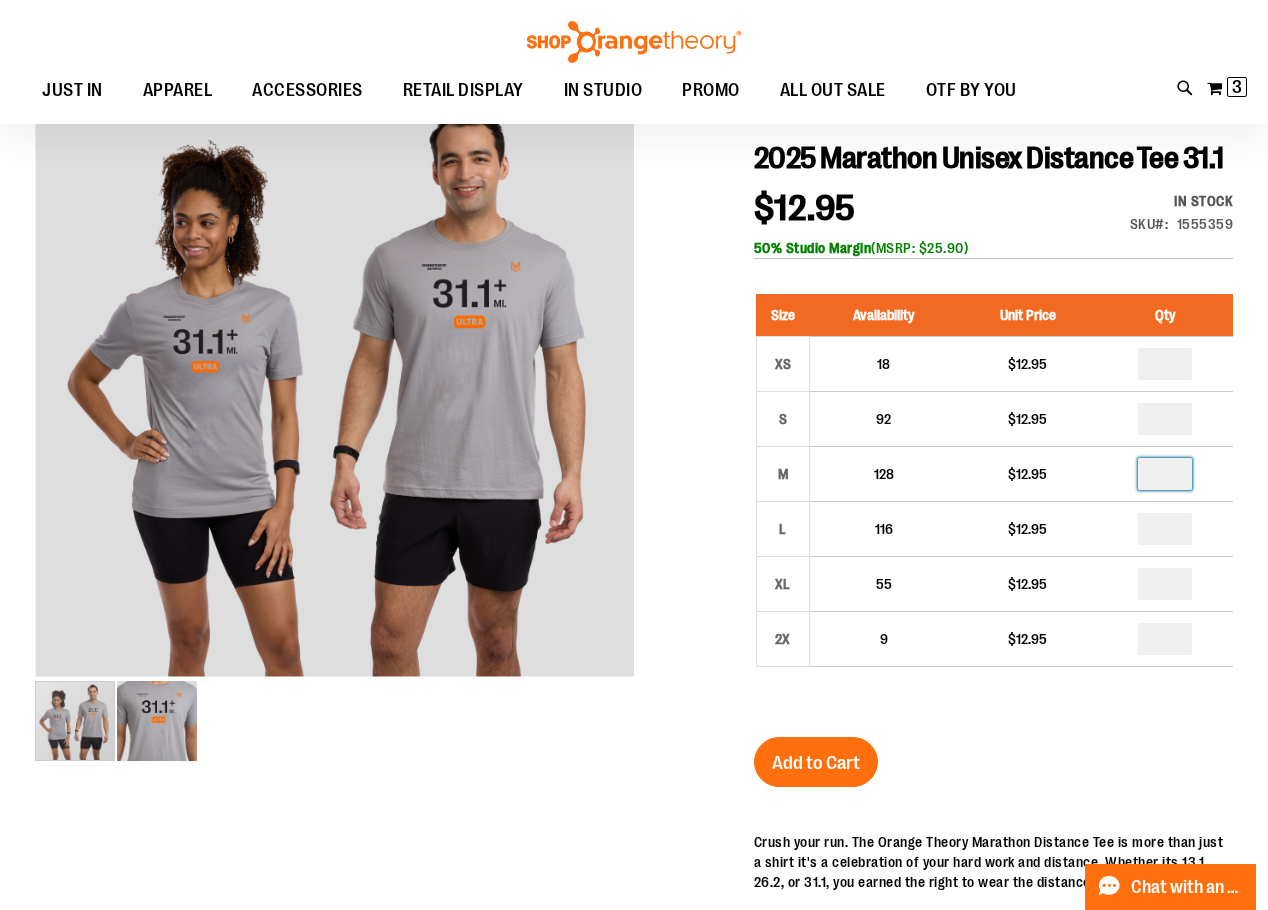 click on "2025 Marathon Unisex Distance Tee 31.1
$12.95
In stock
Only  %1  left
SKU
1555359
50% Studio Margin  (MSRP: $25.90)
Size
Availability
Unit Price
Qty
XS
18
$12.95
*" at bounding box center (993, 696) 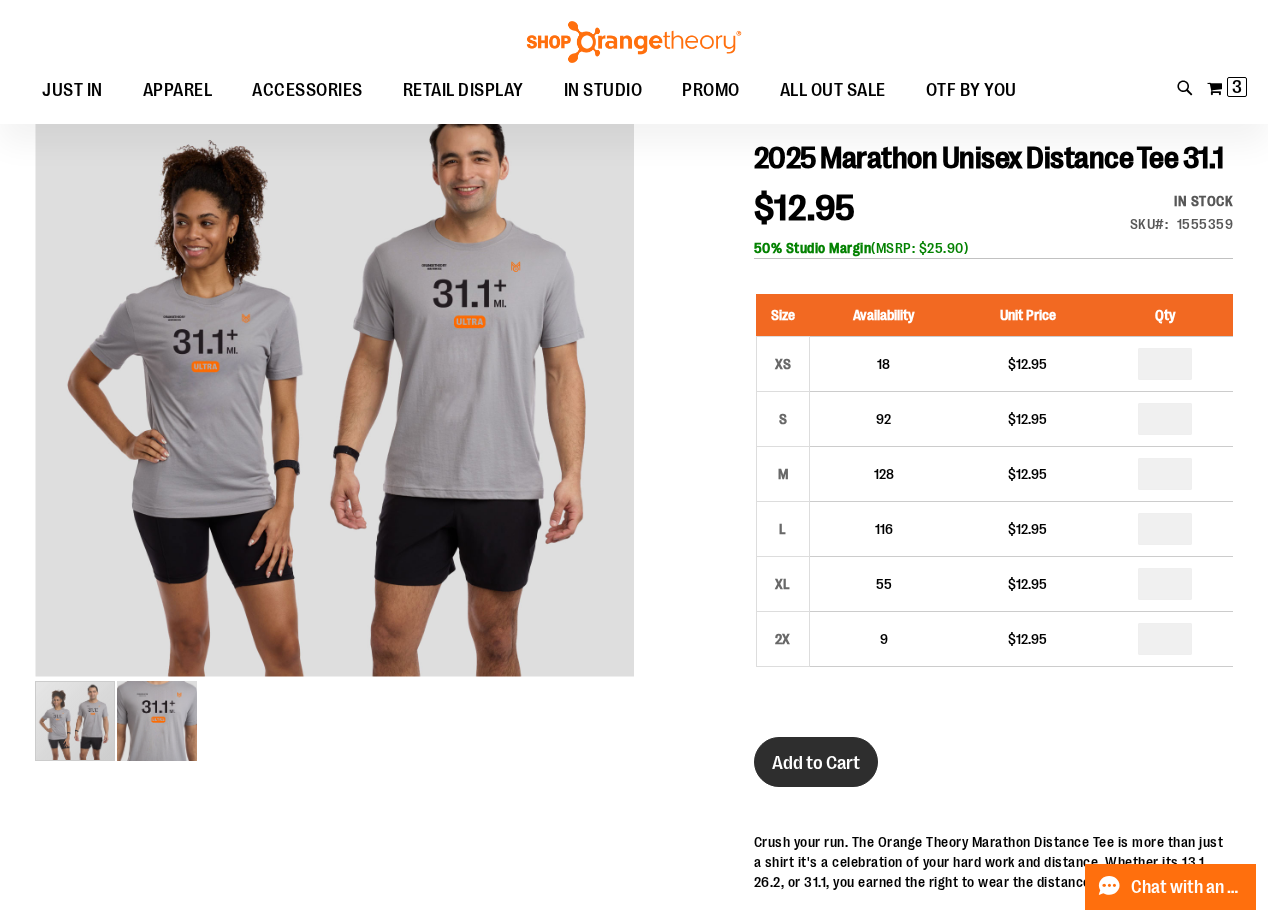 click on "Add to Cart" at bounding box center (816, 763) 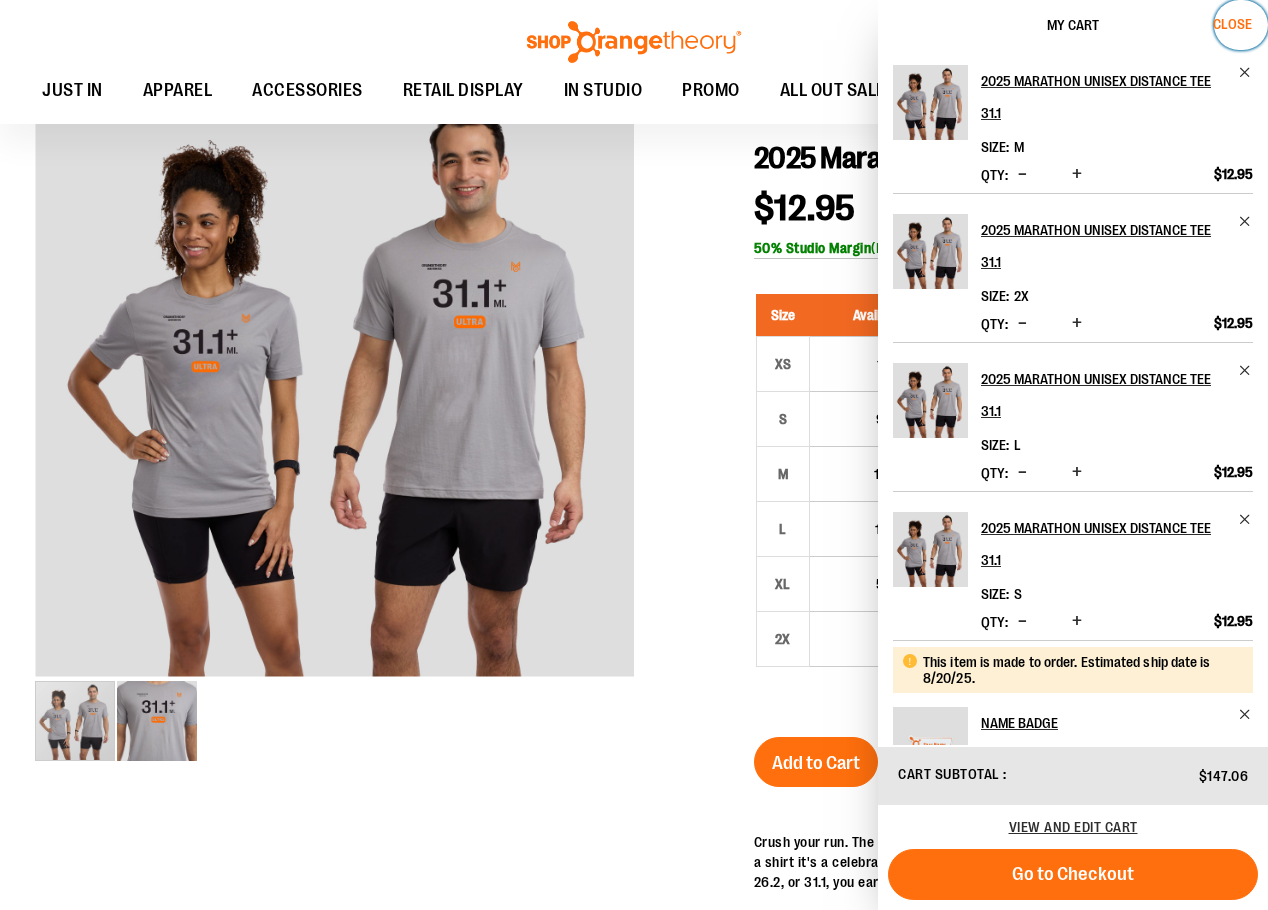 click on "Close" at bounding box center (1241, 25) 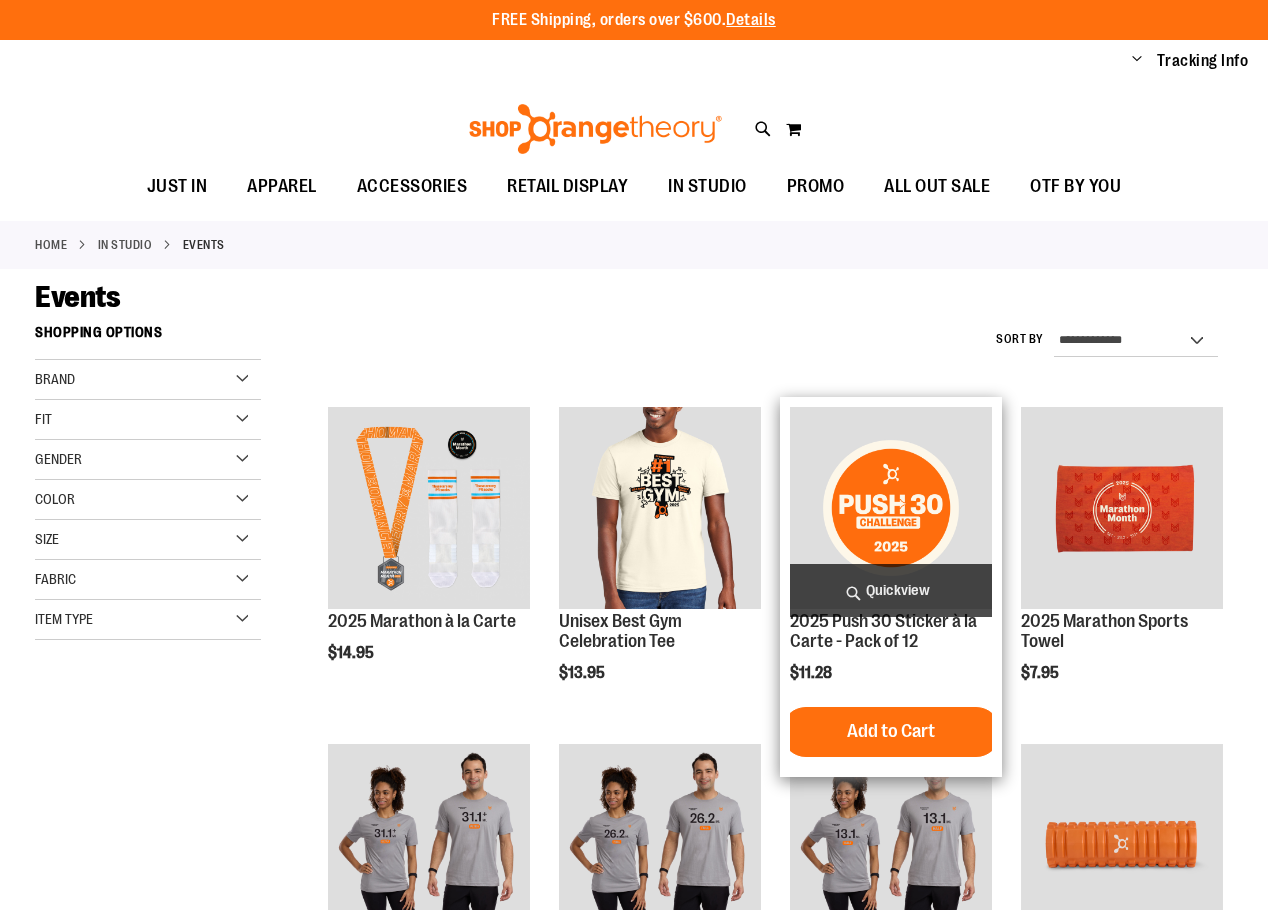 scroll, scrollTop: 199, scrollLeft: 0, axis: vertical 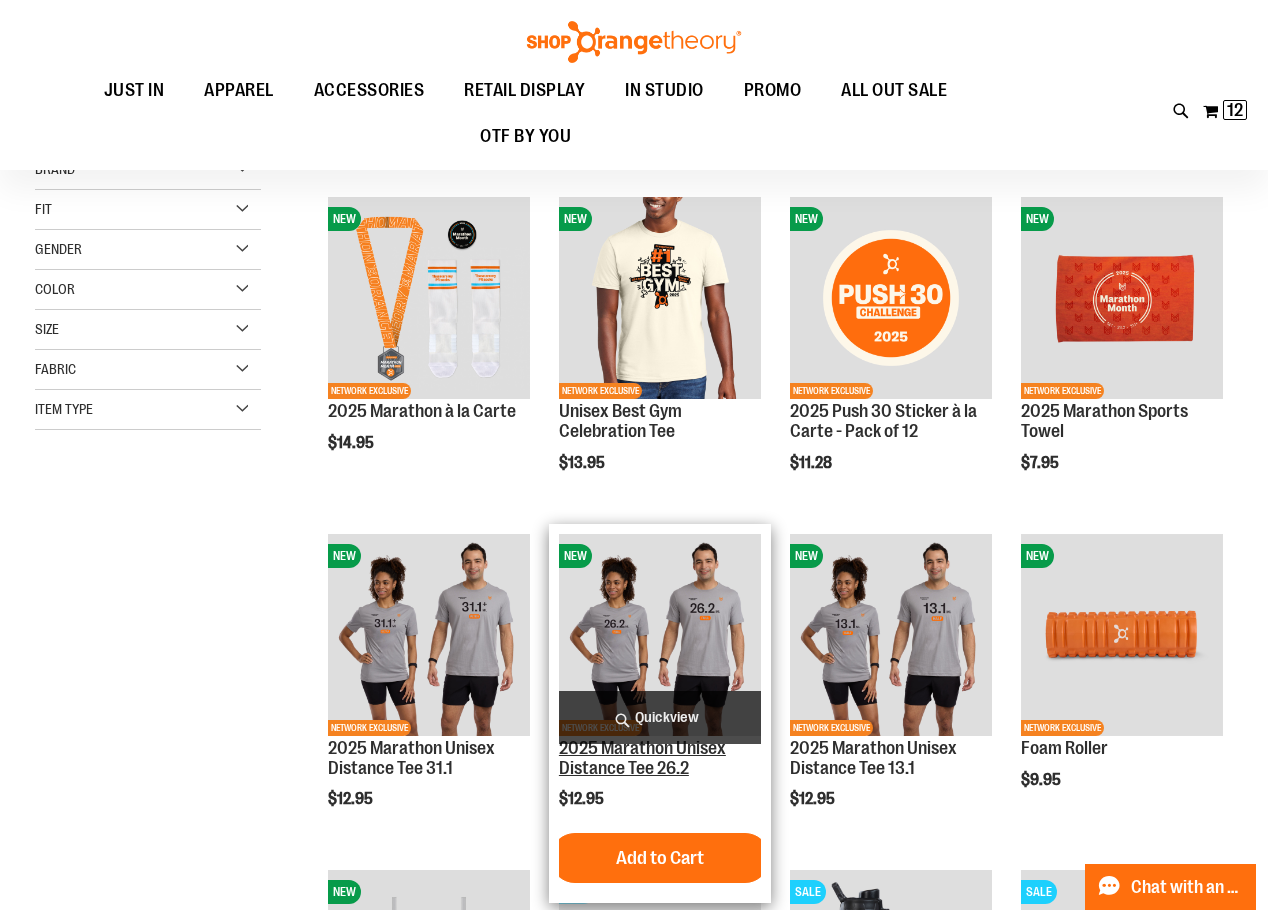 click on "2025 Marathon Unisex Distance Tee 26.2" at bounding box center [642, 758] 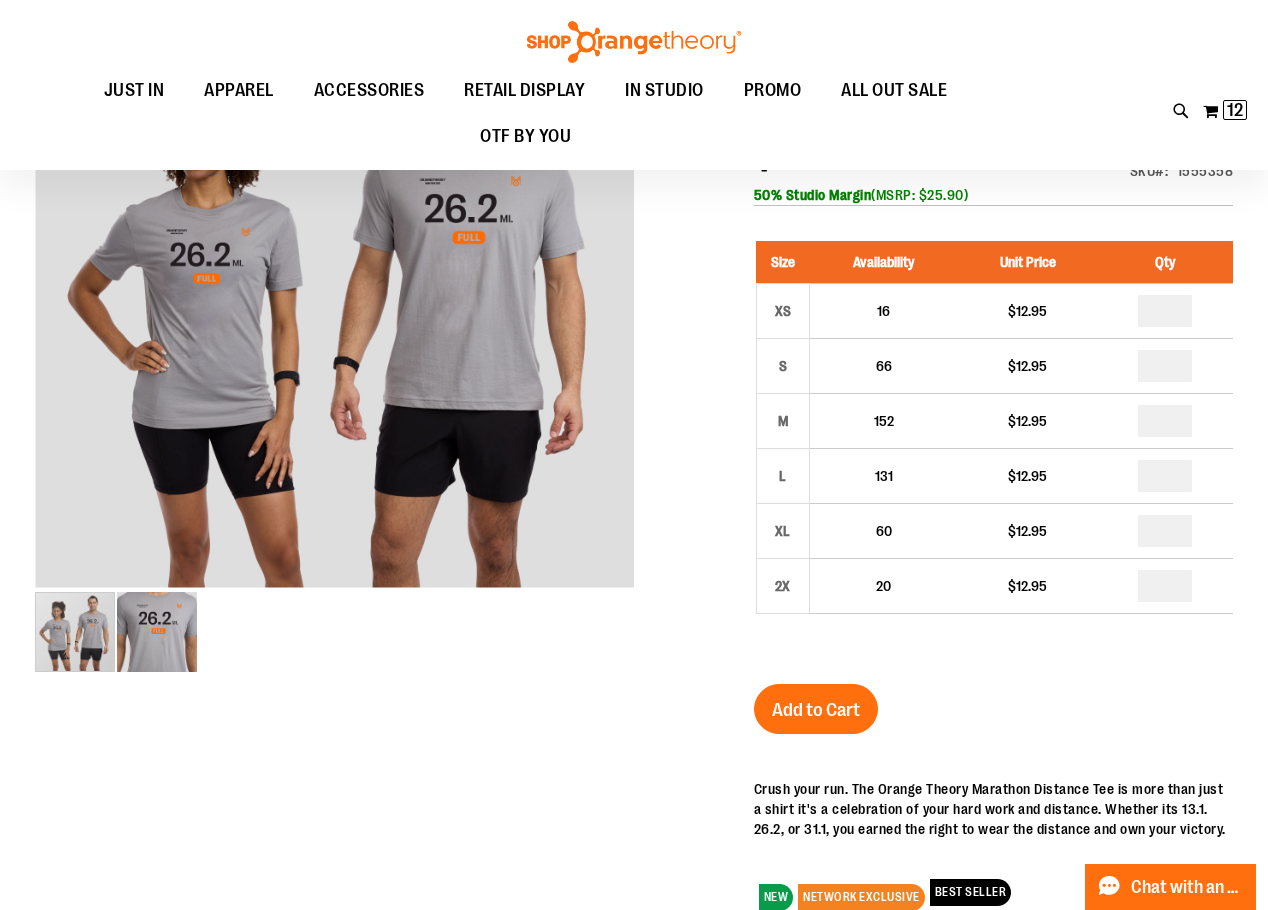 scroll, scrollTop: 299, scrollLeft: 0, axis: vertical 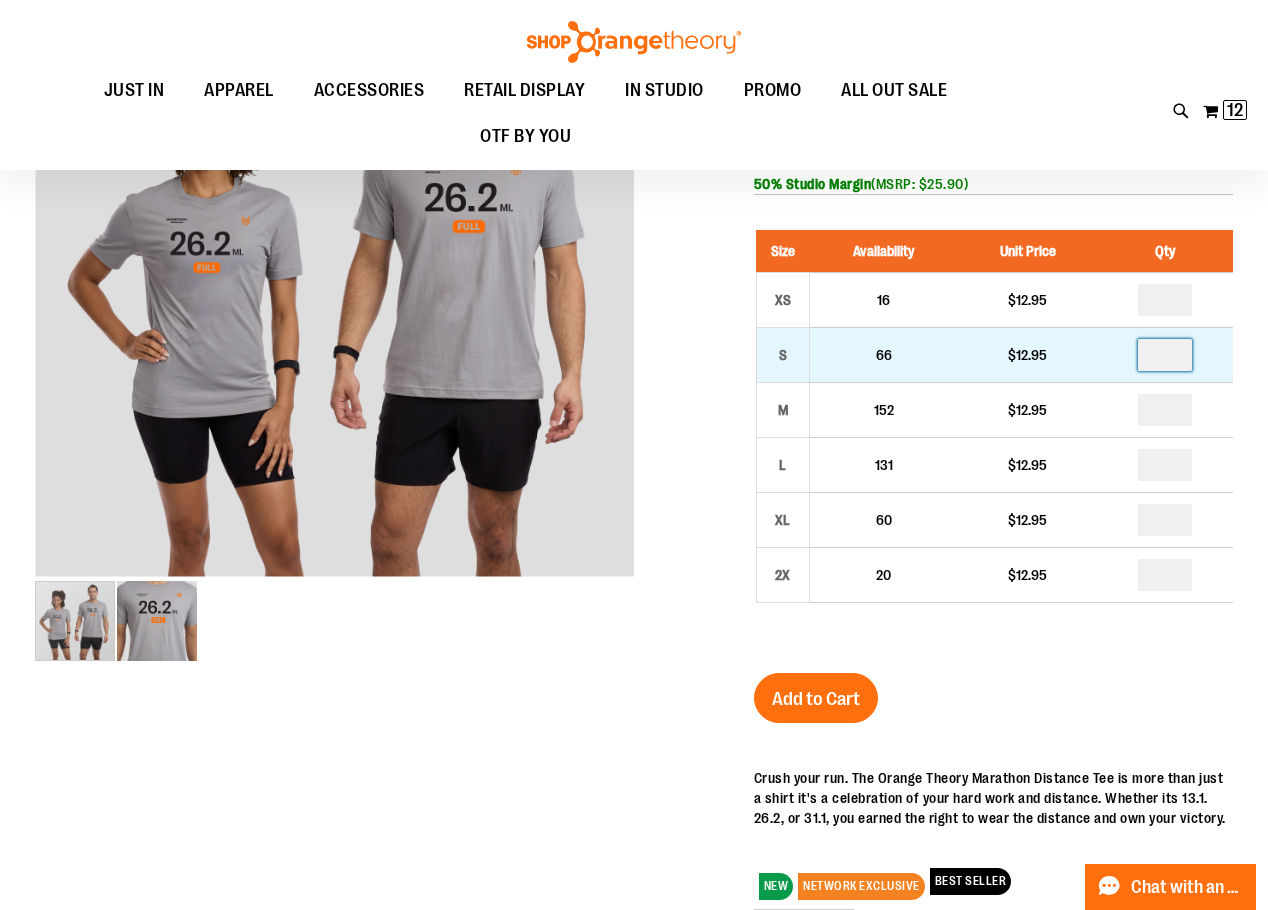 drag, startPoint x: 1178, startPoint y: 357, endPoint x: 1160, endPoint y: 353, distance: 18.439089 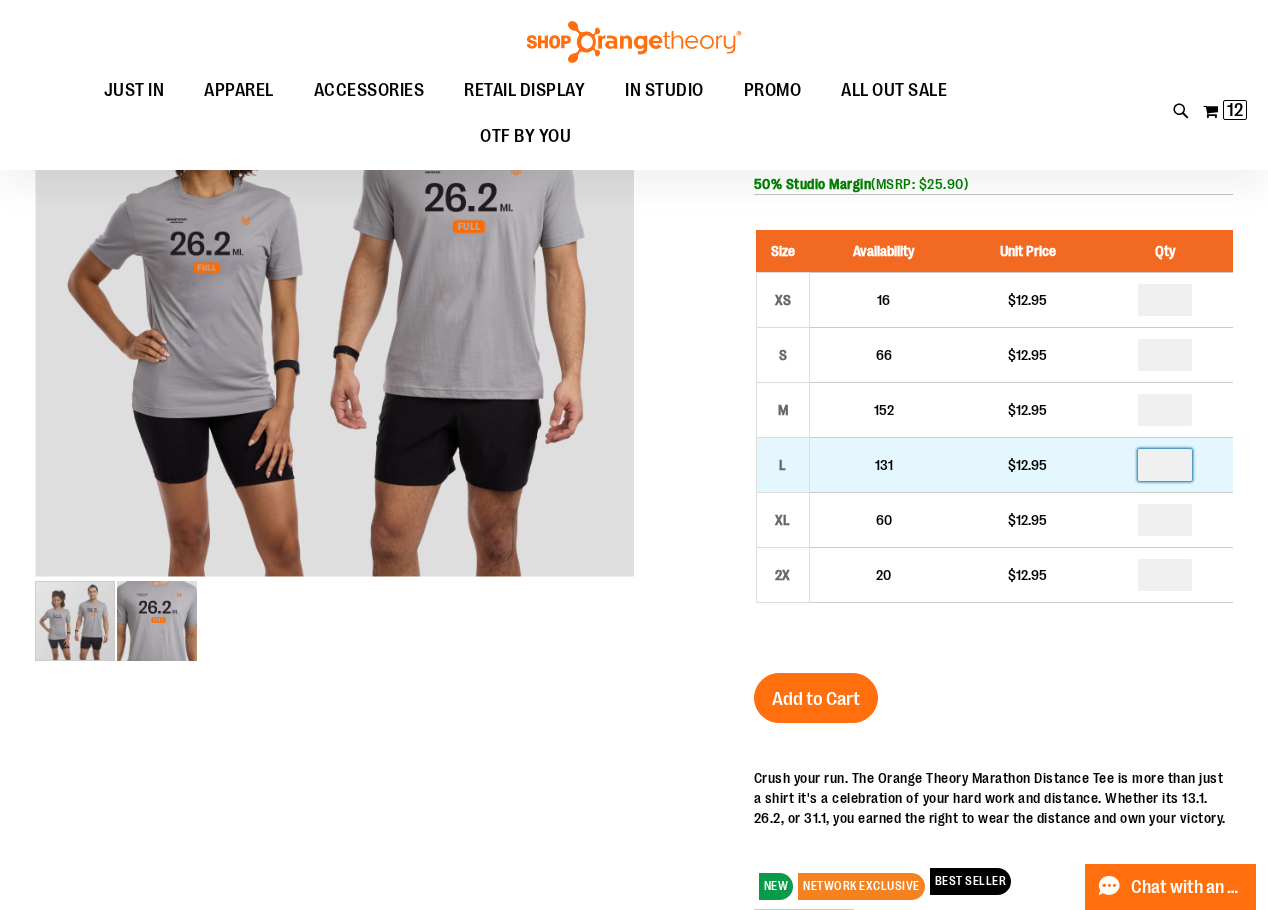 drag, startPoint x: 1185, startPoint y: 468, endPoint x: 1156, endPoint y: 467, distance: 29.017237 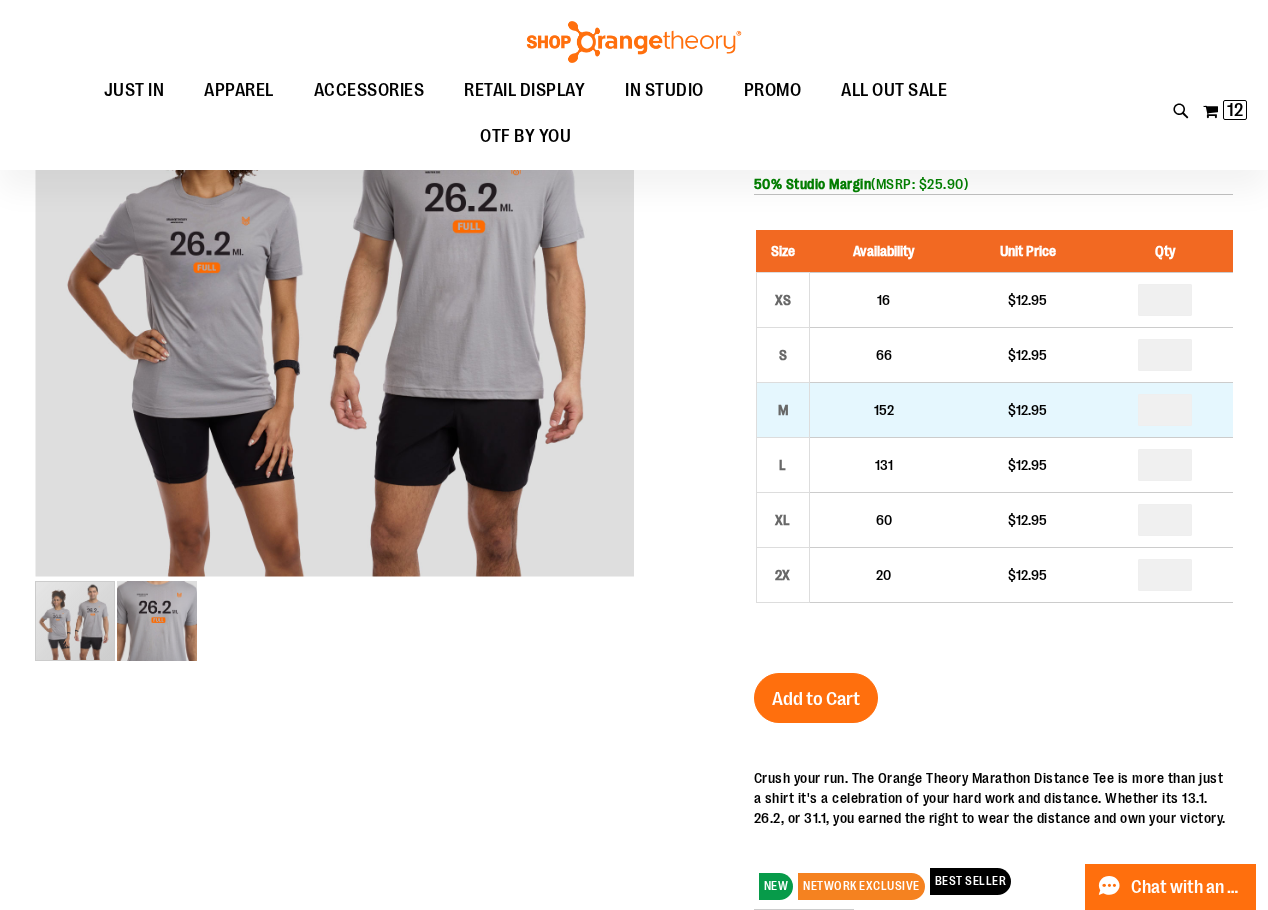 drag, startPoint x: 1178, startPoint y: 412, endPoint x: 1153, endPoint y: 411, distance: 25.019993 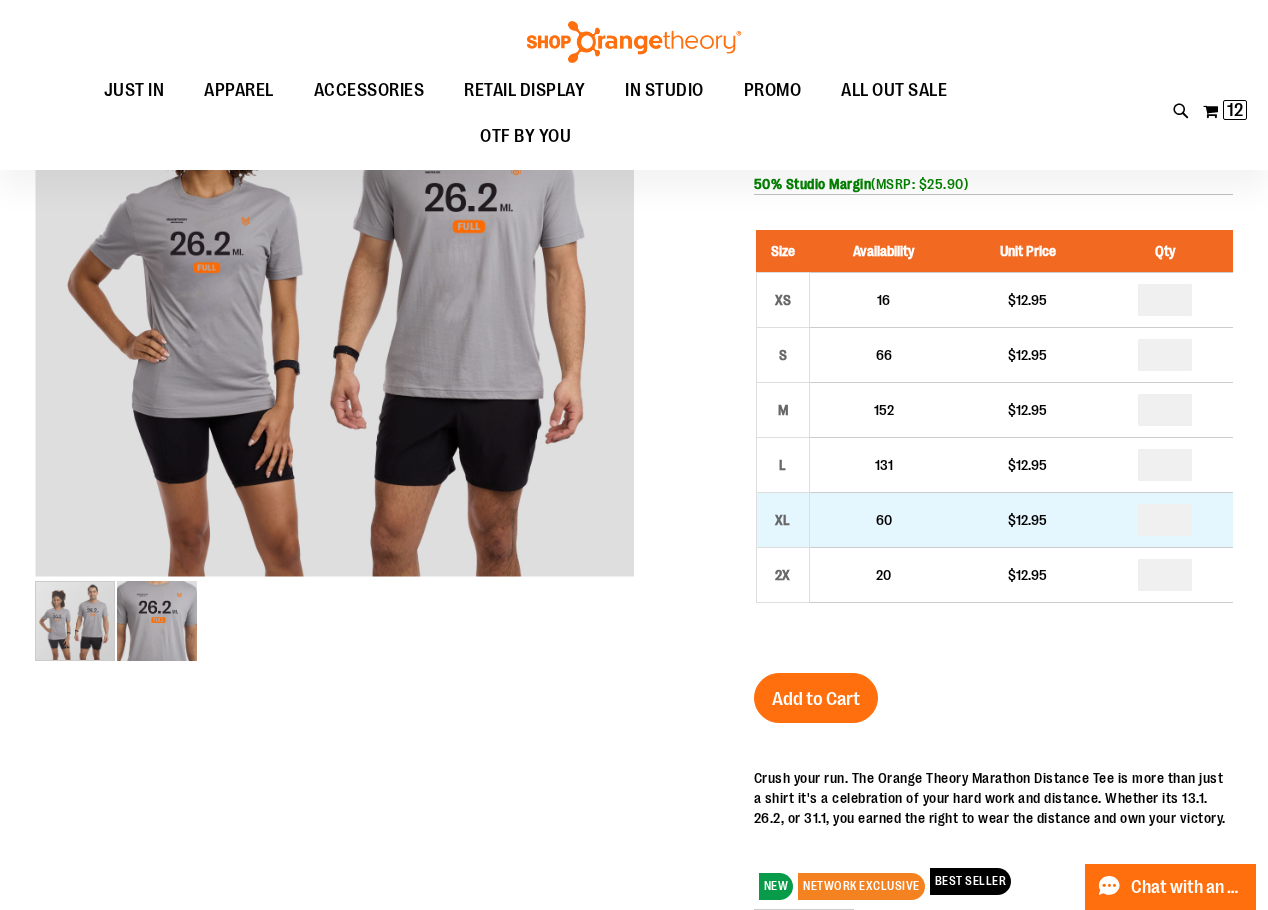 drag, startPoint x: 1176, startPoint y: 511, endPoint x: 1156, endPoint y: 510, distance: 20.024984 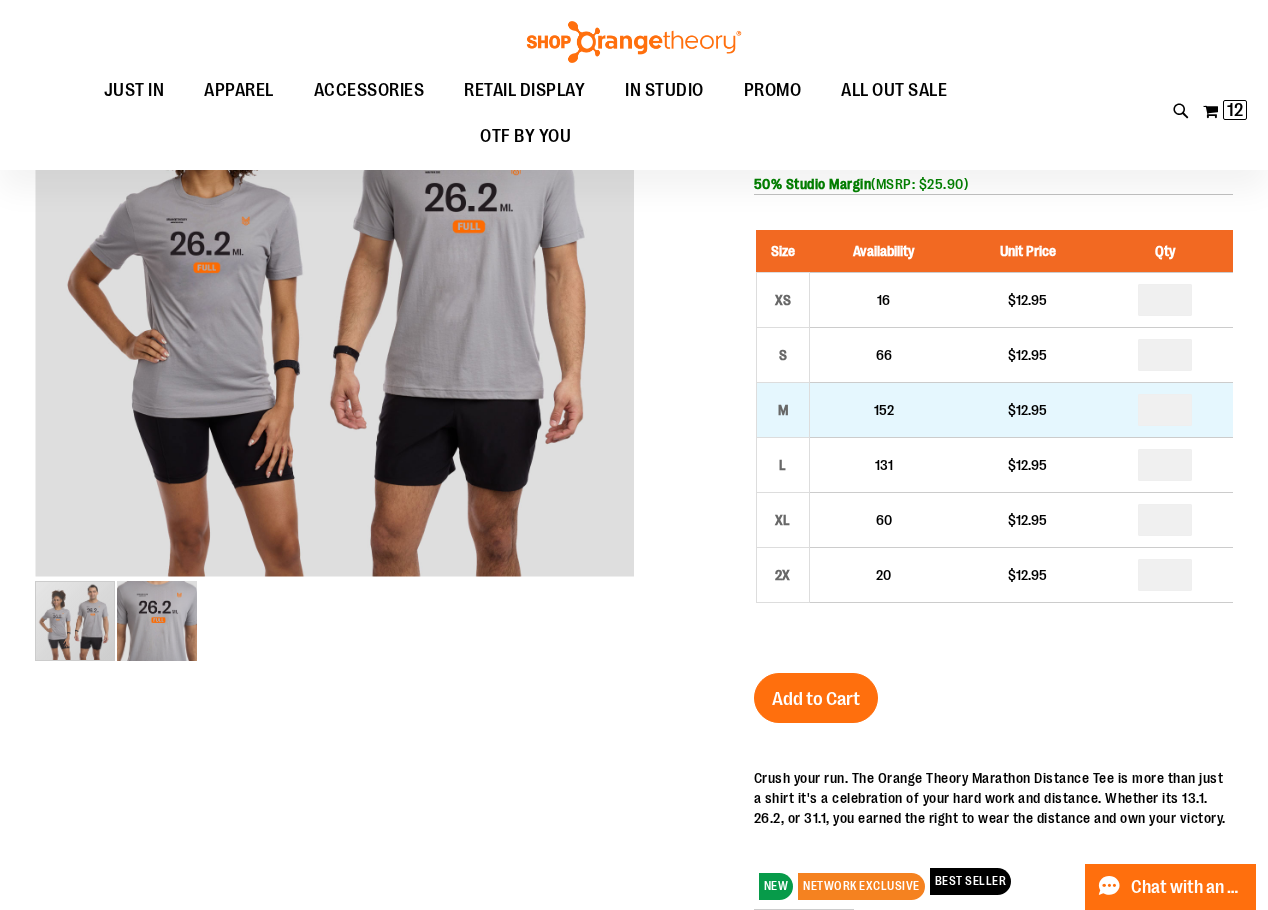drag, startPoint x: 1182, startPoint y: 410, endPoint x: 1158, endPoint y: 409, distance: 24.020824 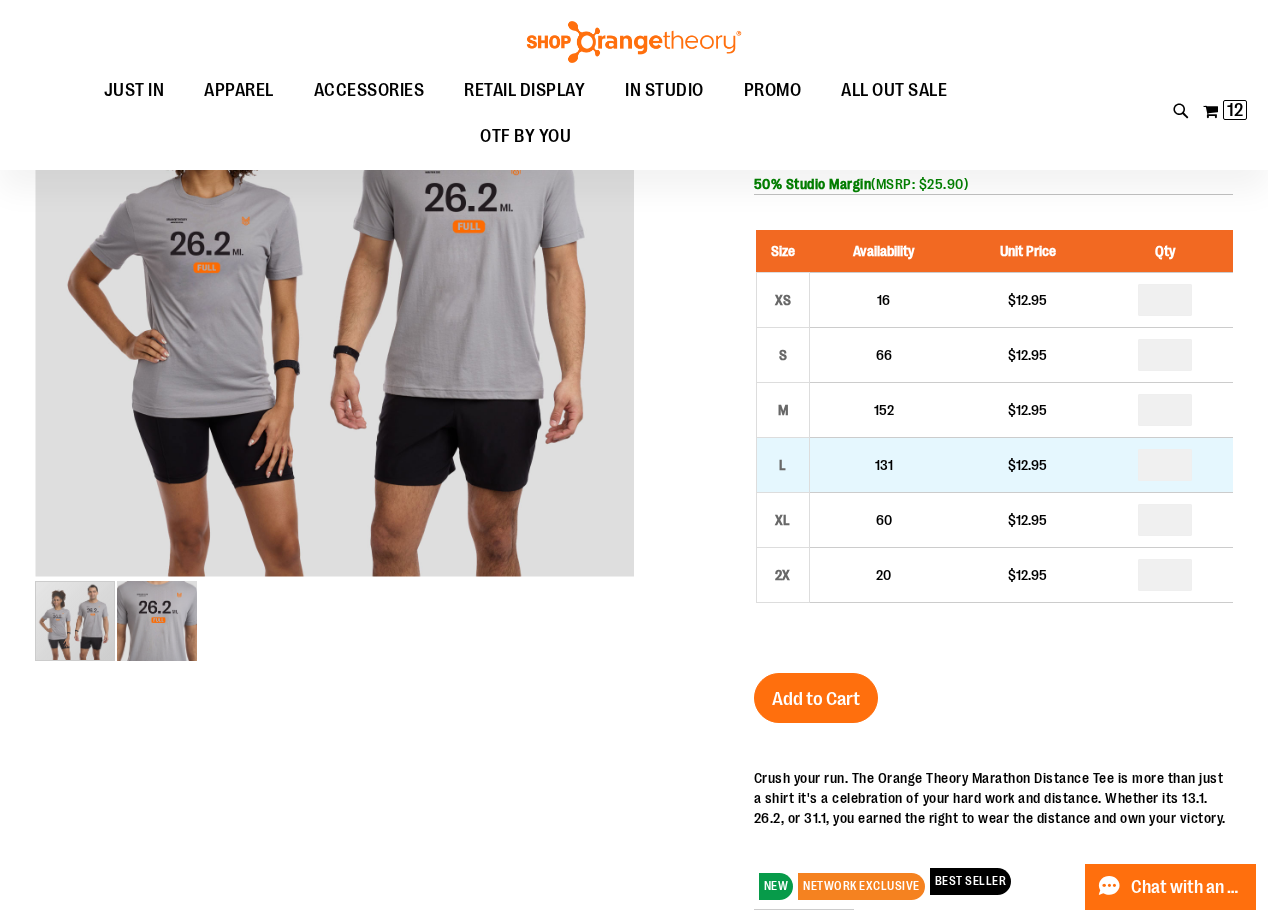 drag, startPoint x: 1175, startPoint y: 473, endPoint x: 1156, endPoint y: 459, distance: 23.600847 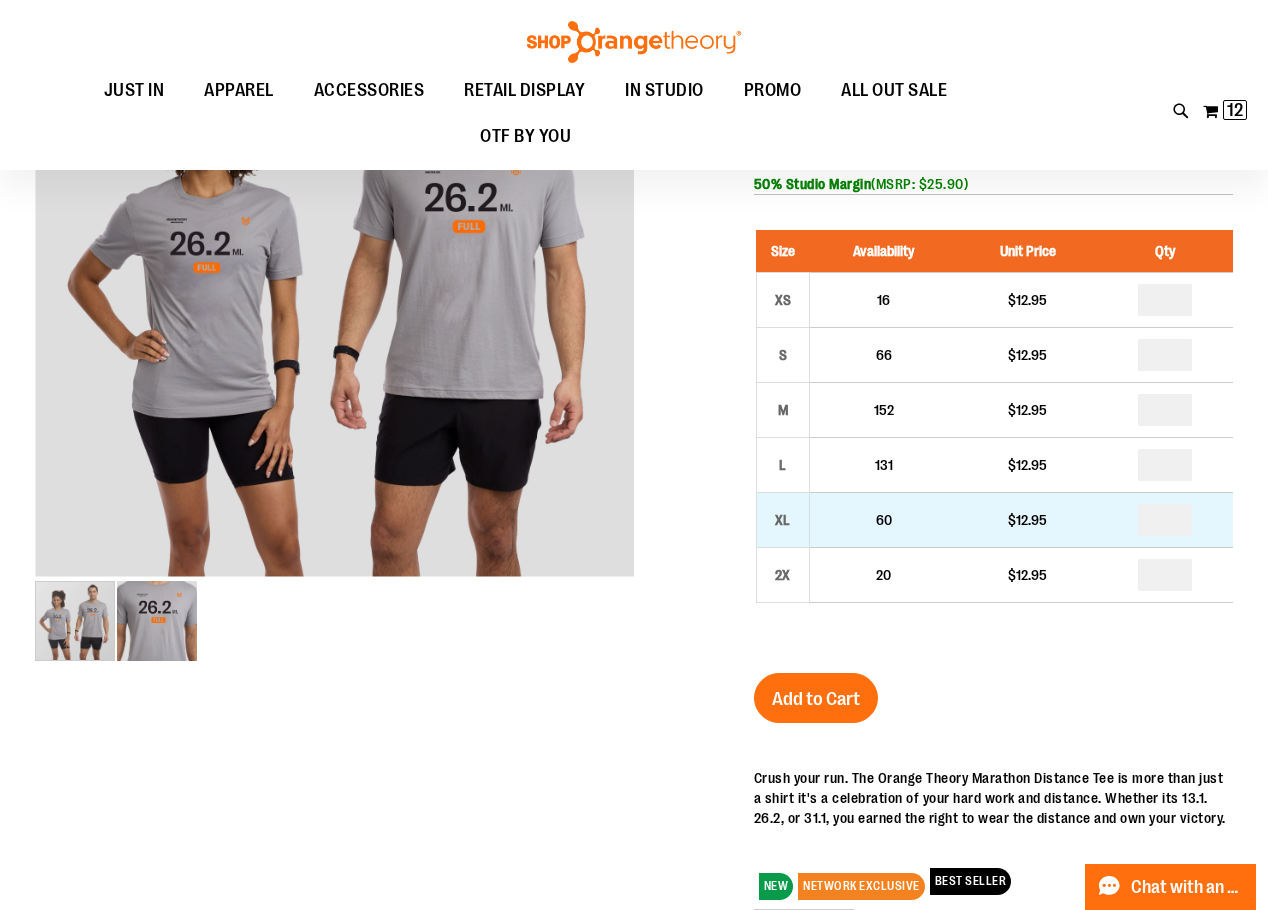 drag, startPoint x: 1175, startPoint y: 526, endPoint x: 1158, endPoint y: 521, distance: 17.720045 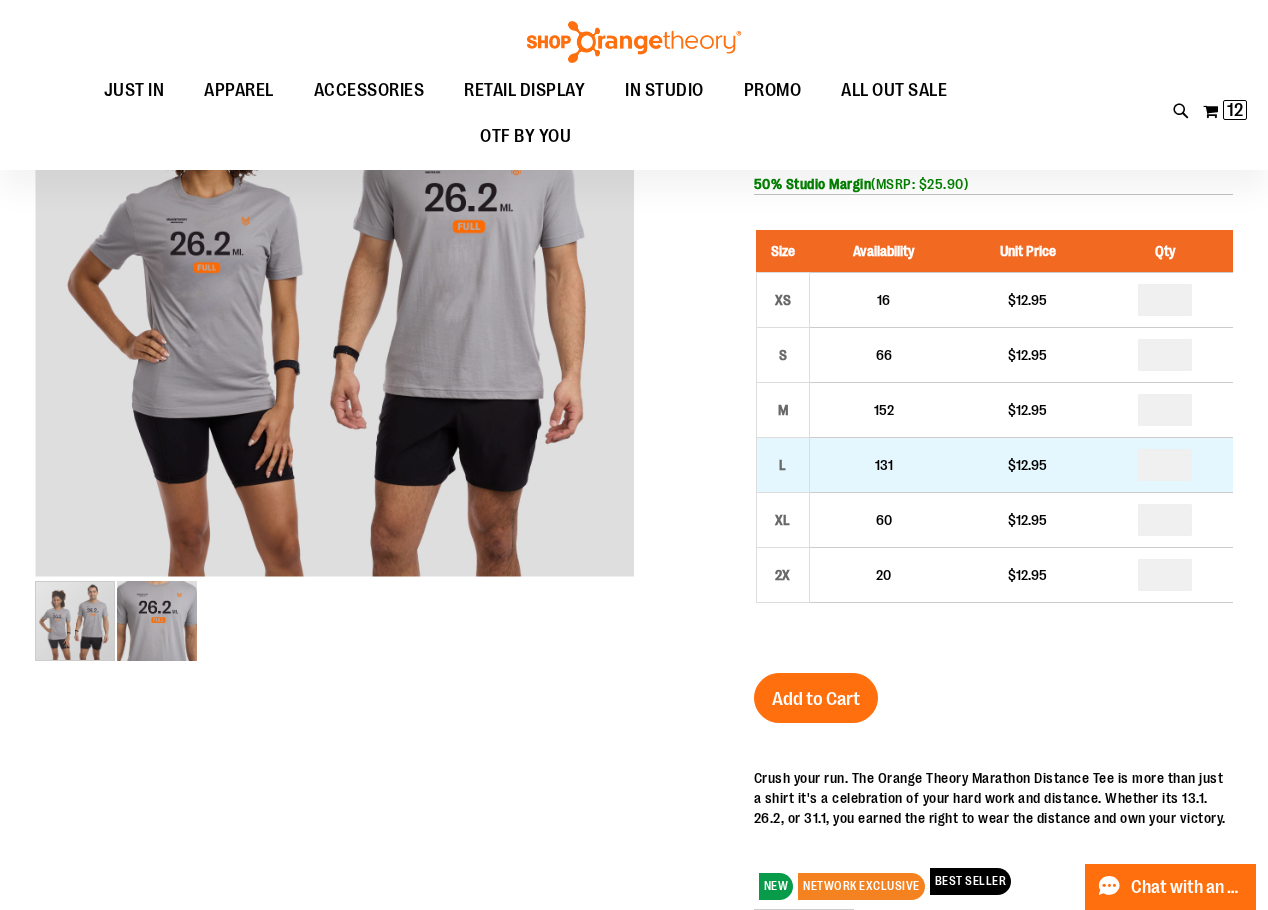 drag, startPoint x: 1179, startPoint y: 468, endPoint x: 1155, endPoint y: 465, distance: 24.186773 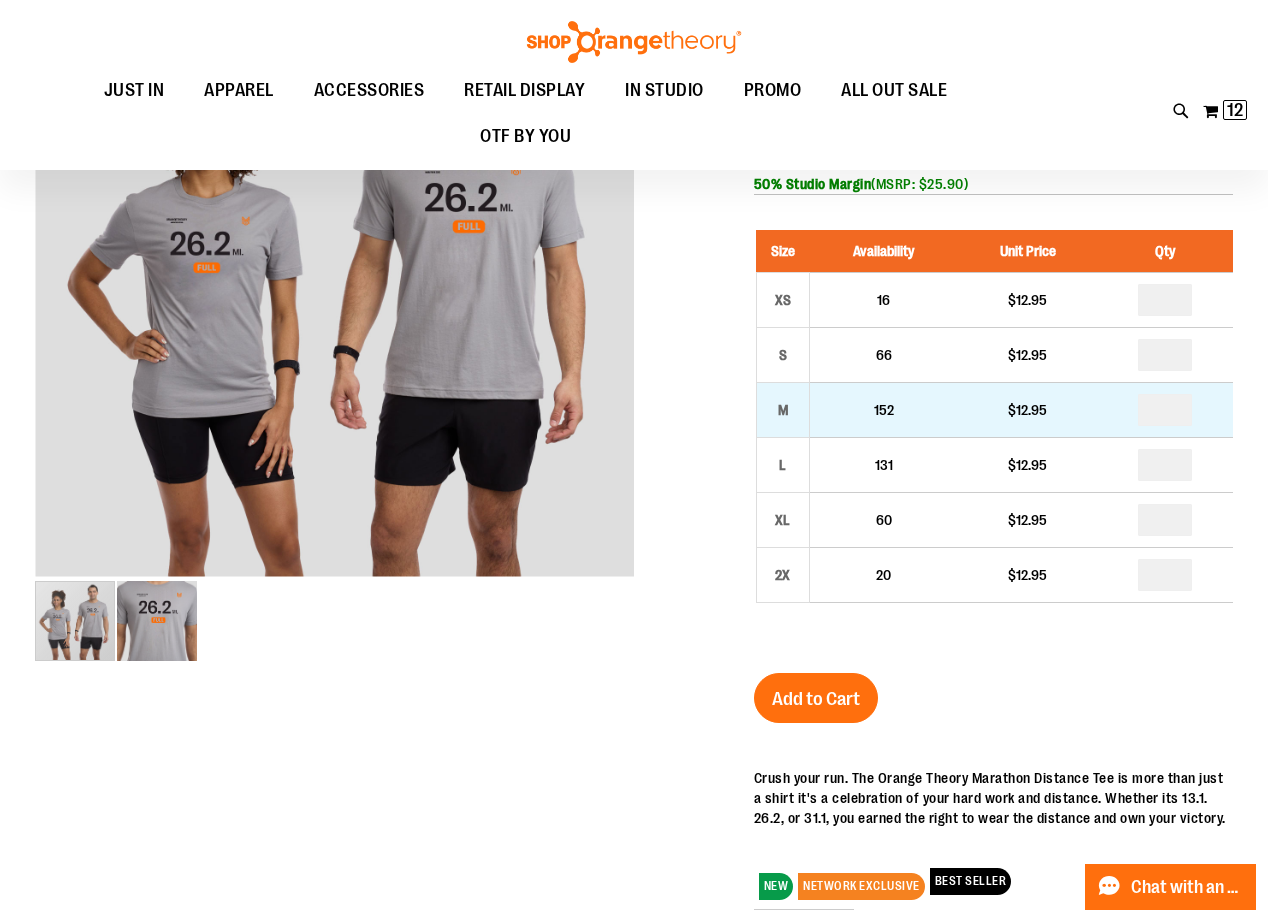 drag, startPoint x: 1175, startPoint y: 412, endPoint x: 1151, endPoint y: 409, distance: 24.186773 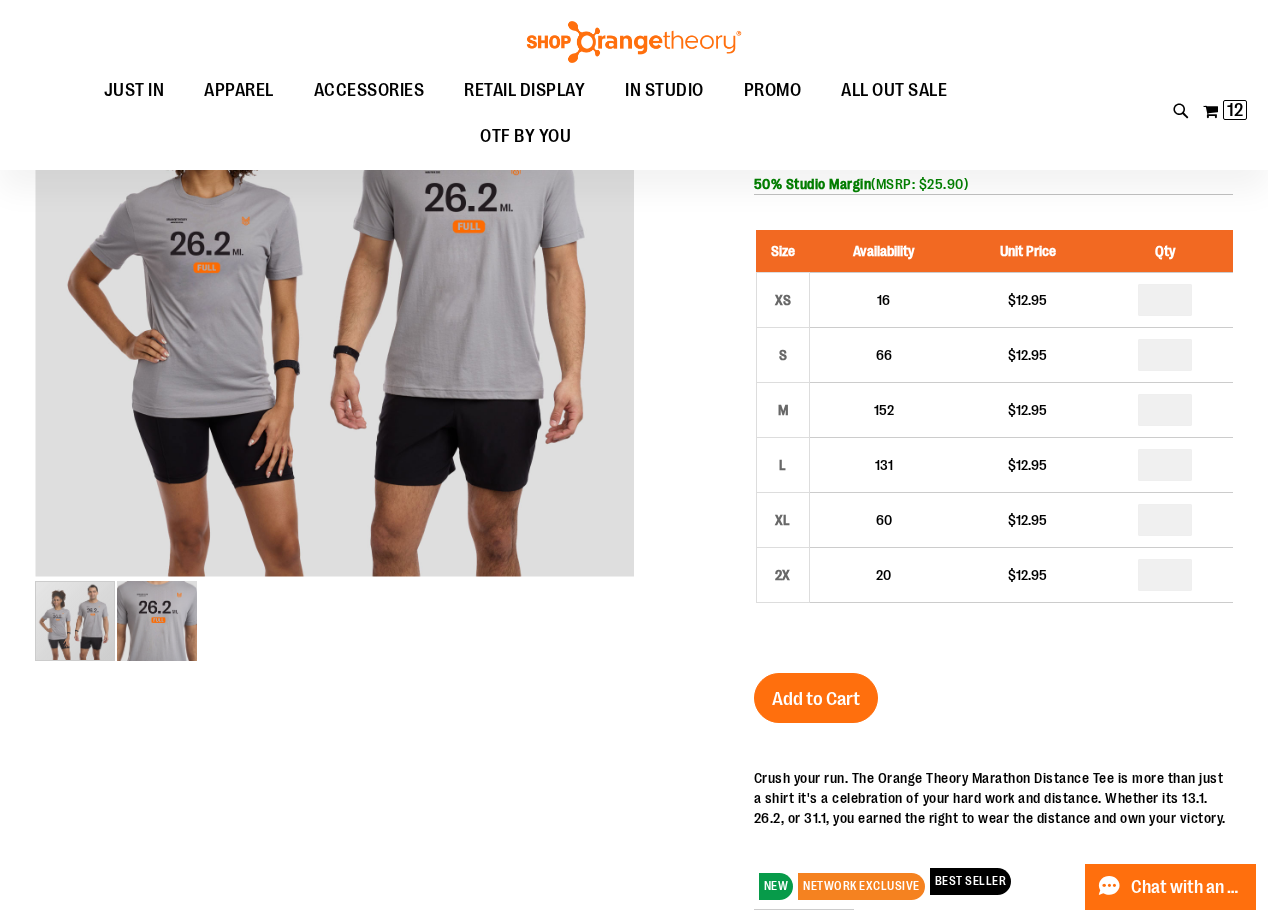 click on "2025 Marathon Unisex Distance Tee 26.2
$12.95
In stock
Only  %1  left
SKU
1555358
50% Studio Margin  (MSRP: $25.90)
Size
Availability
Unit Price
Qty
XS
16
$12.95
*" at bounding box center [993, 614] 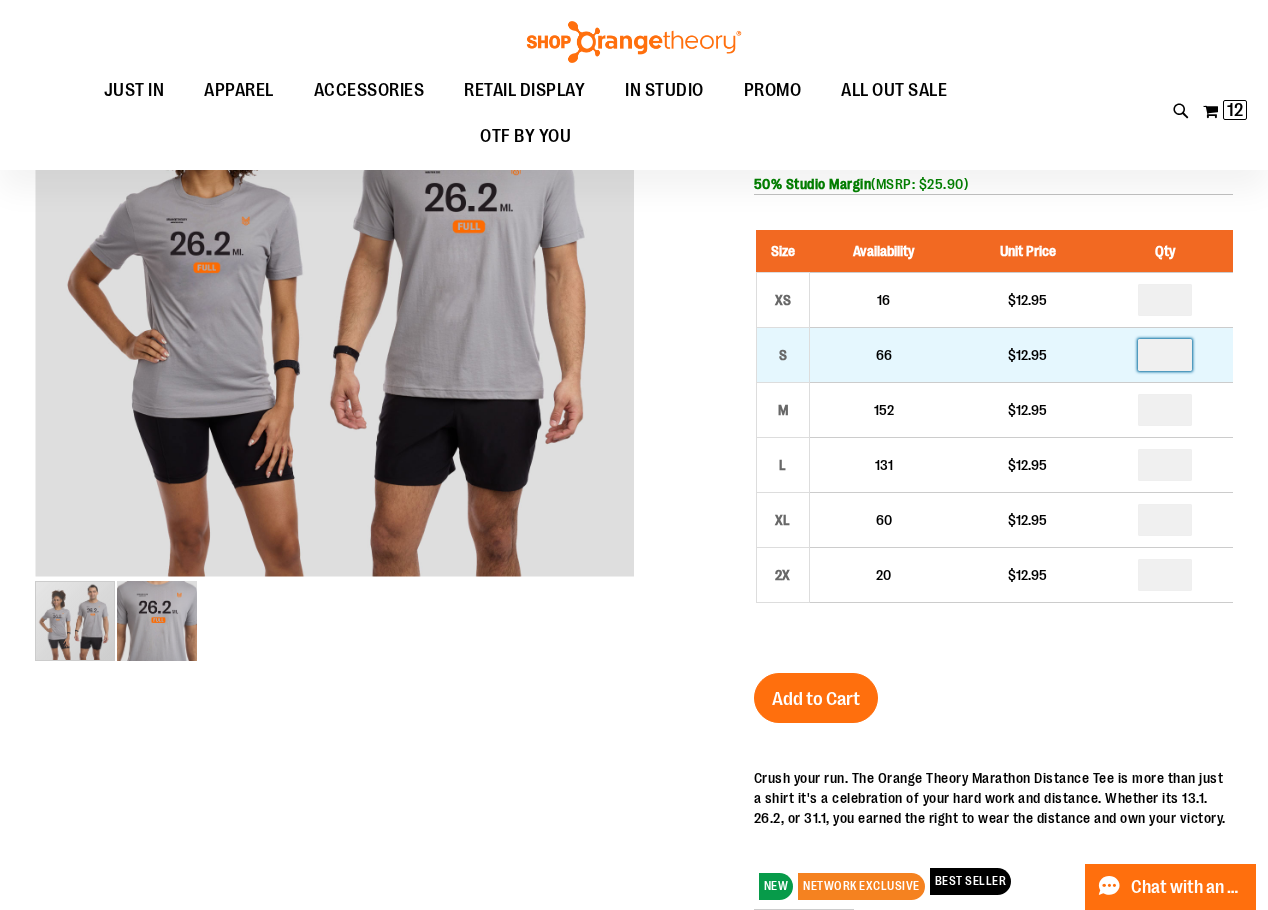 drag, startPoint x: 1175, startPoint y: 357, endPoint x: 1152, endPoint y: 352, distance: 23.537205 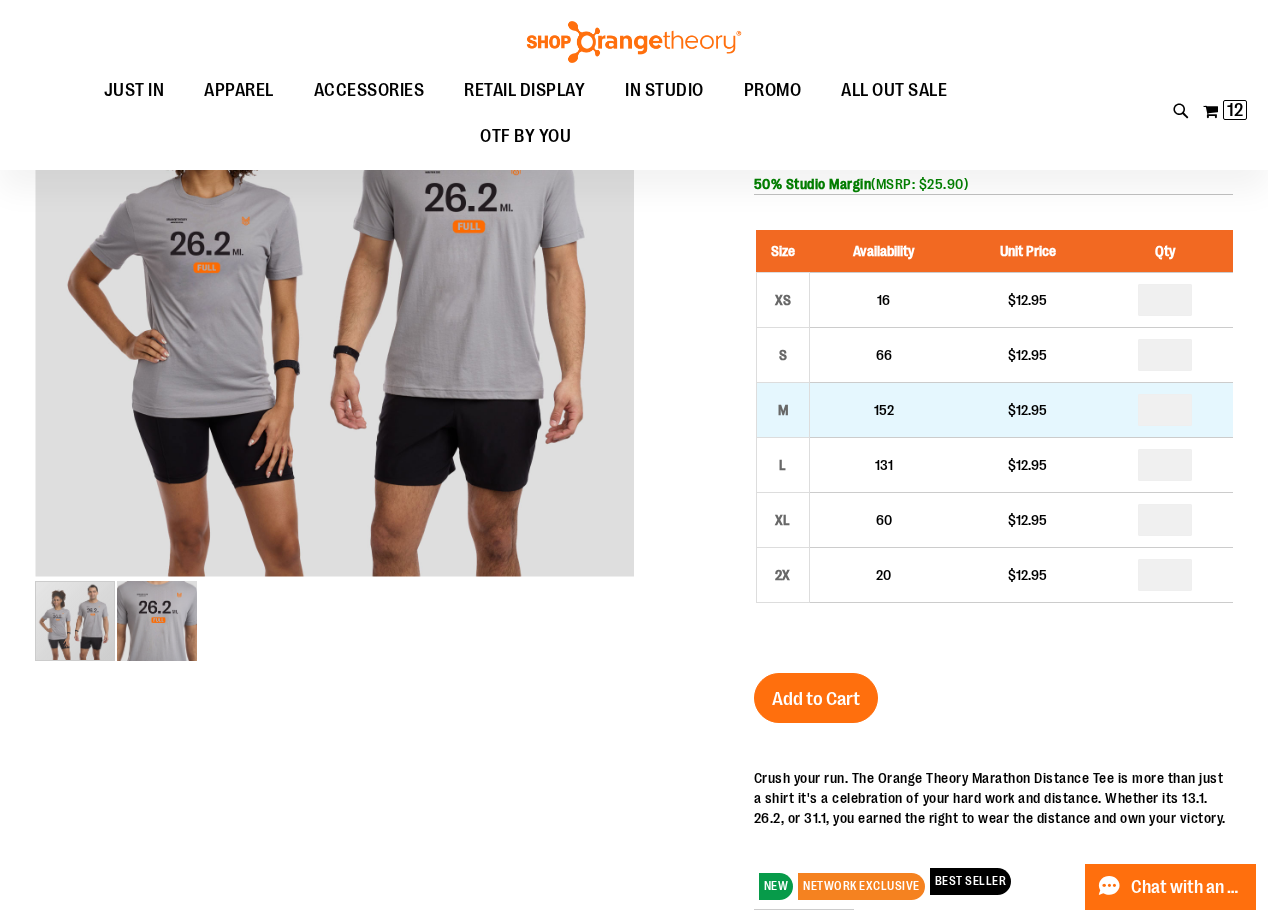 drag, startPoint x: 1175, startPoint y: 406, endPoint x: 1137, endPoint y: 401, distance: 38.327538 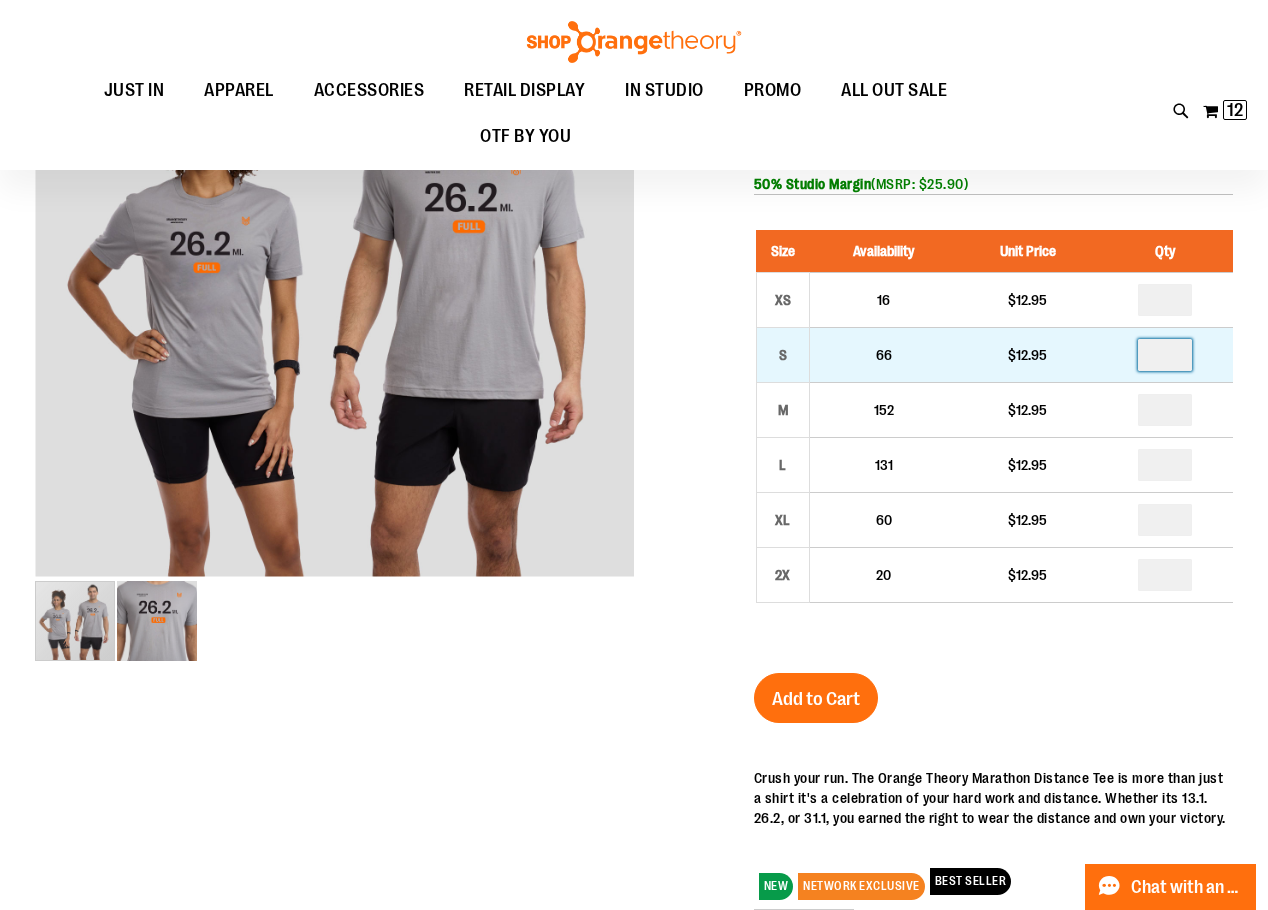 drag, startPoint x: 1173, startPoint y: 359, endPoint x: 1125, endPoint y: 362, distance: 48.09366 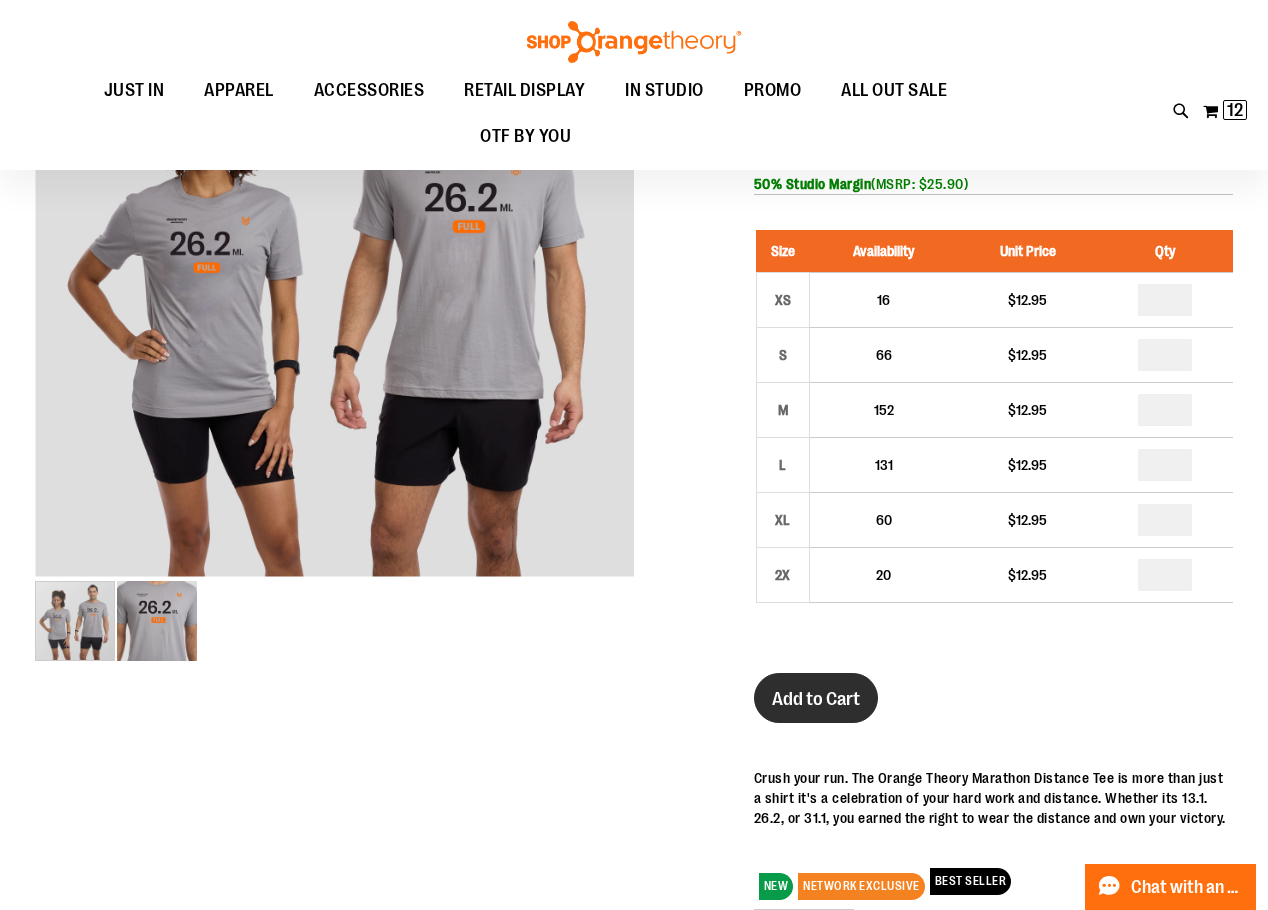click on "Add to Cart" at bounding box center [816, 698] 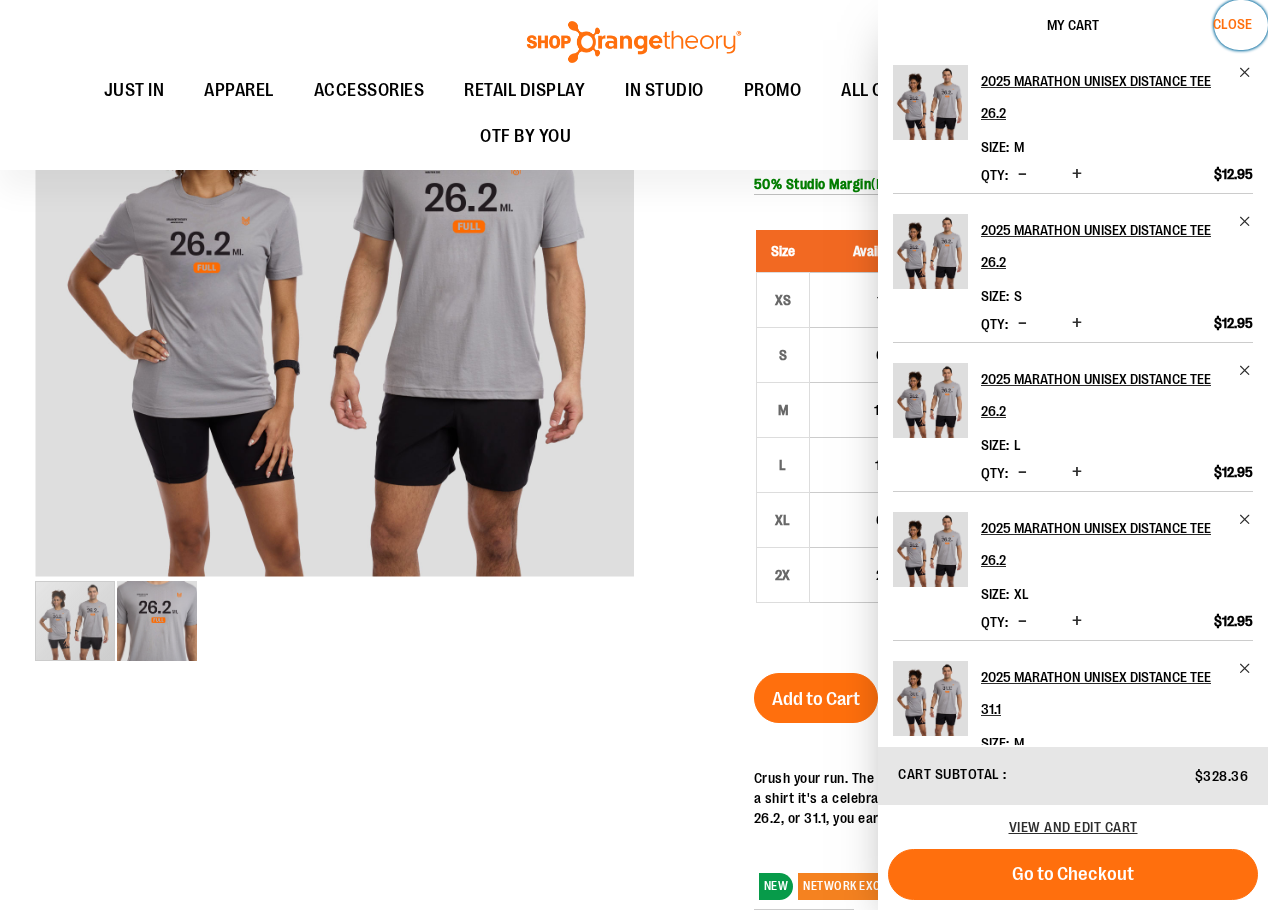 click on "Close" at bounding box center (1232, 24) 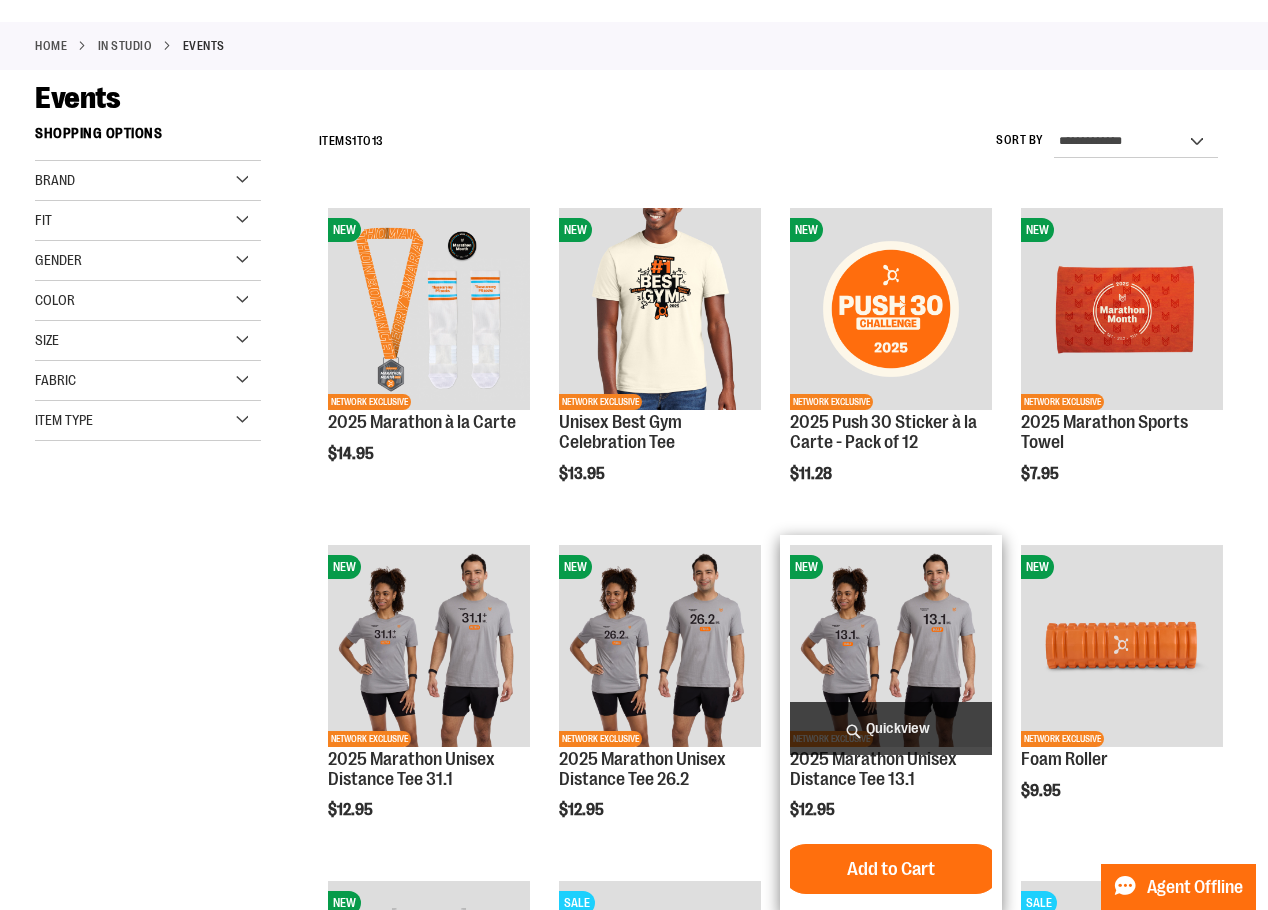 scroll, scrollTop: 199, scrollLeft: 0, axis: vertical 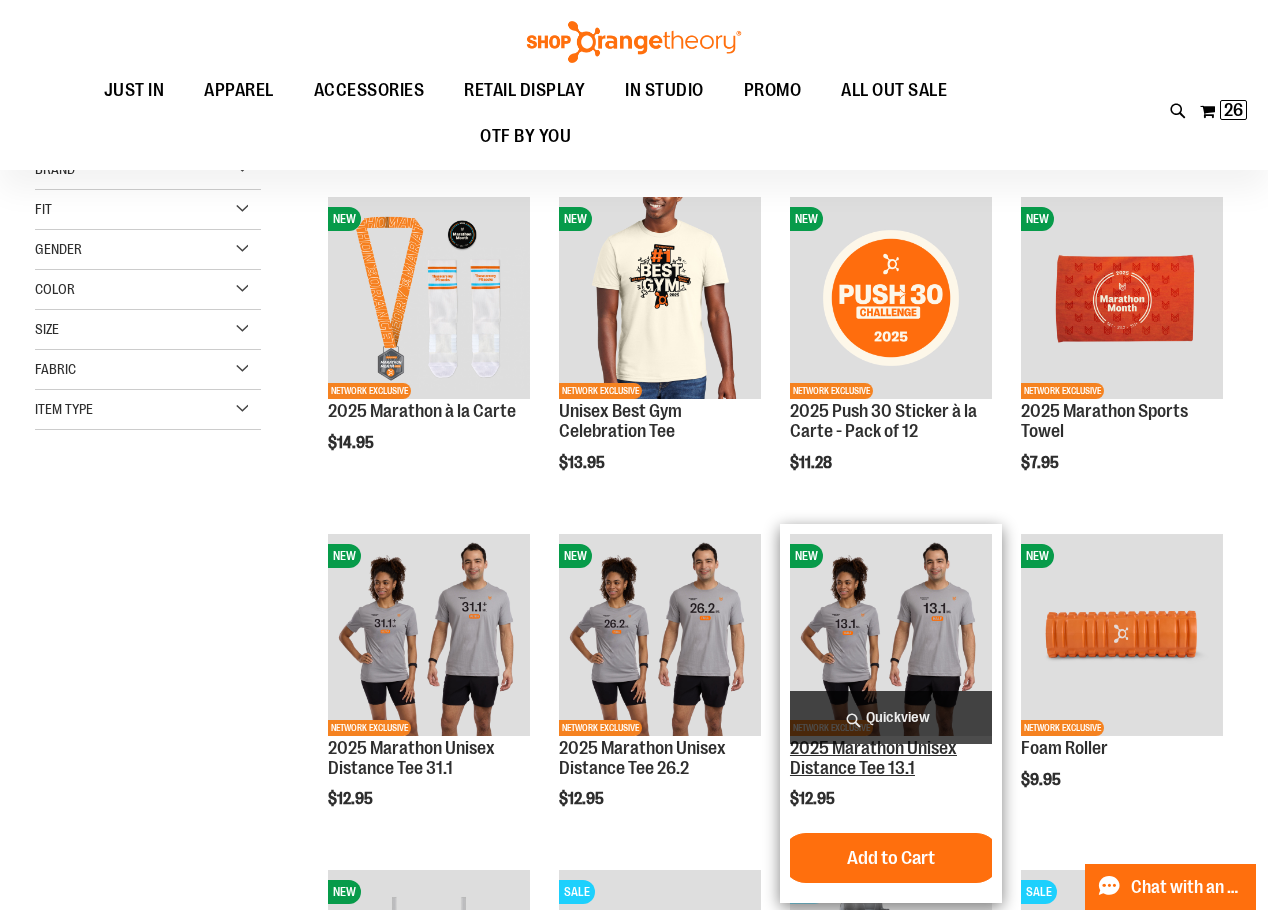 click on "2025 Marathon Unisex Distance Tee 13.1" at bounding box center [873, 758] 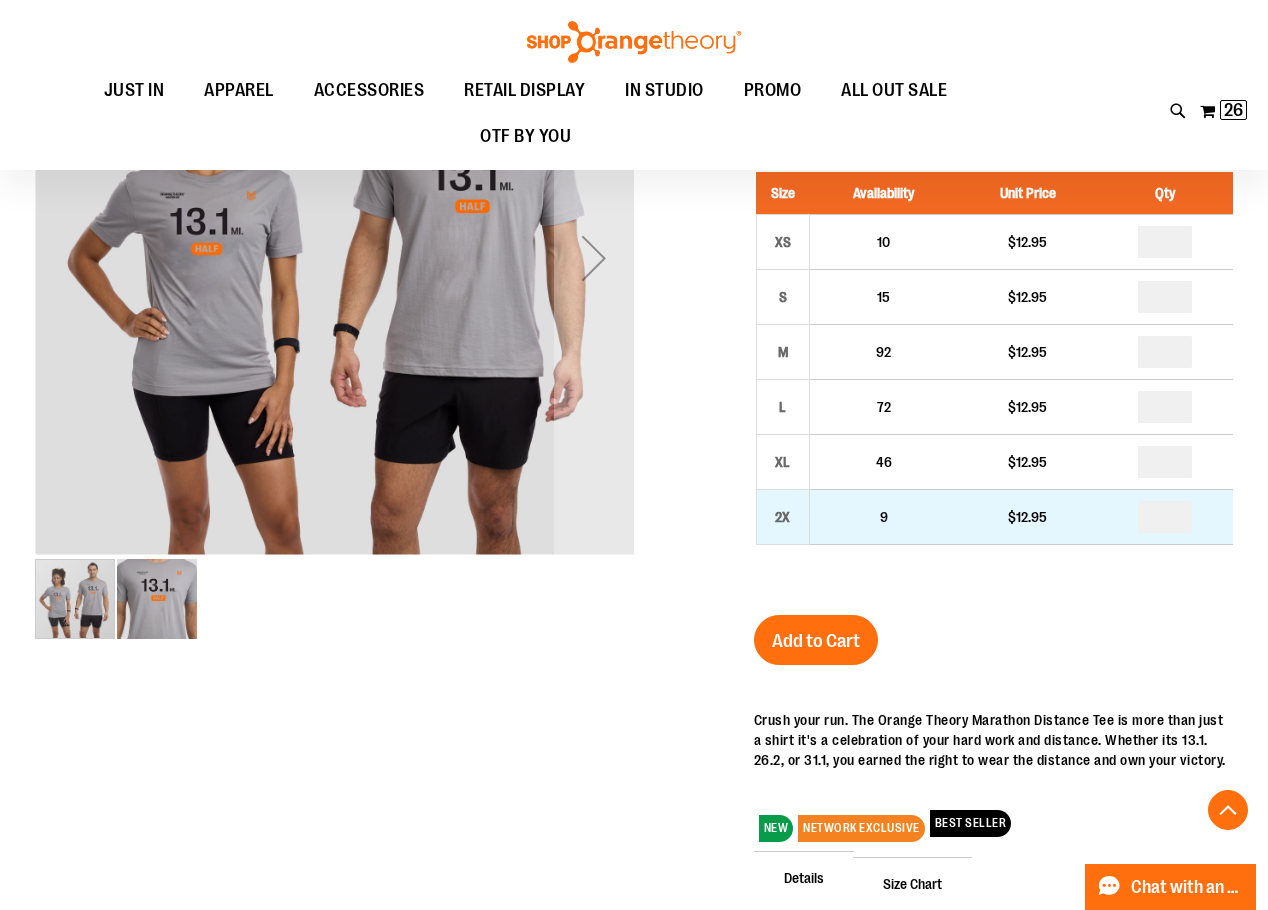 scroll, scrollTop: 199, scrollLeft: 0, axis: vertical 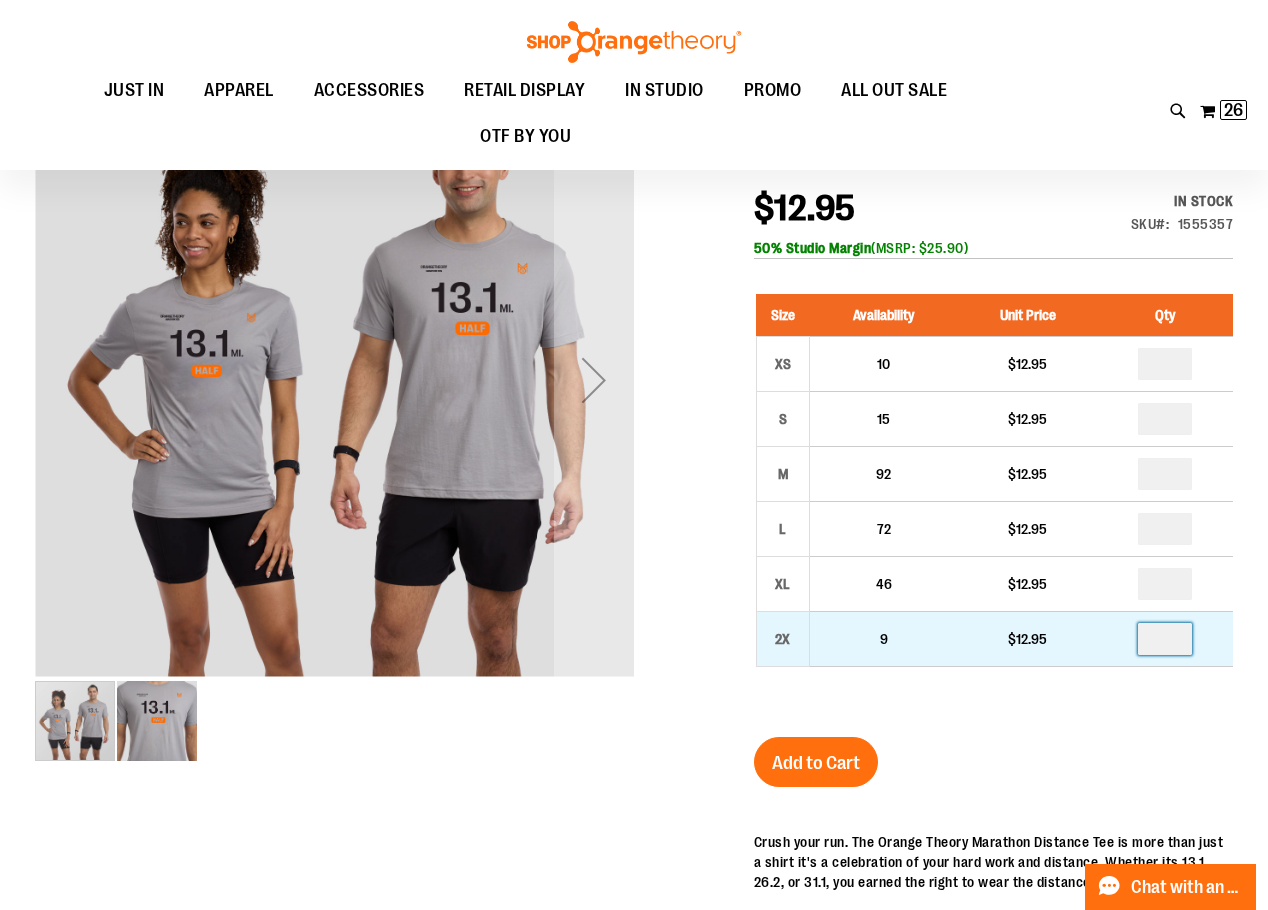 drag, startPoint x: 1174, startPoint y: 675, endPoint x: 1139, endPoint y: 679, distance: 35.22783 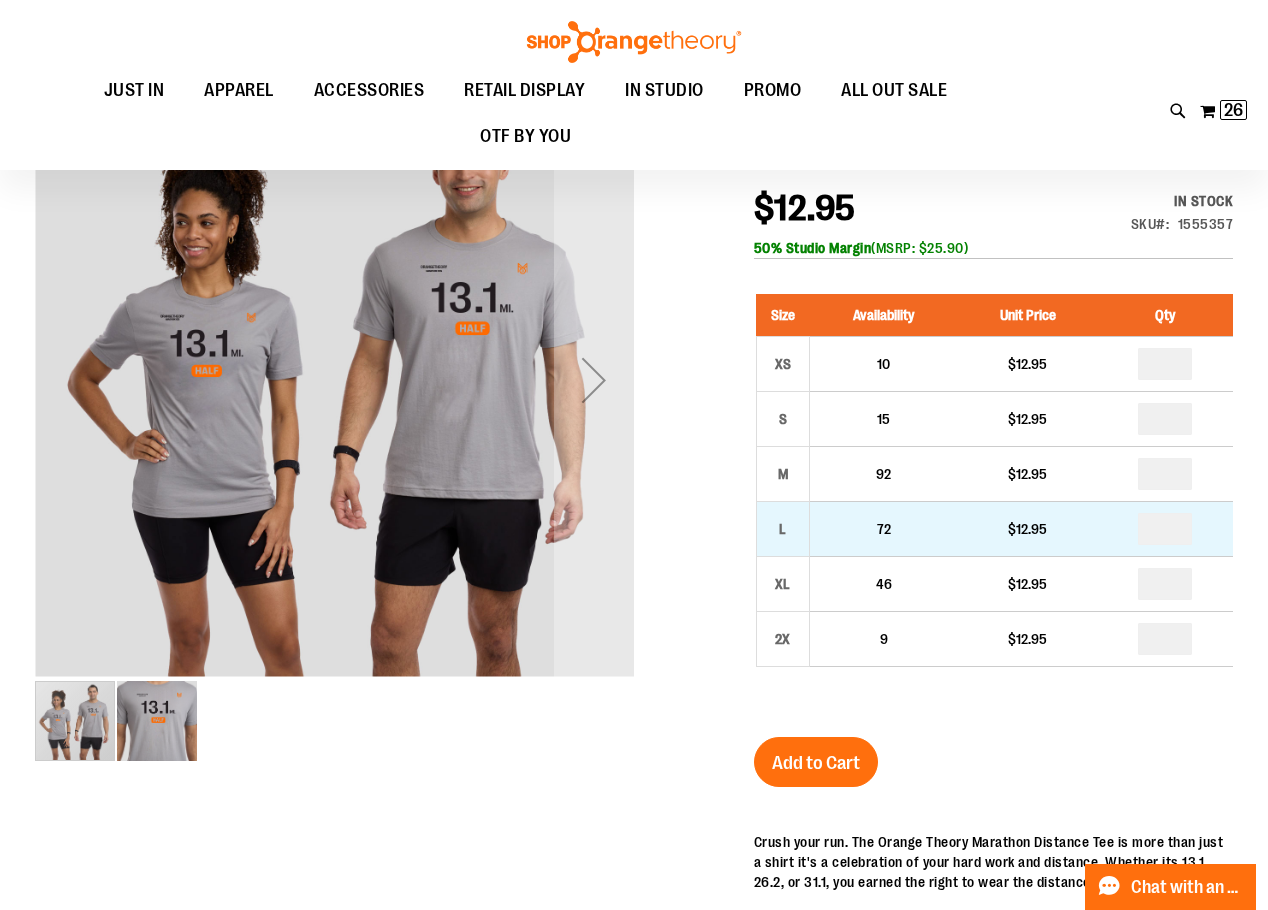 drag, startPoint x: 1176, startPoint y: 568, endPoint x: 1150, endPoint y: 571, distance: 26.172504 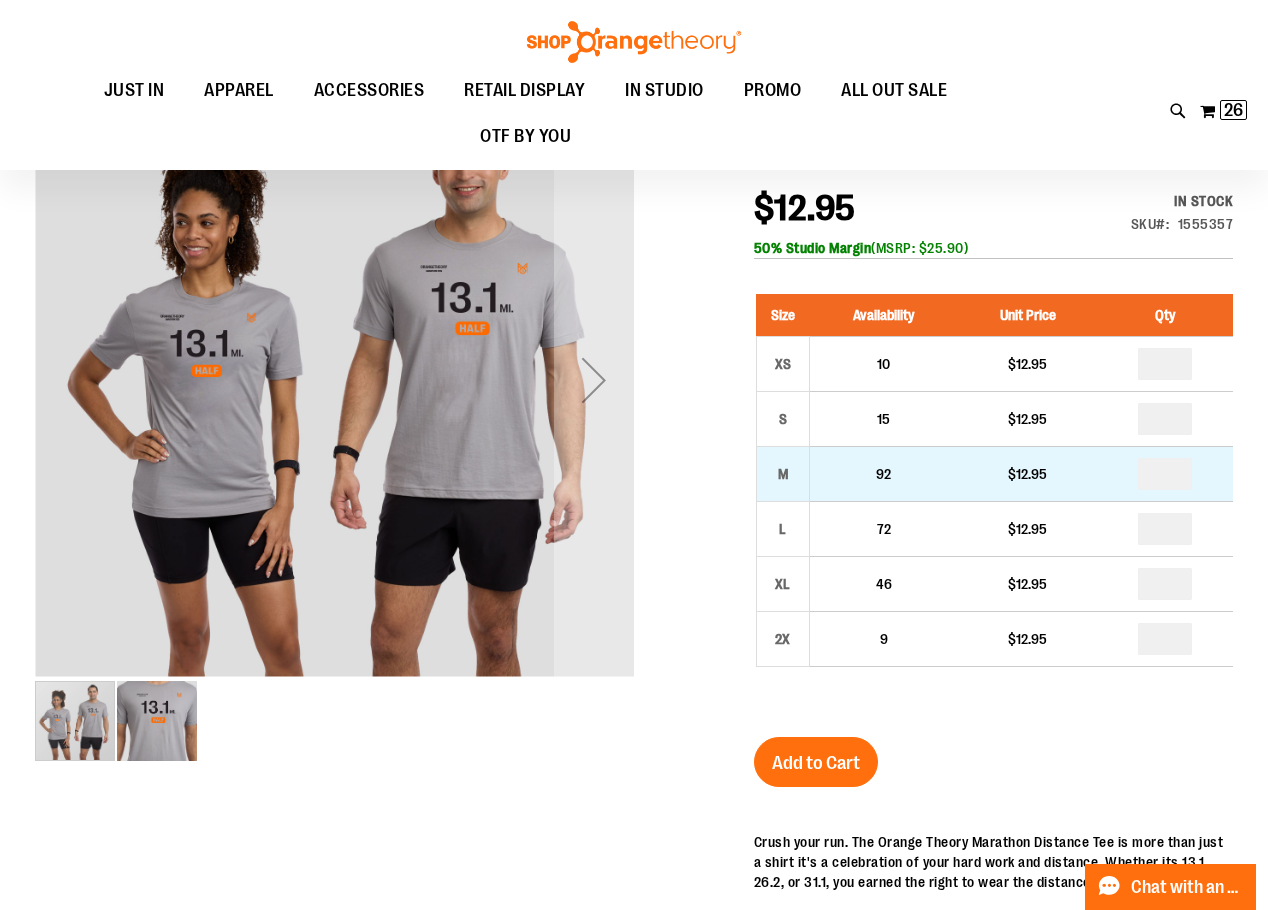 drag, startPoint x: 1180, startPoint y: 508, endPoint x: 1130, endPoint y: 513, distance: 50.24938 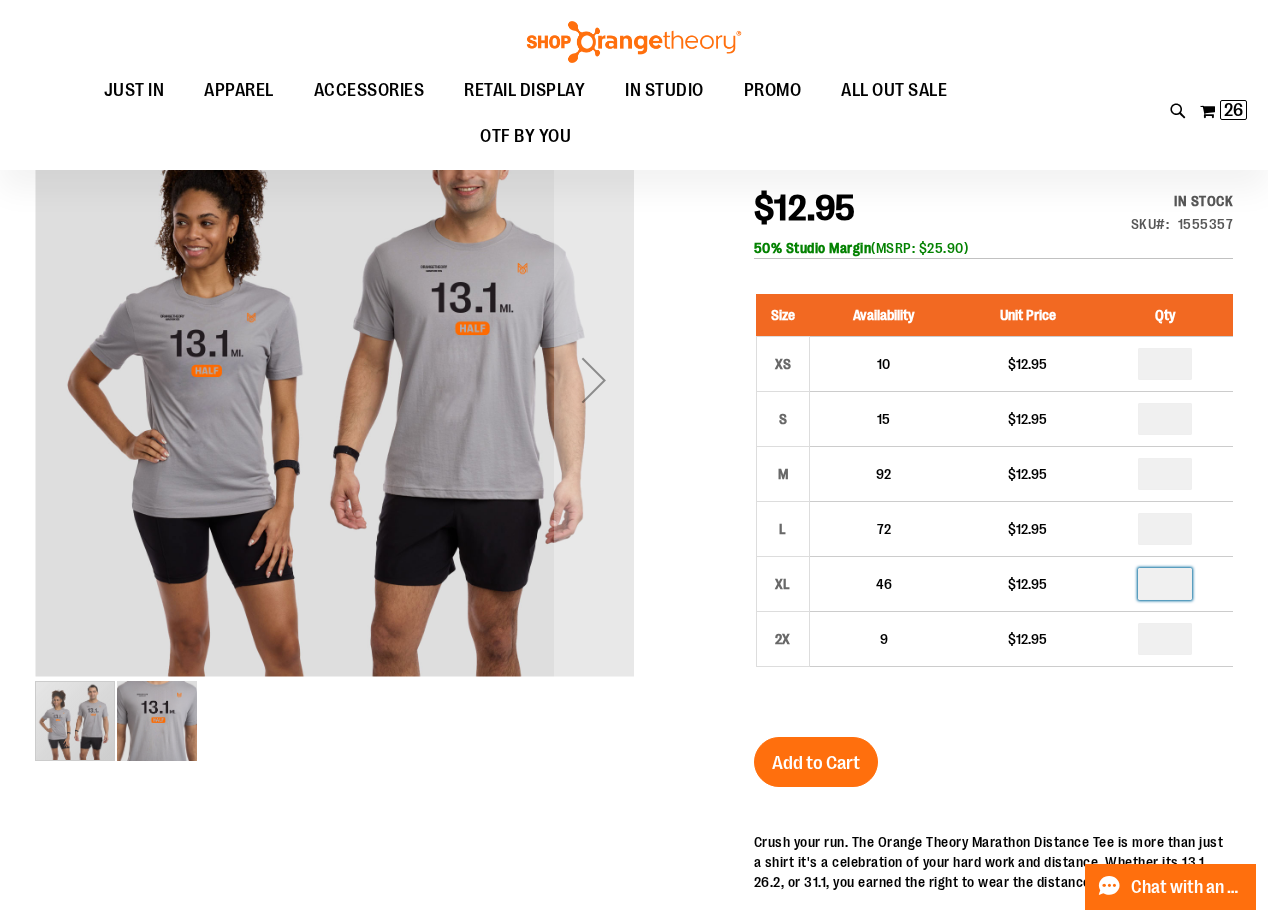 click at bounding box center [1165, 584] 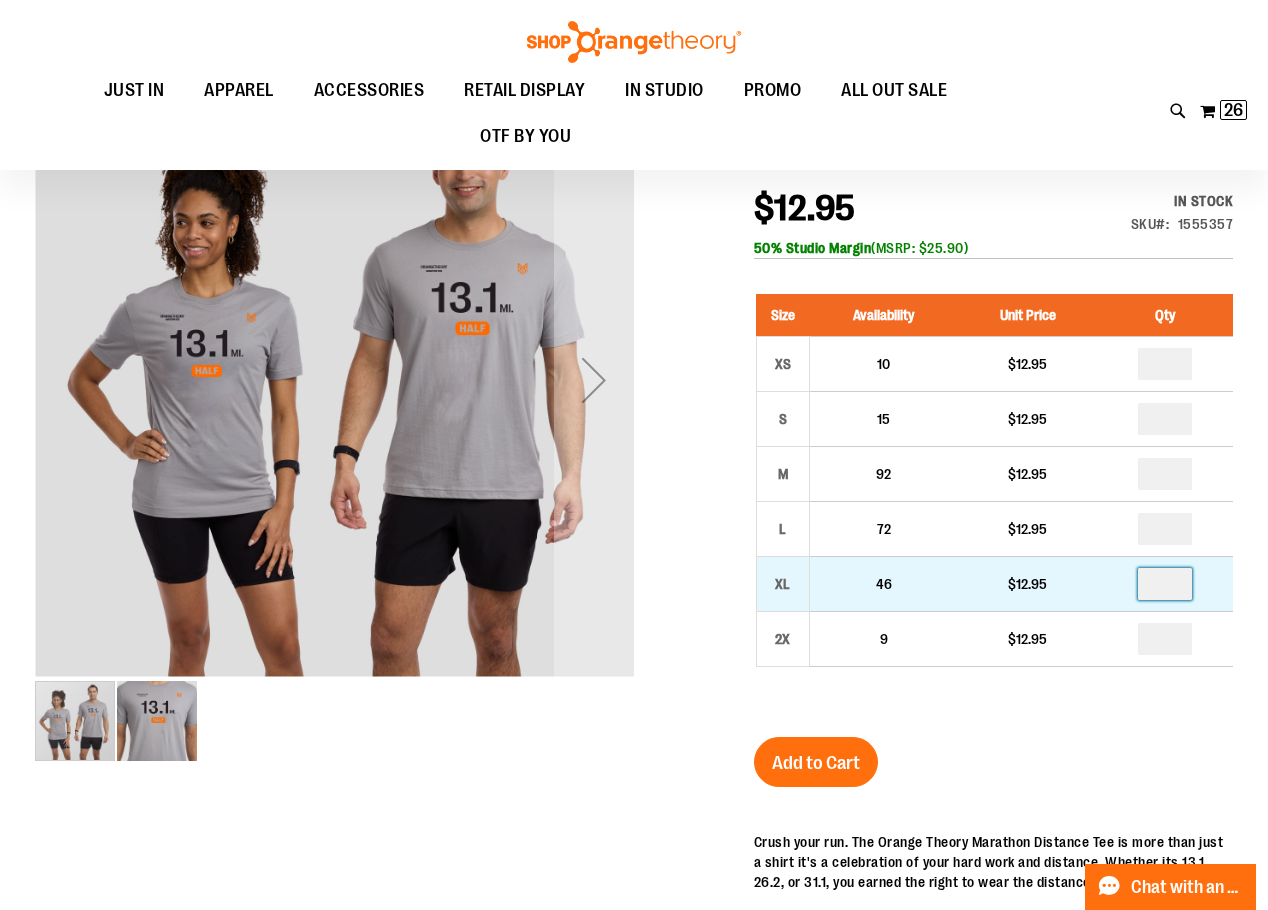type on "*" 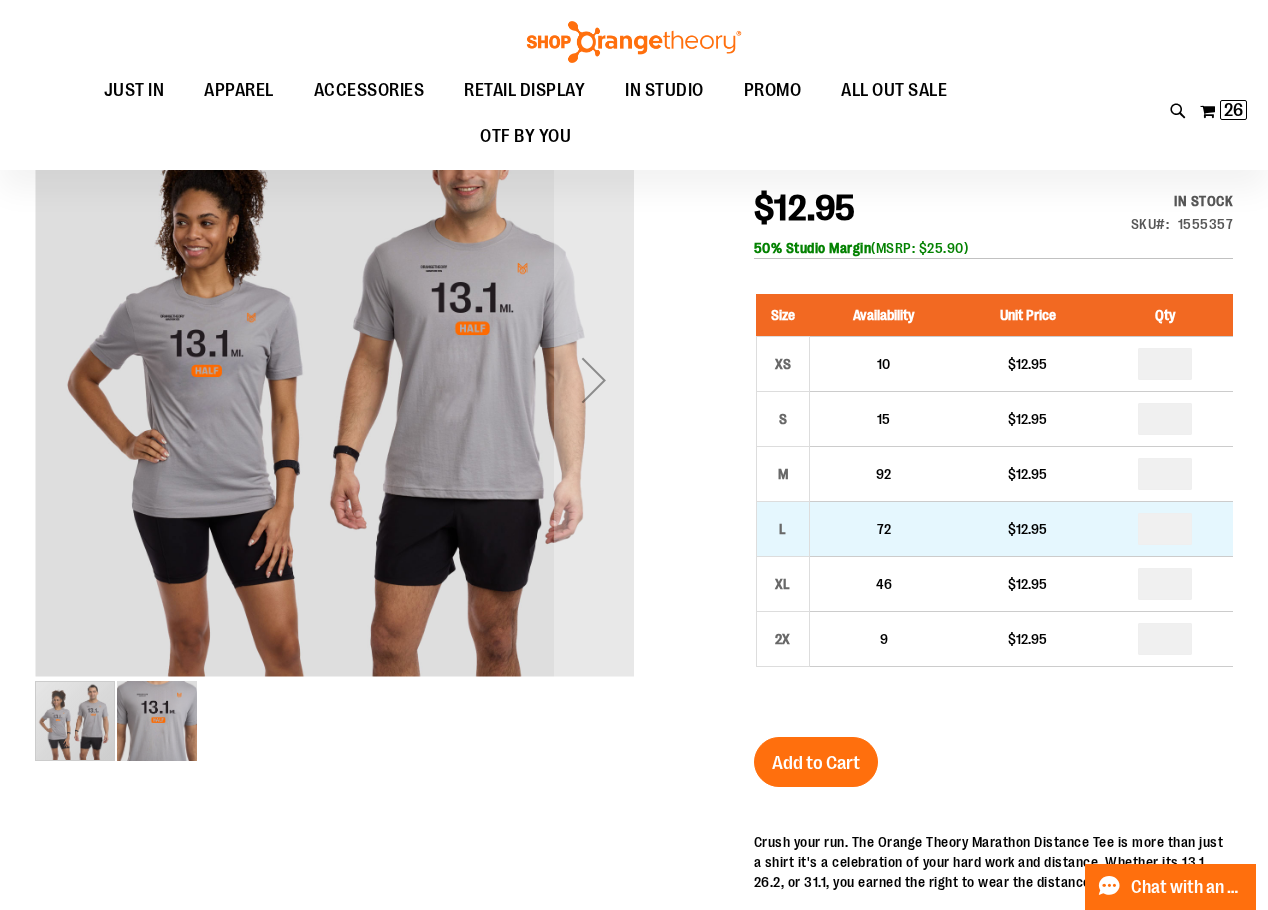 drag, startPoint x: 1177, startPoint y: 565, endPoint x: 1087, endPoint y: 576, distance: 90.66973 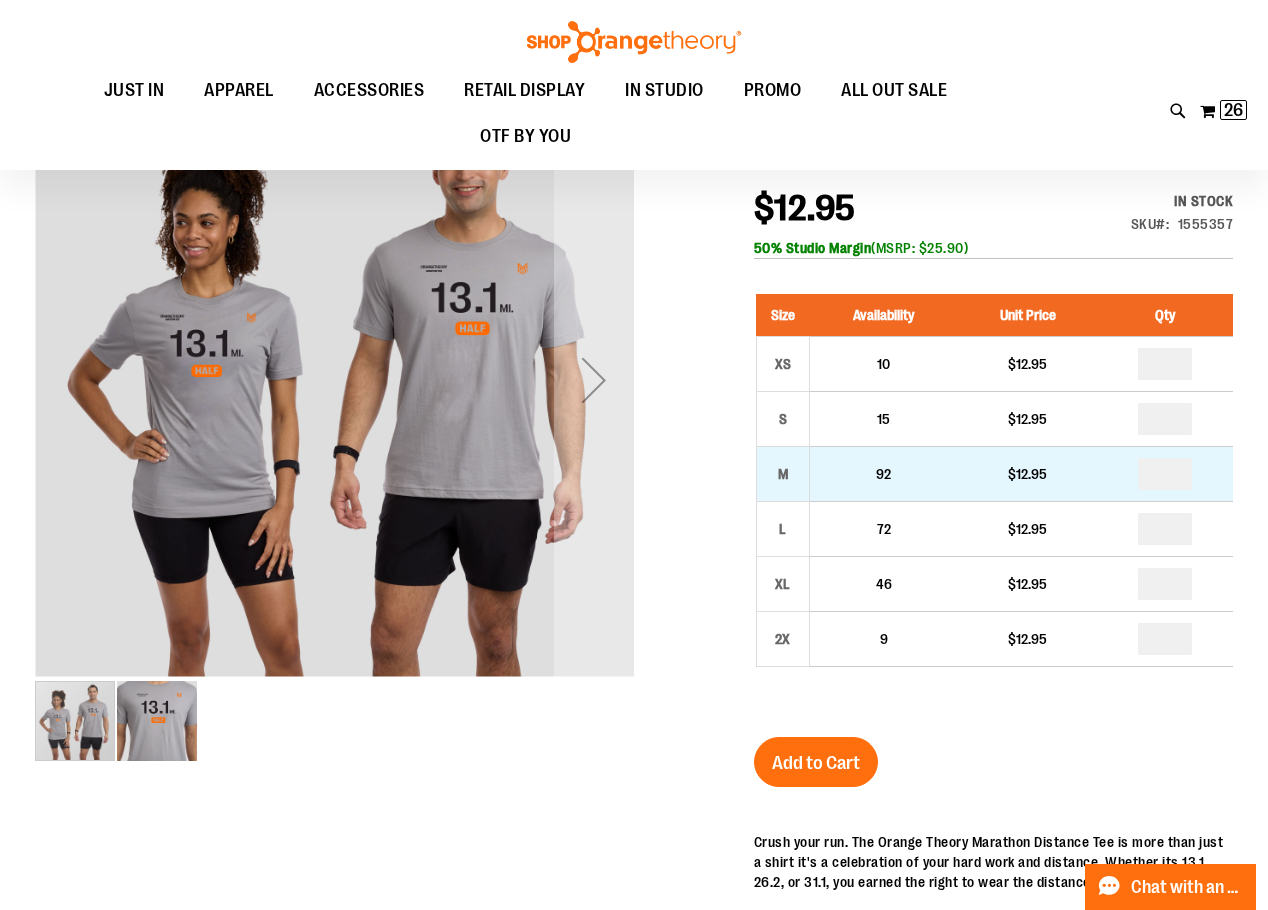 drag, startPoint x: 1179, startPoint y: 502, endPoint x: 1147, endPoint y: 497, distance: 32.38827 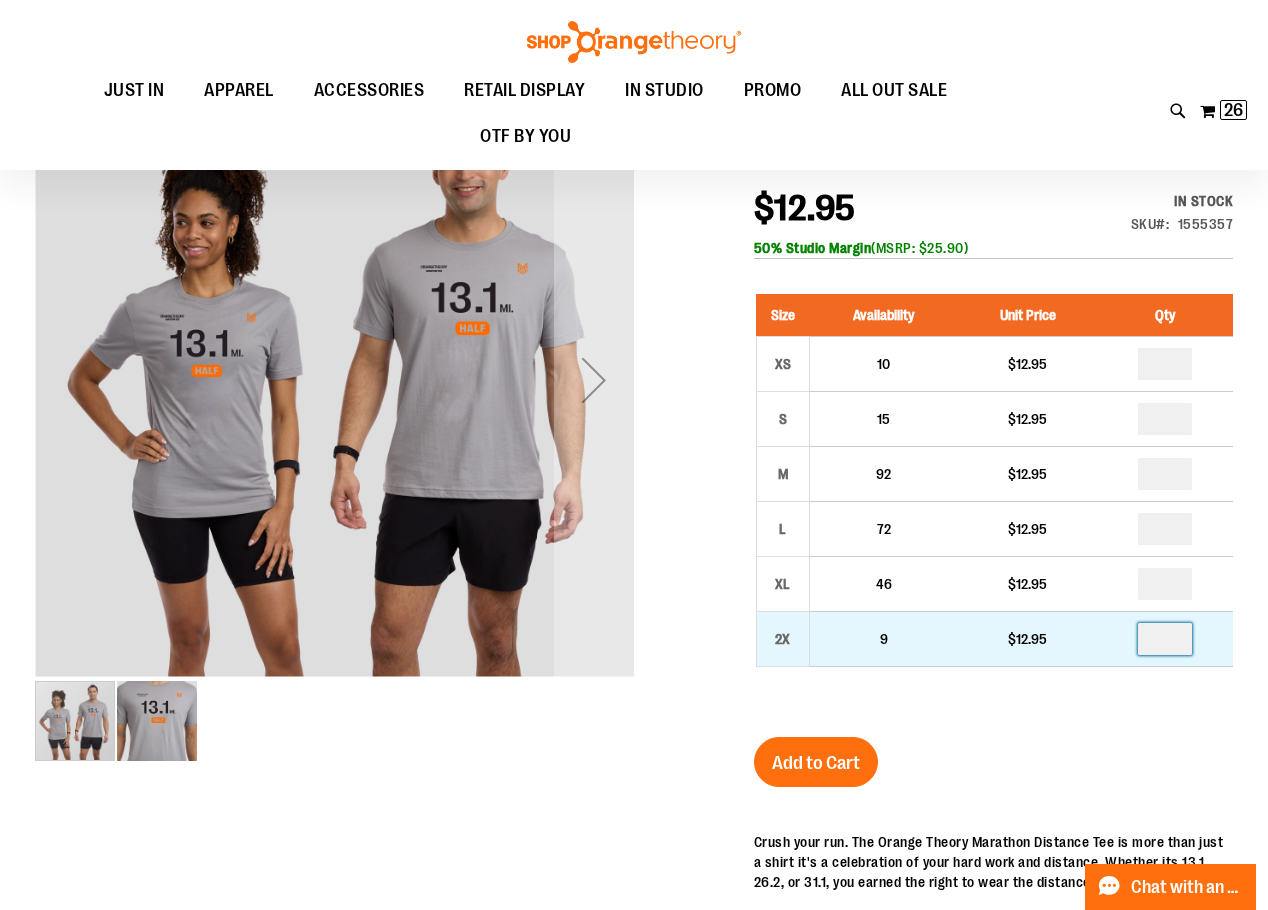 drag, startPoint x: 1187, startPoint y: 682, endPoint x: 1128, endPoint y: 681, distance: 59.008472 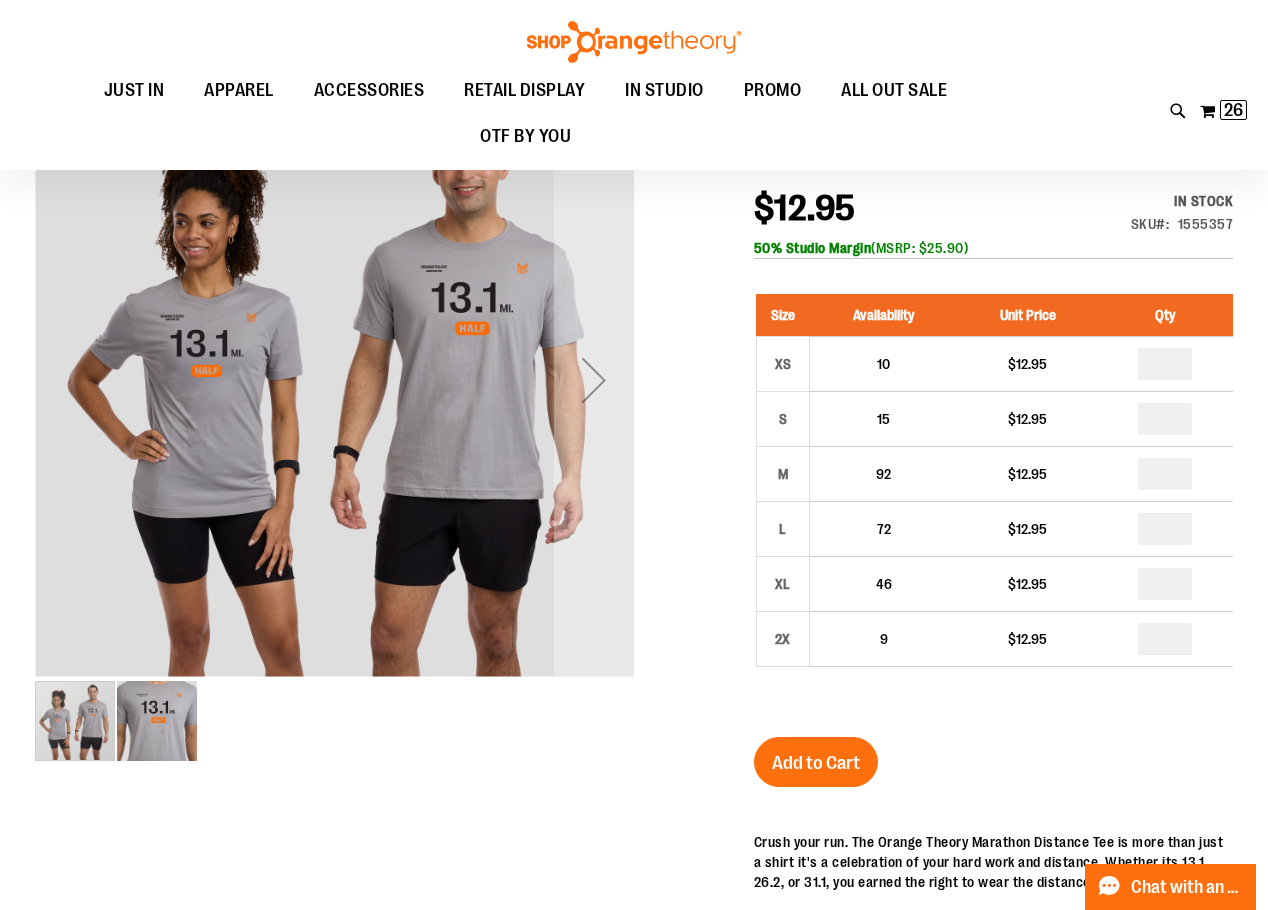drag, startPoint x: 1176, startPoint y: 514, endPoint x: 1140, endPoint y: 505, distance: 37.107952 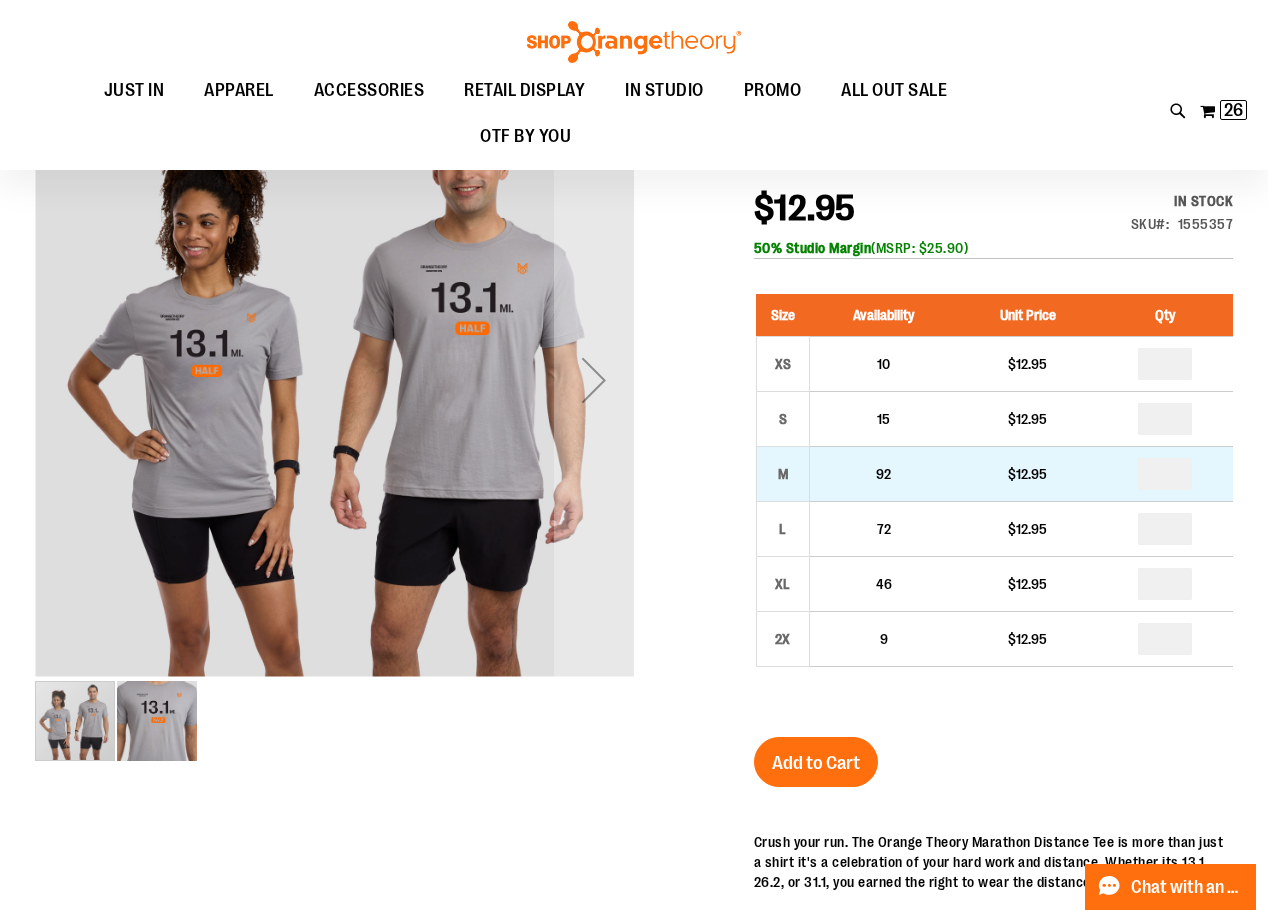 type on "*" 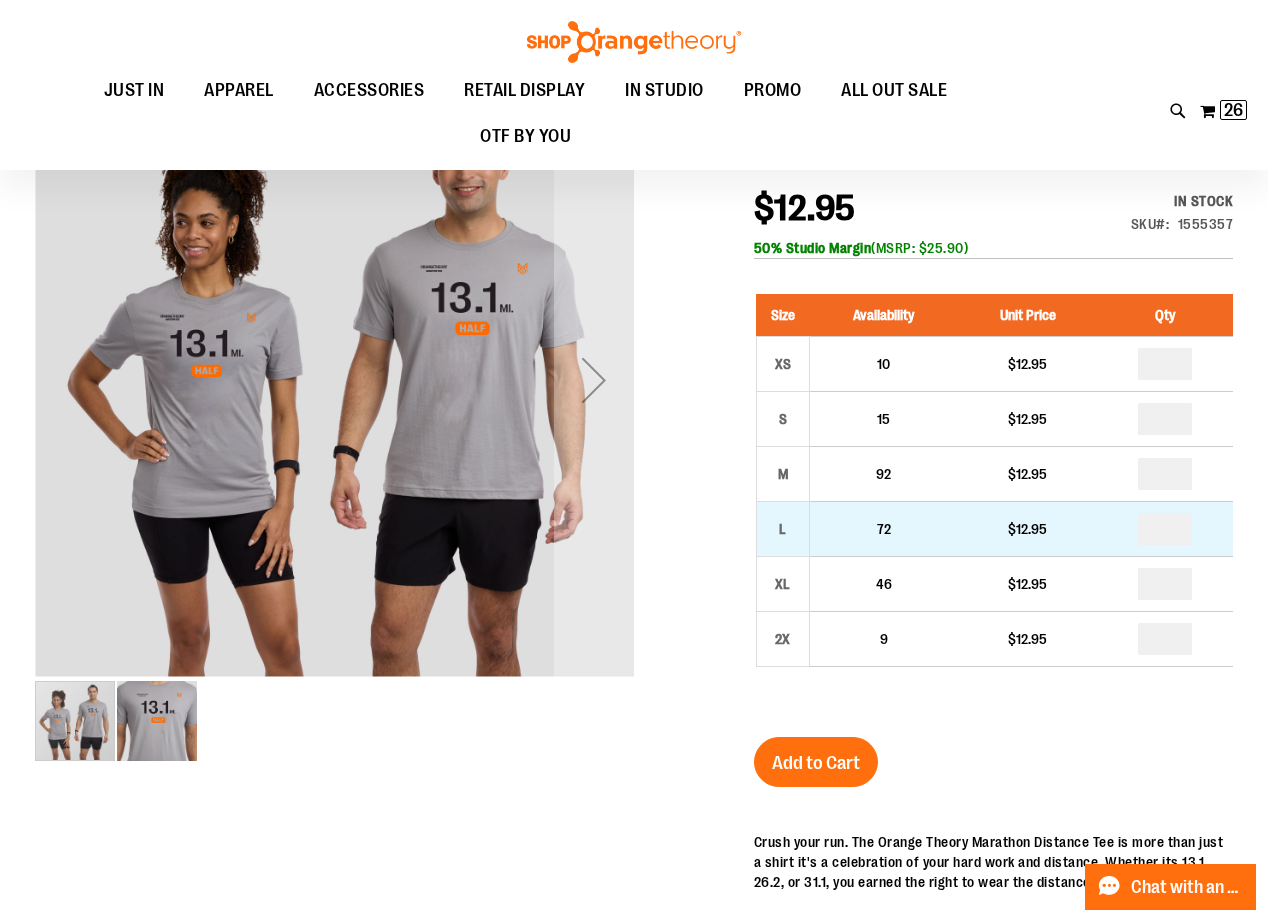 drag, startPoint x: 1180, startPoint y: 560, endPoint x: 1130, endPoint y: 558, distance: 50.039986 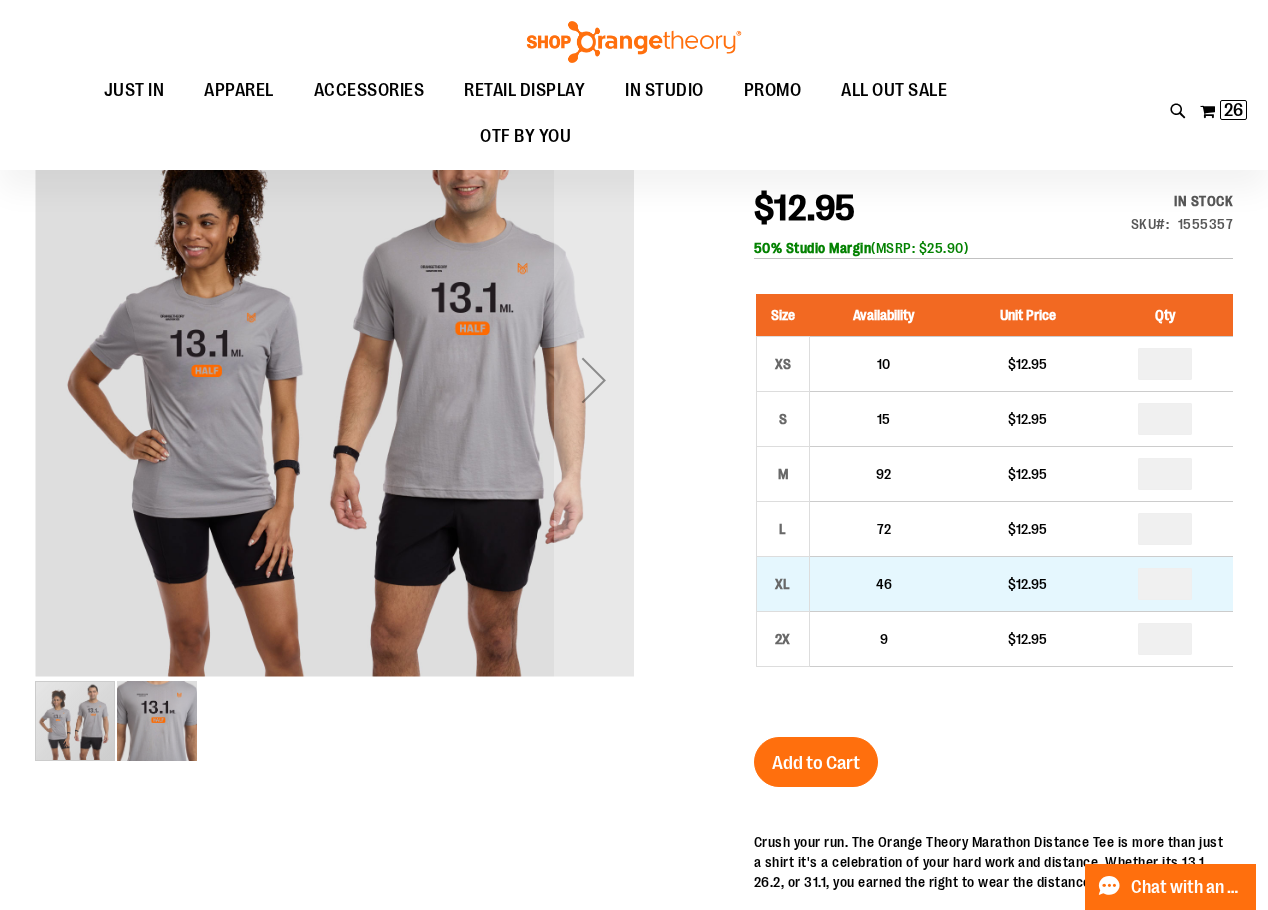 drag, startPoint x: 1186, startPoint y: 631, endPoint x: 1130, endPoint y: 627, distance: 56.142673 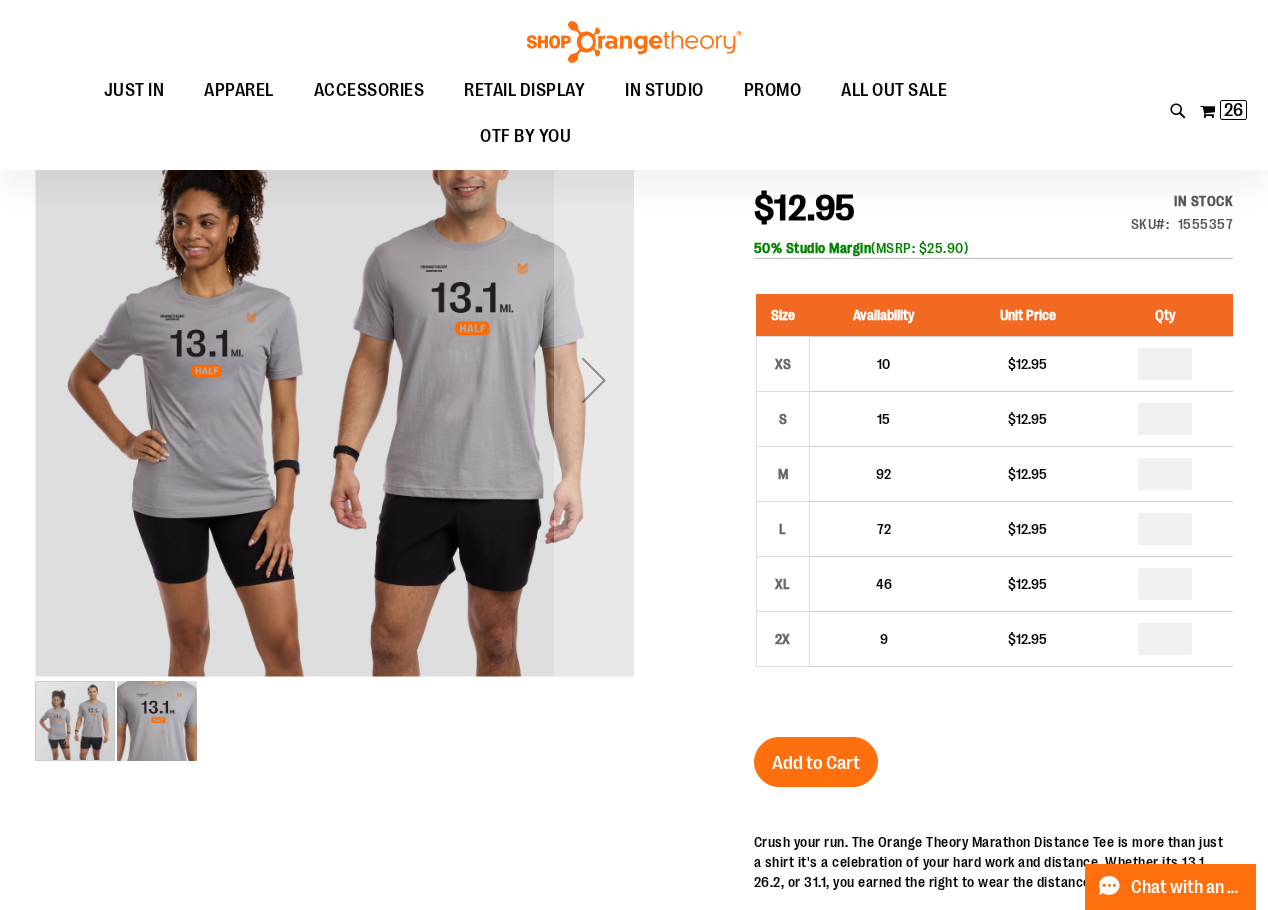 click on "2025 Marathon Unisex Distance Tee 13.1
$12.95
In stock
Only  %1  left
SKU
1555357
50% Studio Margin  (MSRP: $25.90)
Size
Availability
Unit Price
Qty
XS
10
$12.95
*" at bounding box center [993, 696] 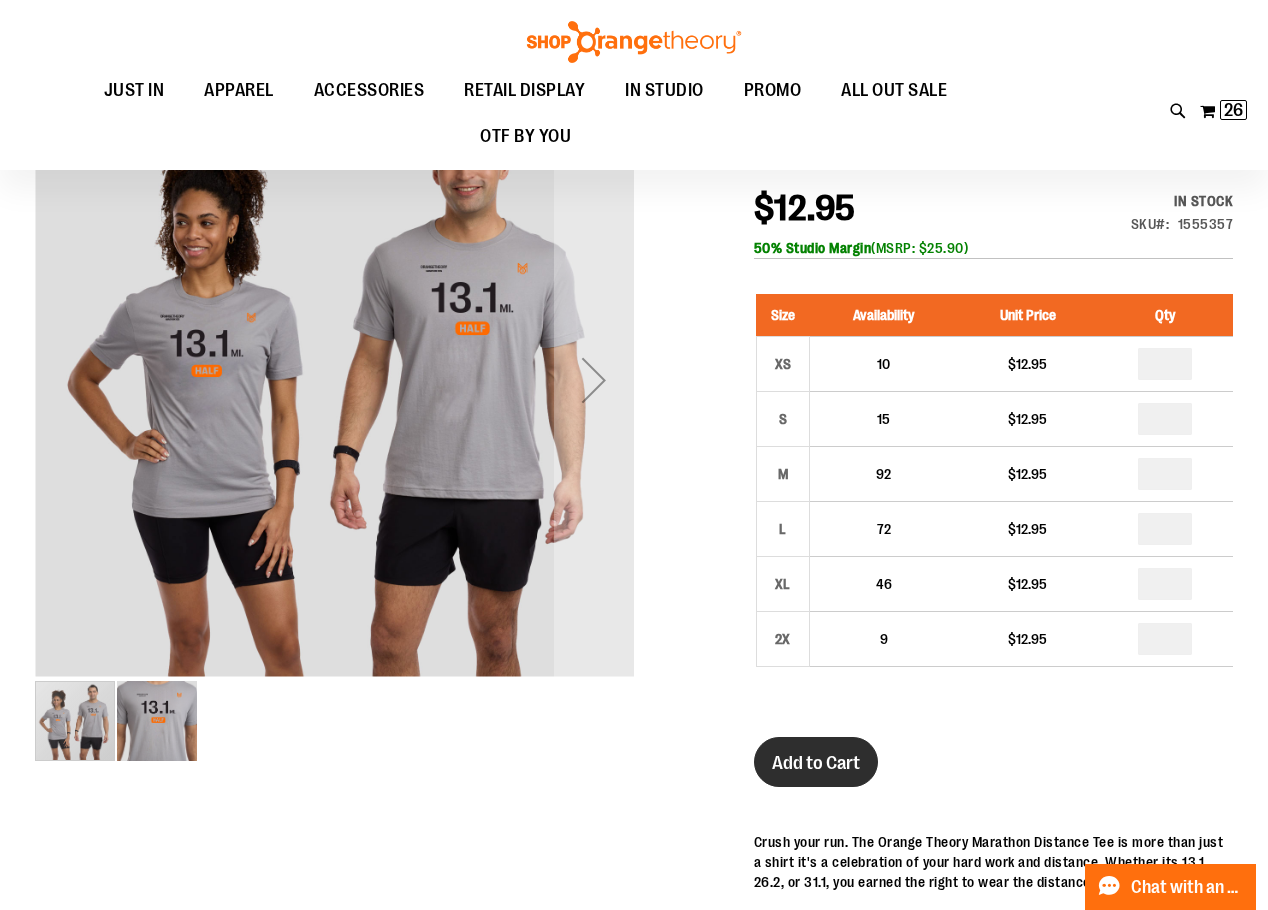 click on "Add to Cart" at bounding box center (816, 763) 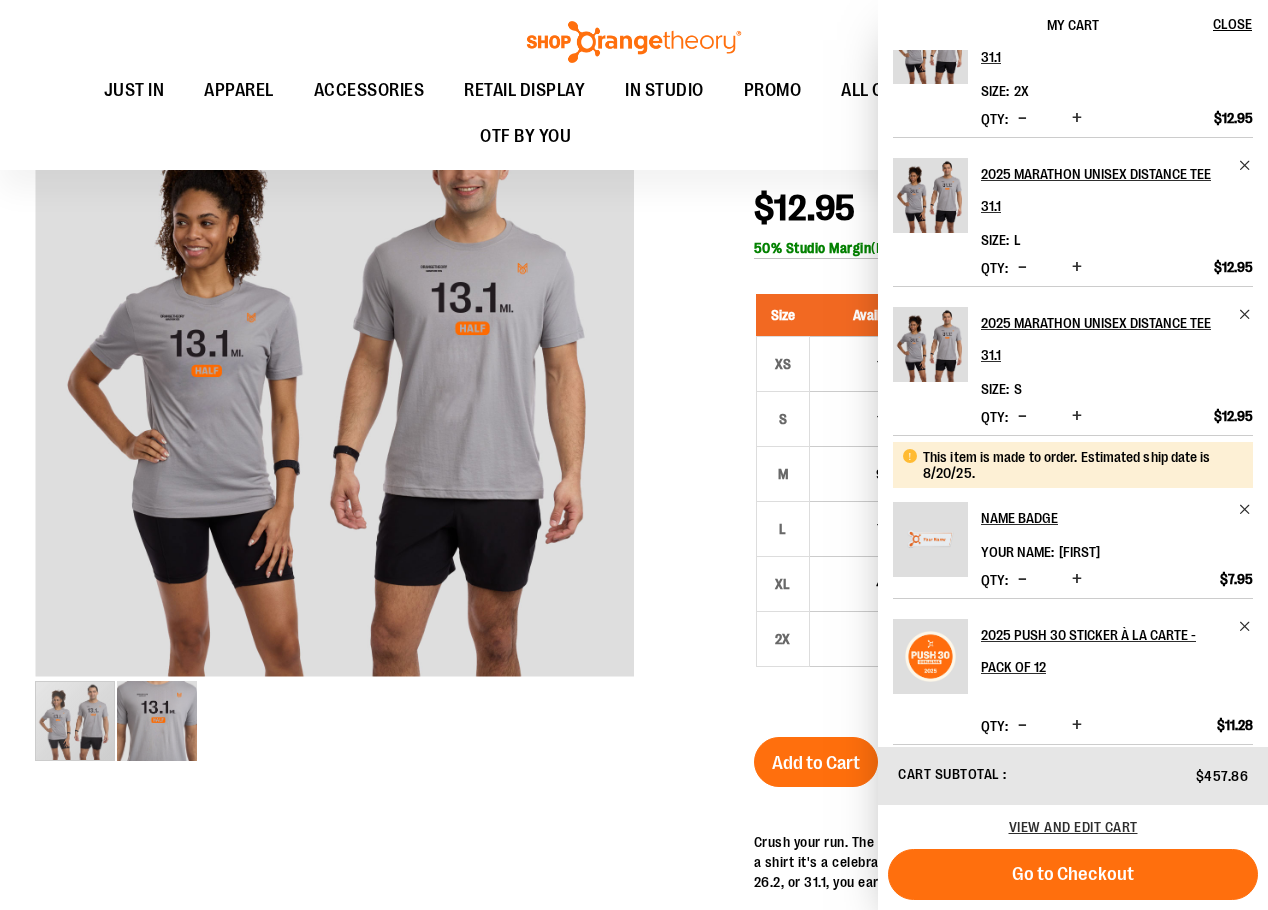 scroll, scrollTop: 816, scrollLeft: 0, axis: vertical 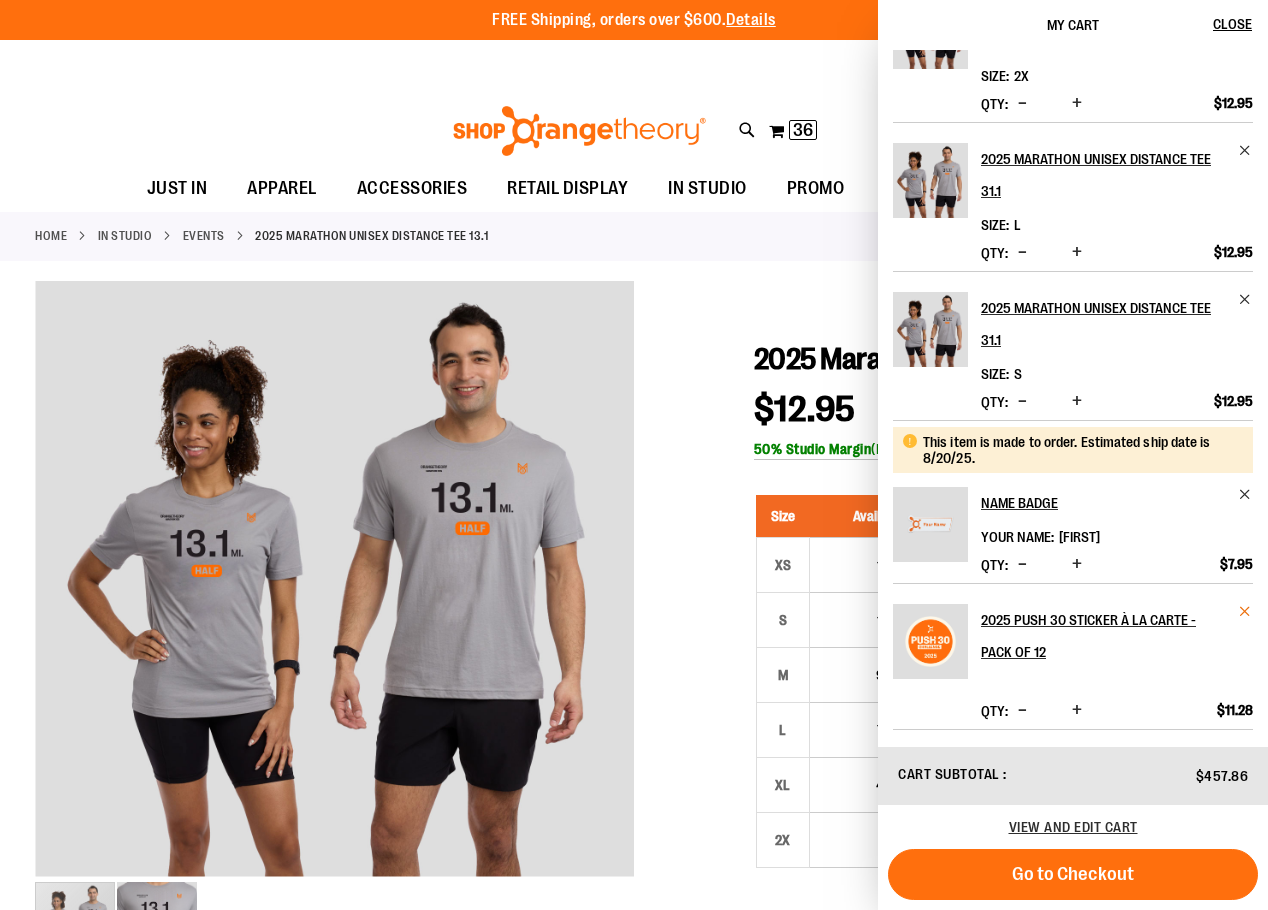 click at bounding box center [1245, 611] 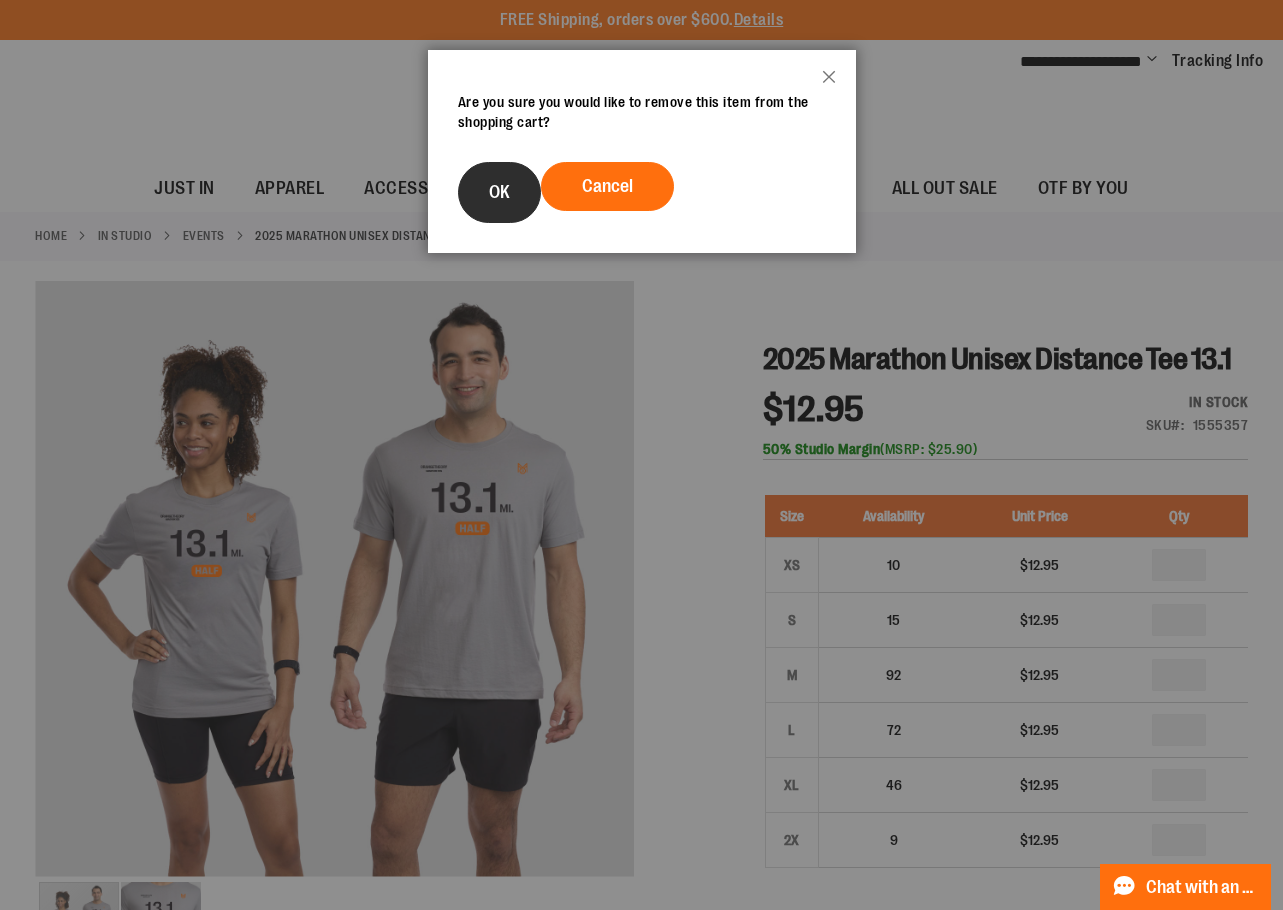 click on "OK" at bounding box center (499, 192) 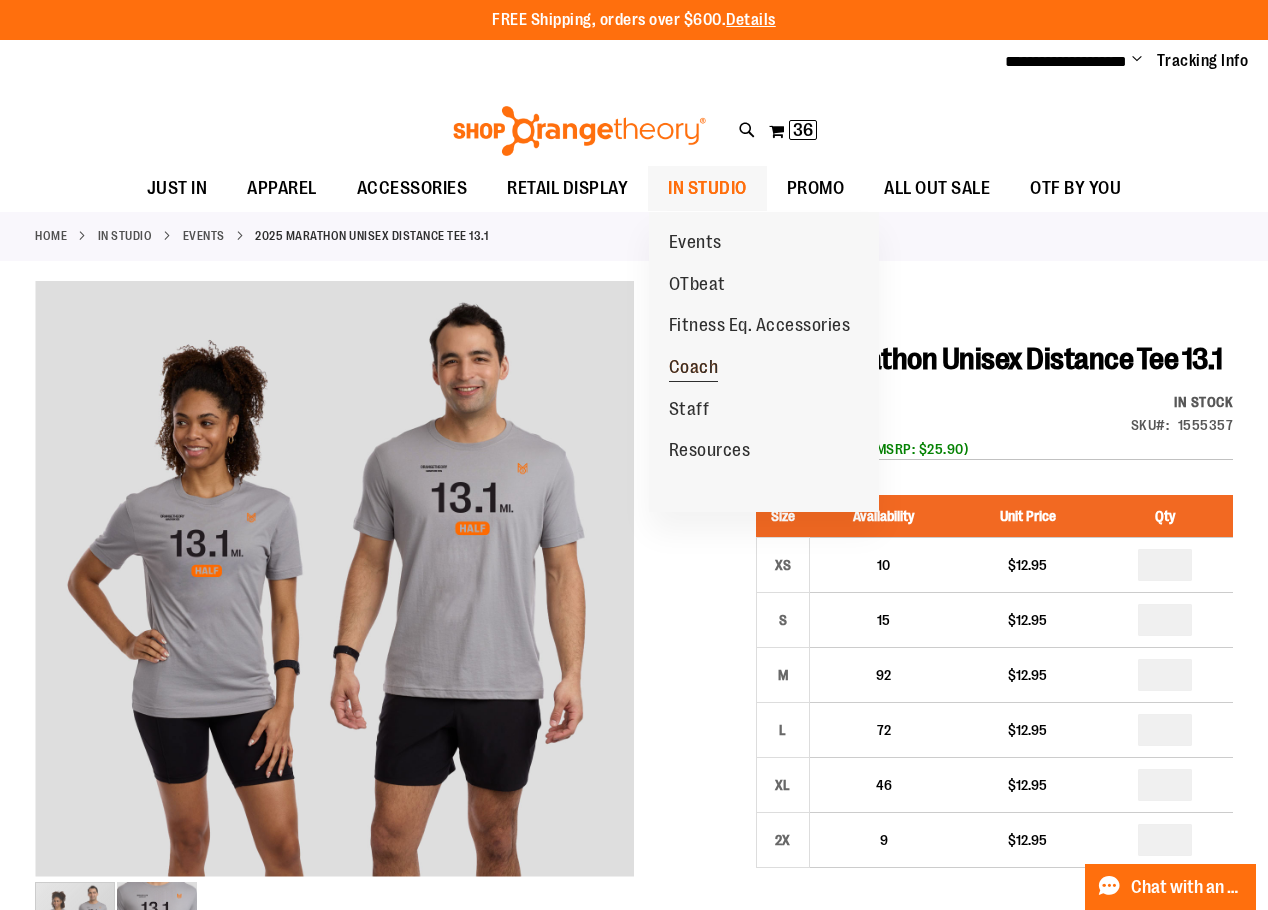 click on "Coach" at bounding box center (694, 369) 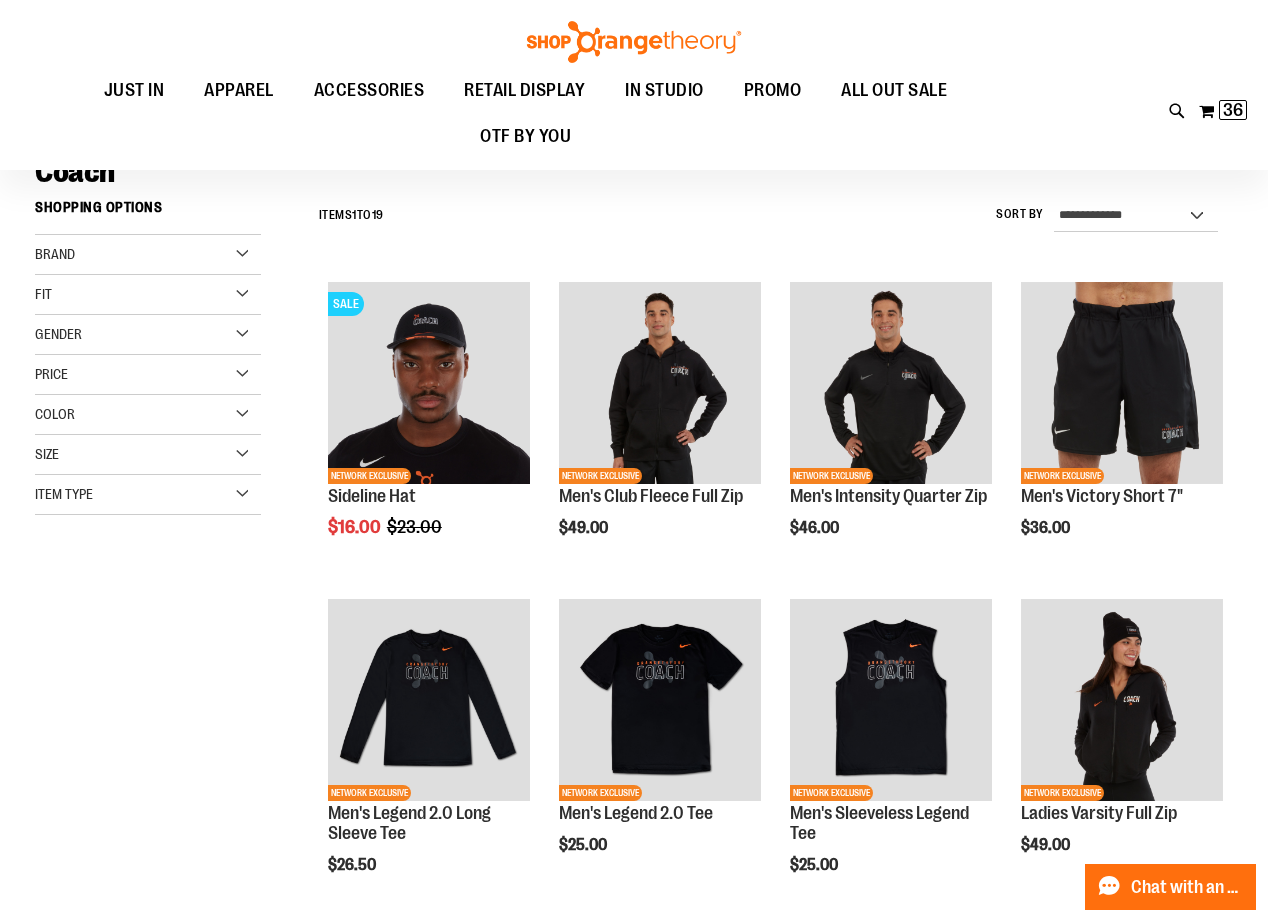 scroll, scrollTop: 199, scrollLeft: 0, axis: vertical 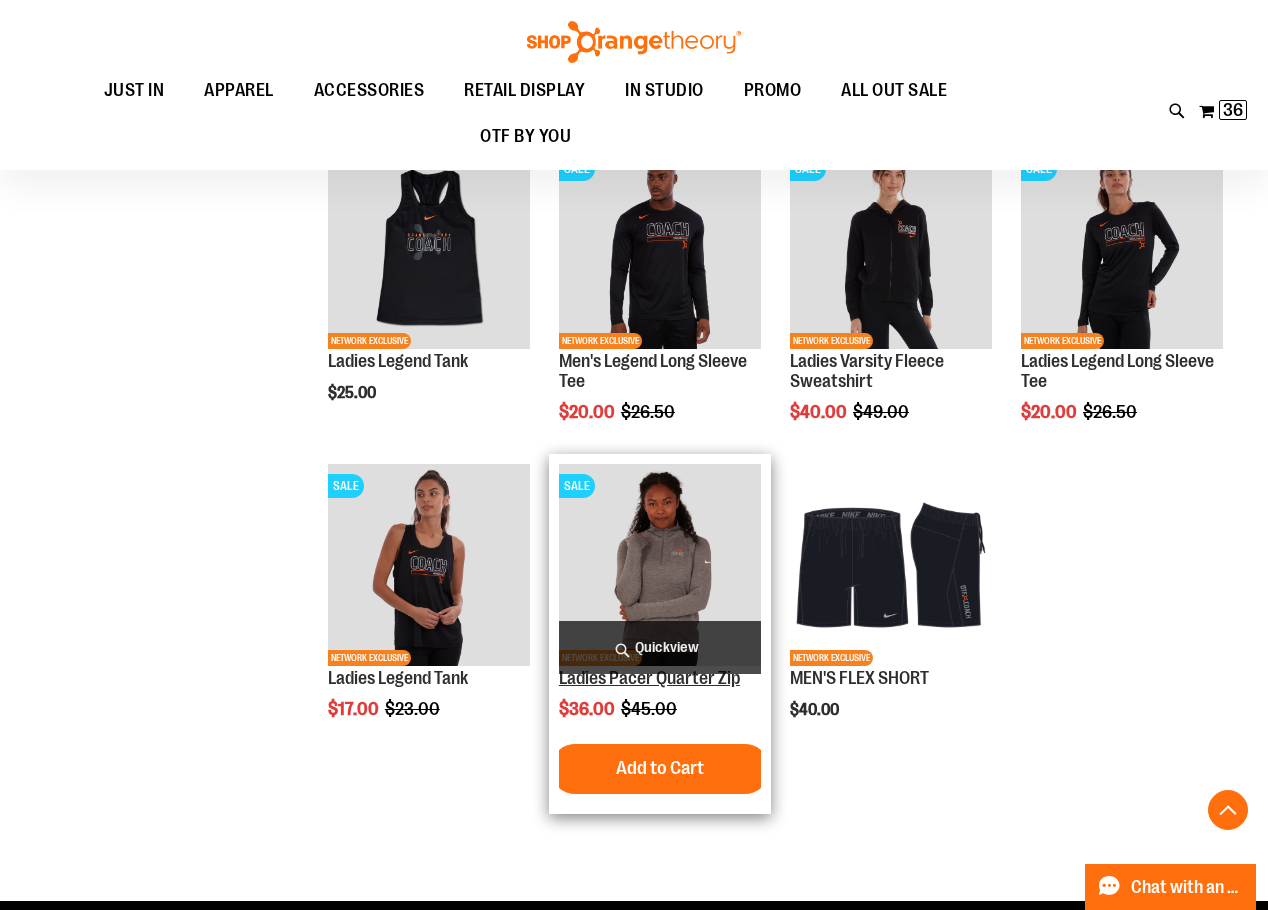 click on "Ladies Pacer Quarter Zip" at bounding box center (649, 678) 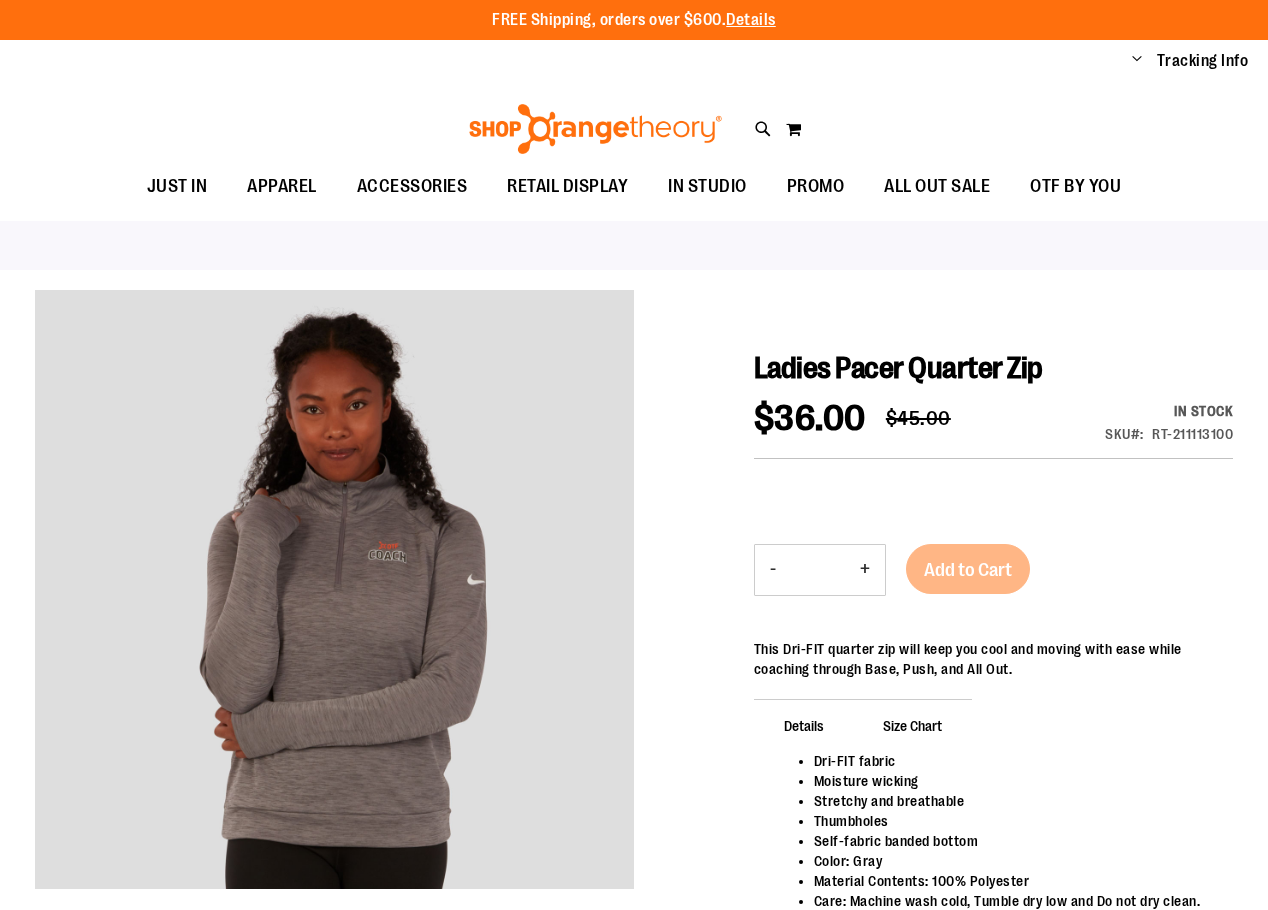 scroll, scrollTop: 0, scrollLeft: 0, axis: both 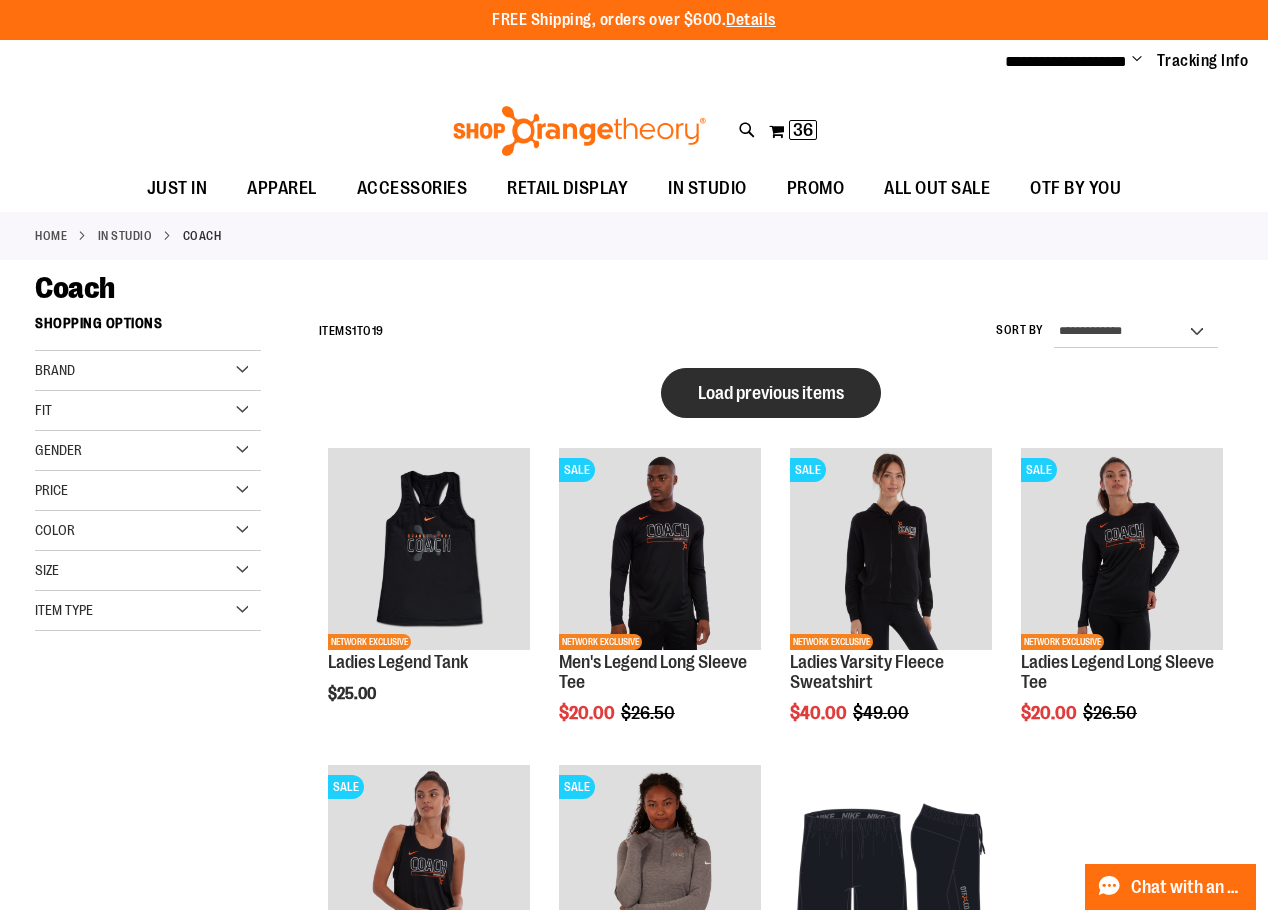 click on "Load previous items" at bounding box center [771, 393] 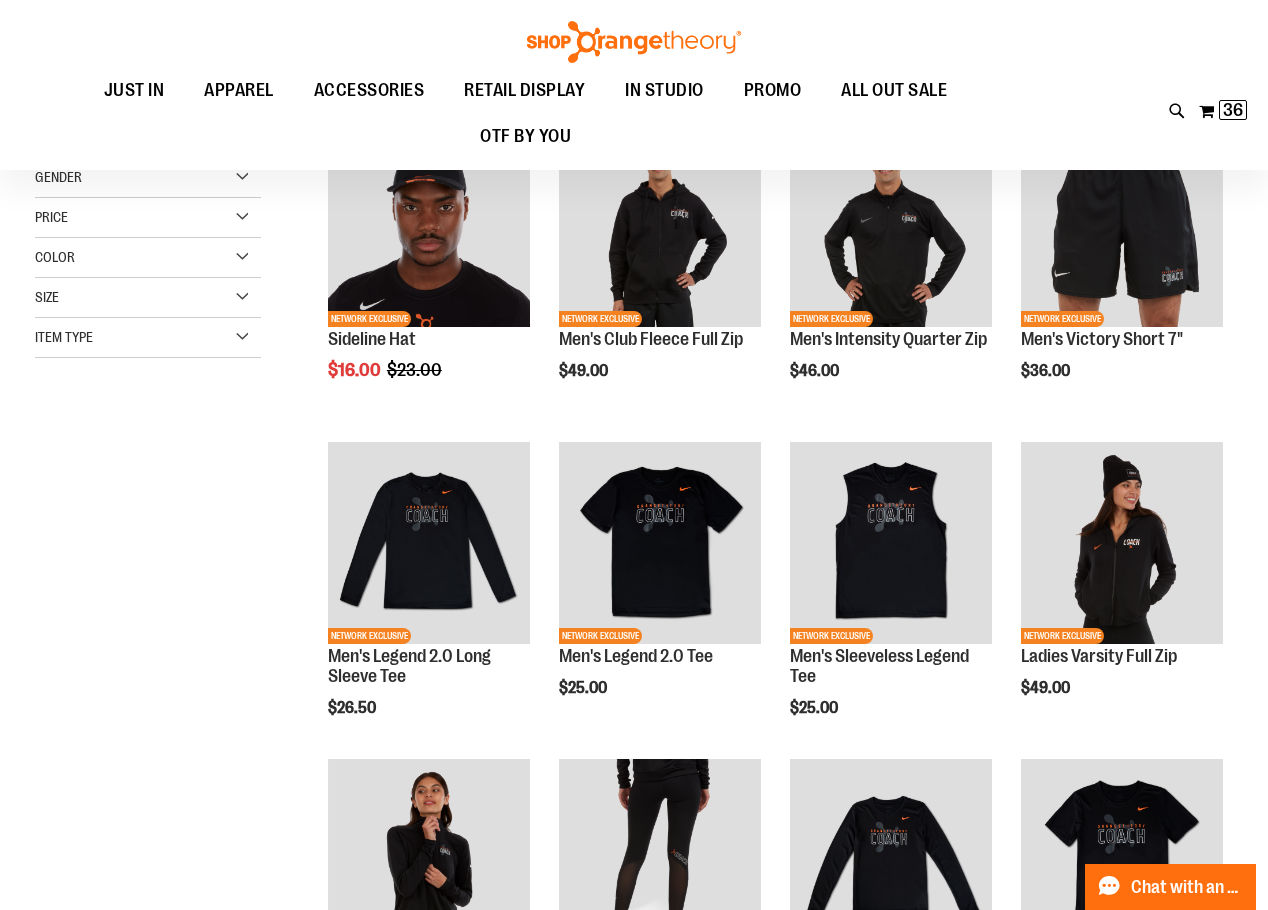 scroll, scrollTop: 299, scrollLeft: 0, axis: vertical 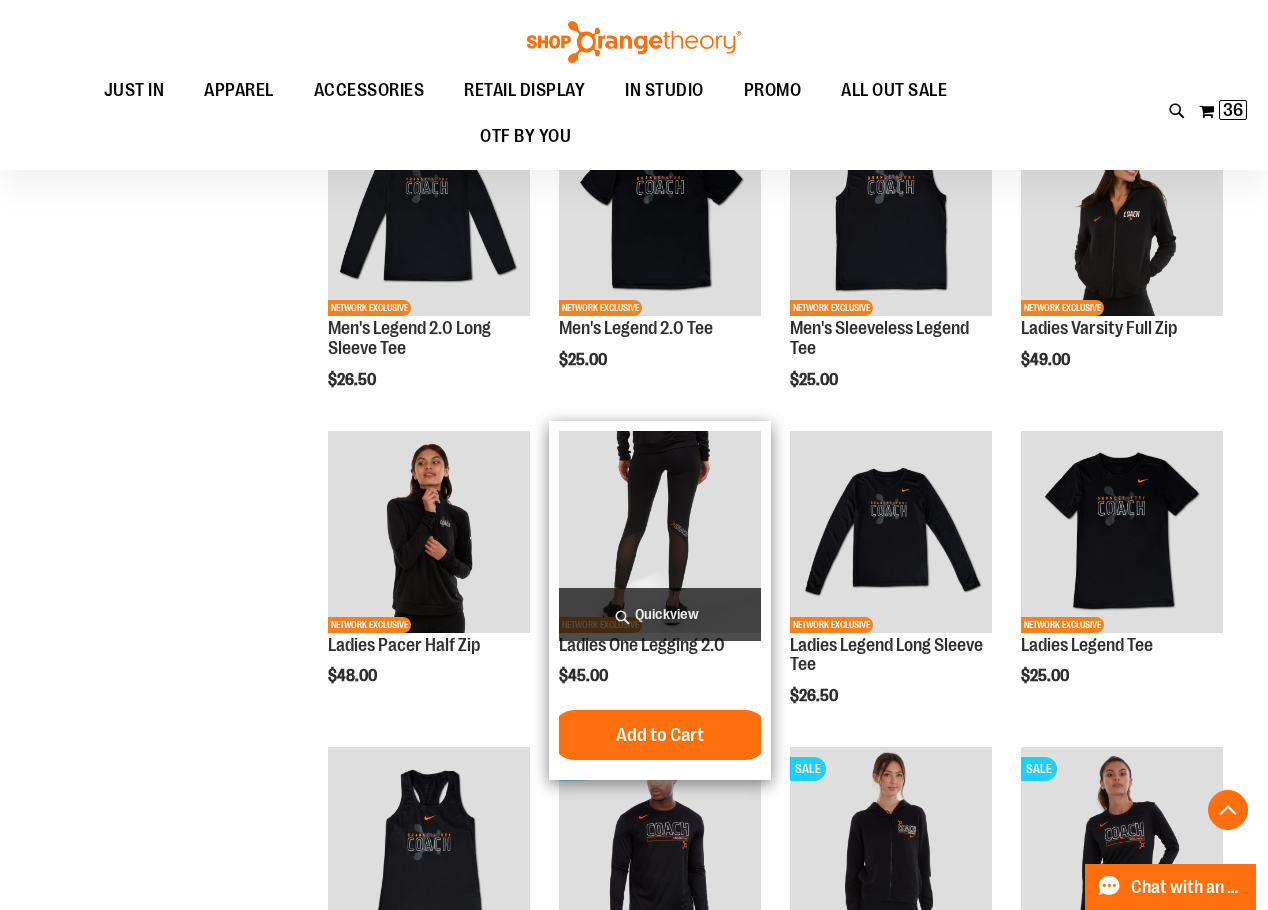click at bounding box center (660, 532) 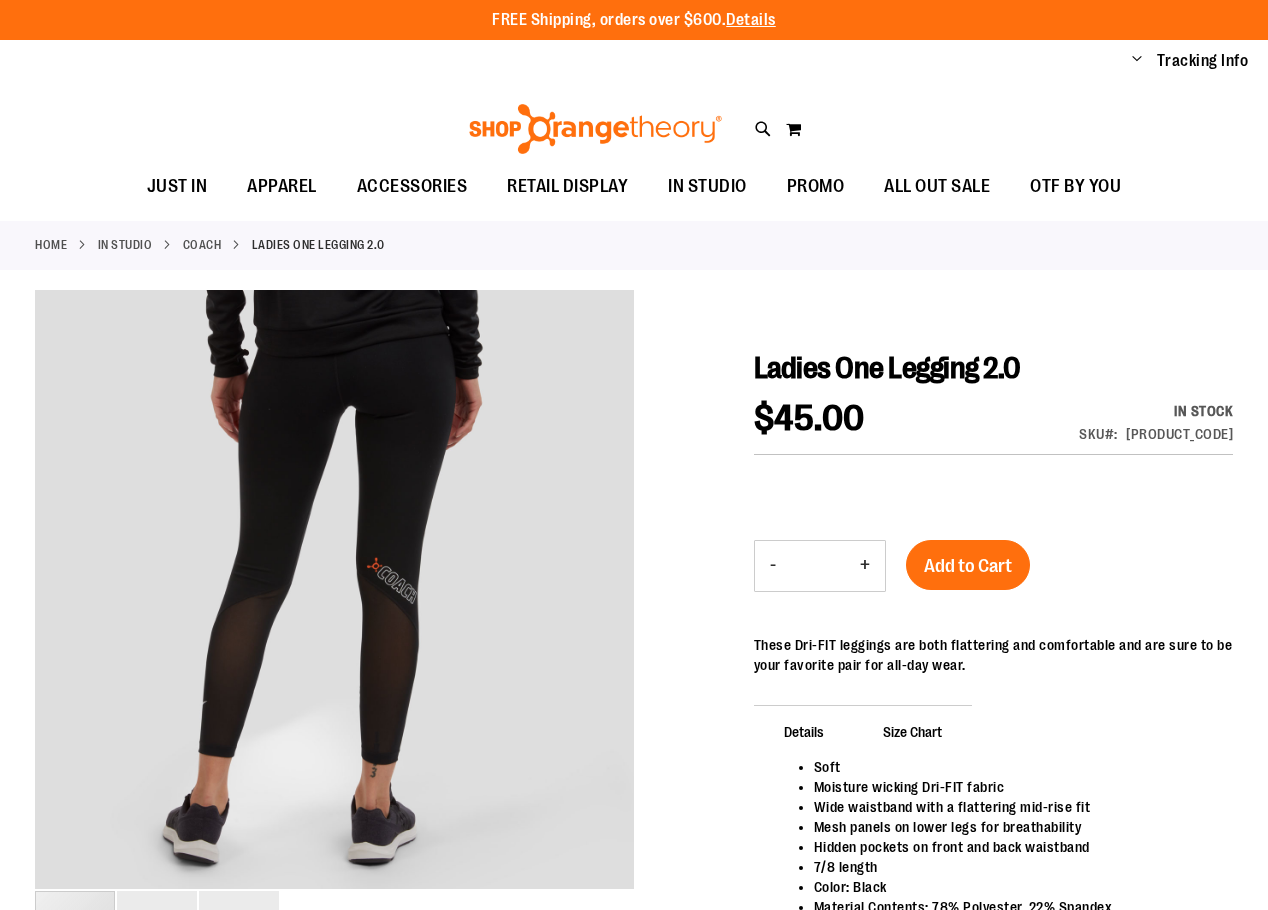scroll, scrollTop: 0, scrollLeft: 0, axis: both 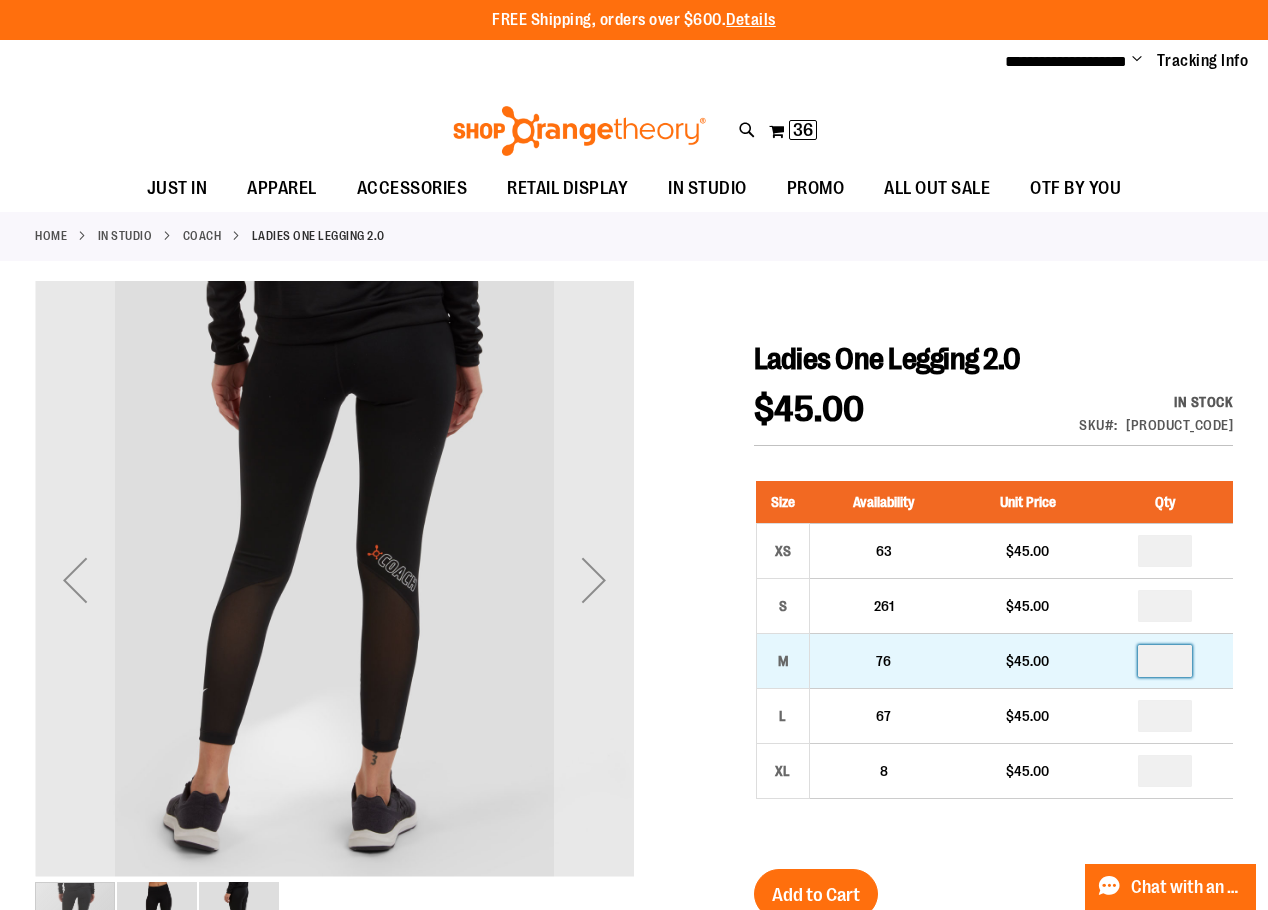 drag, startPoint x: 1177, startPoint y: 661, endPoint x: 1126, endPoint y: 656, distance: 51.24451 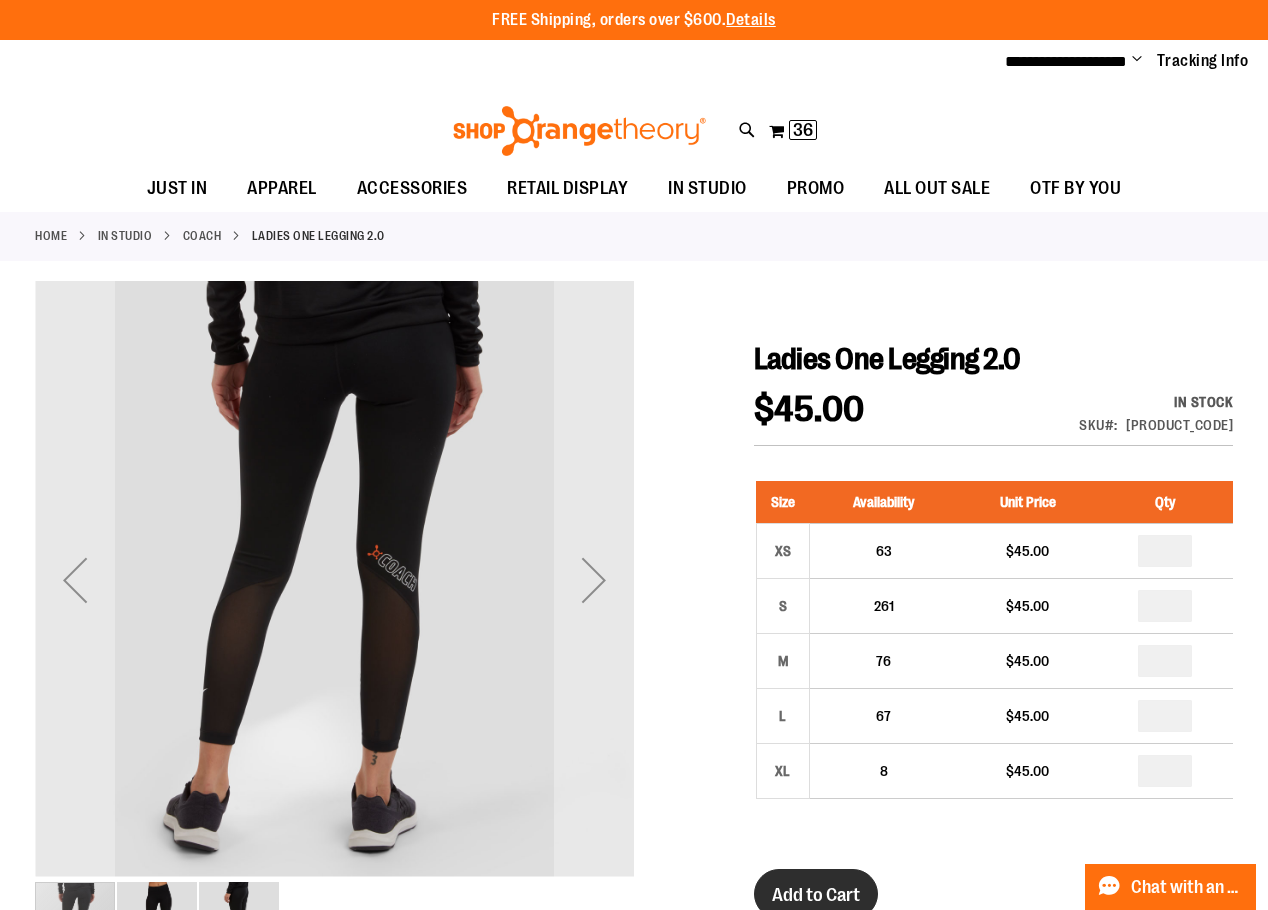 click on "Add to Cart" at bounding box center (816, 895) 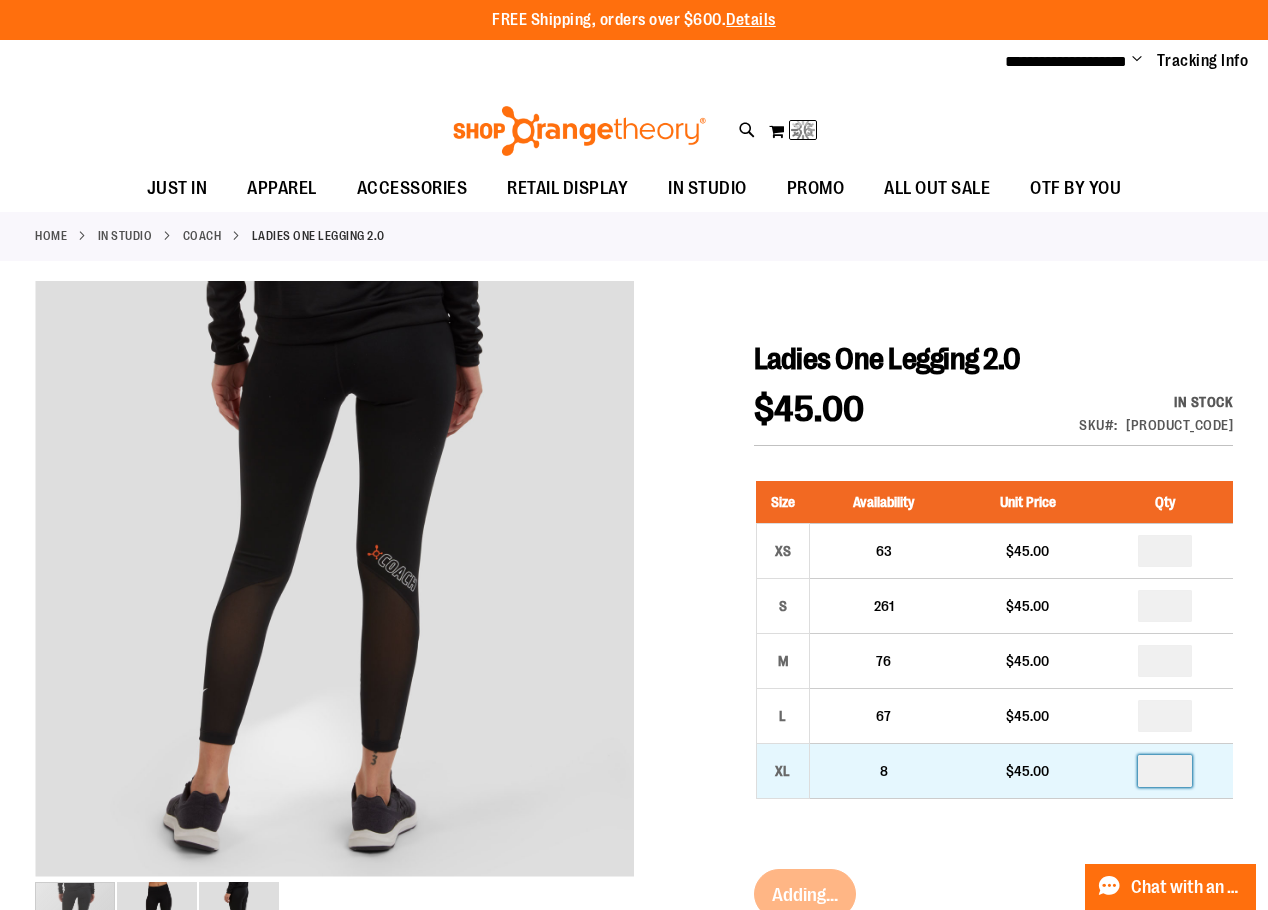 drag, startPoint x: 1176, startPoint y: 770, endPoint x: 1127, endPoint y: 766, distance: 49.162994 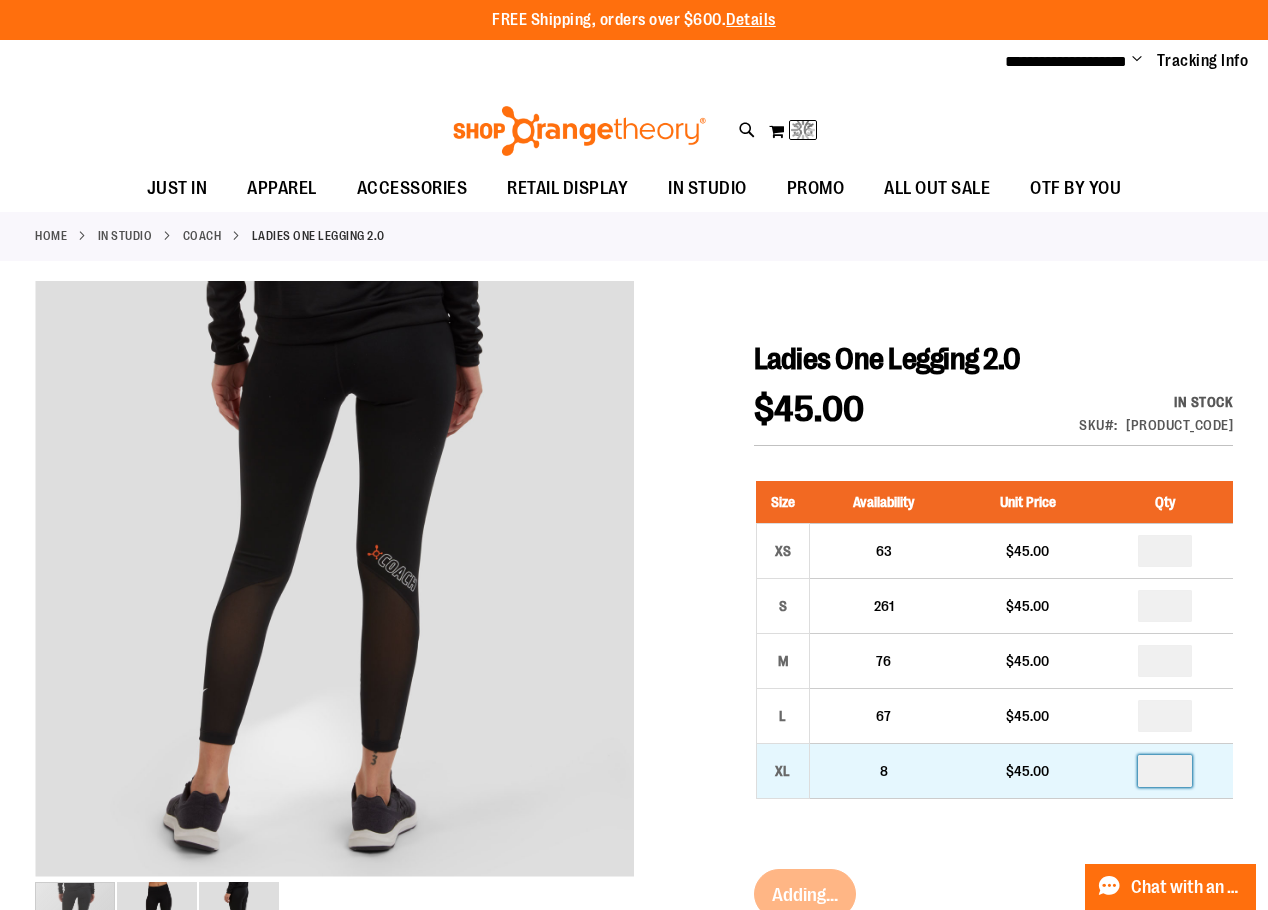 click at bounding box center (1165, 770) 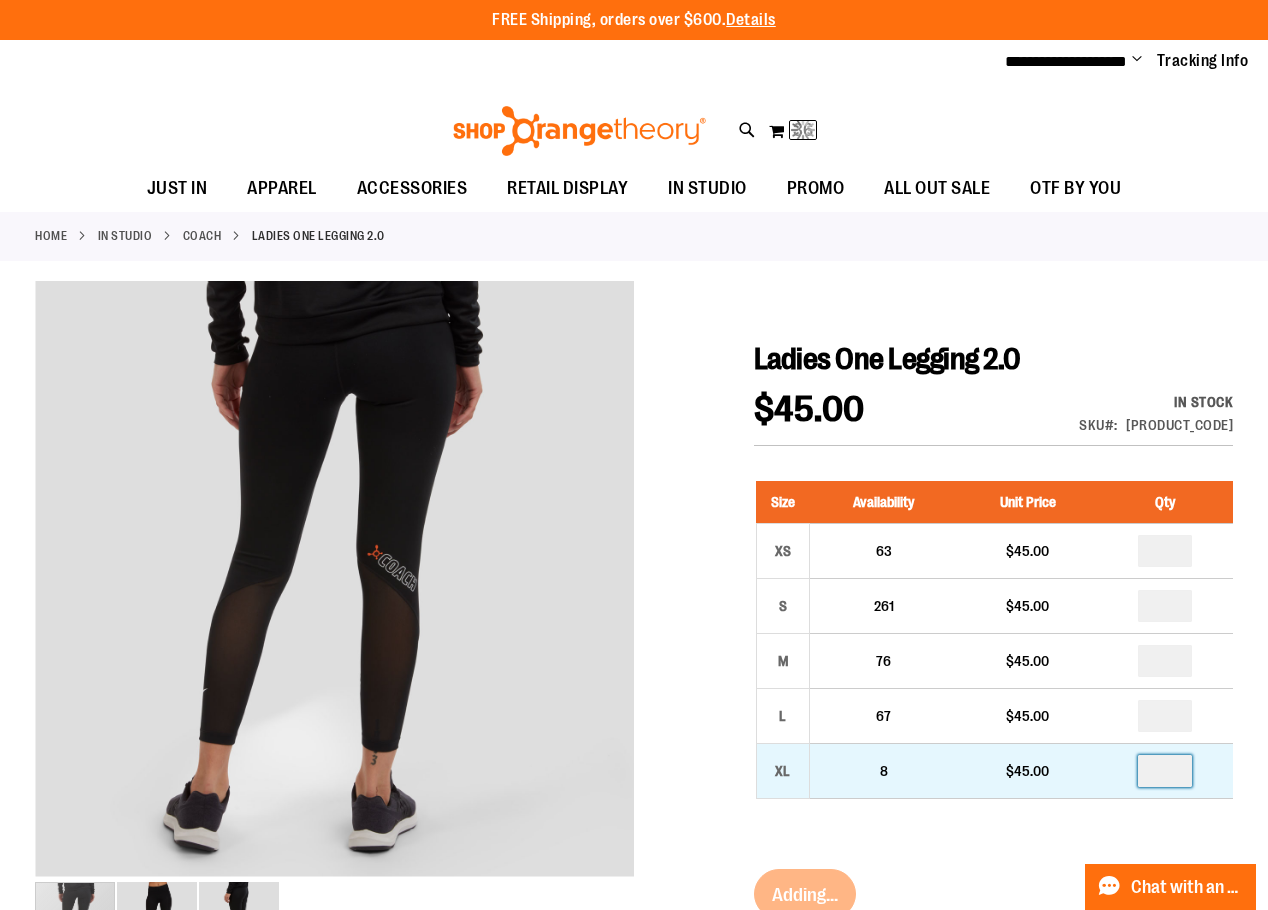 type on "*" 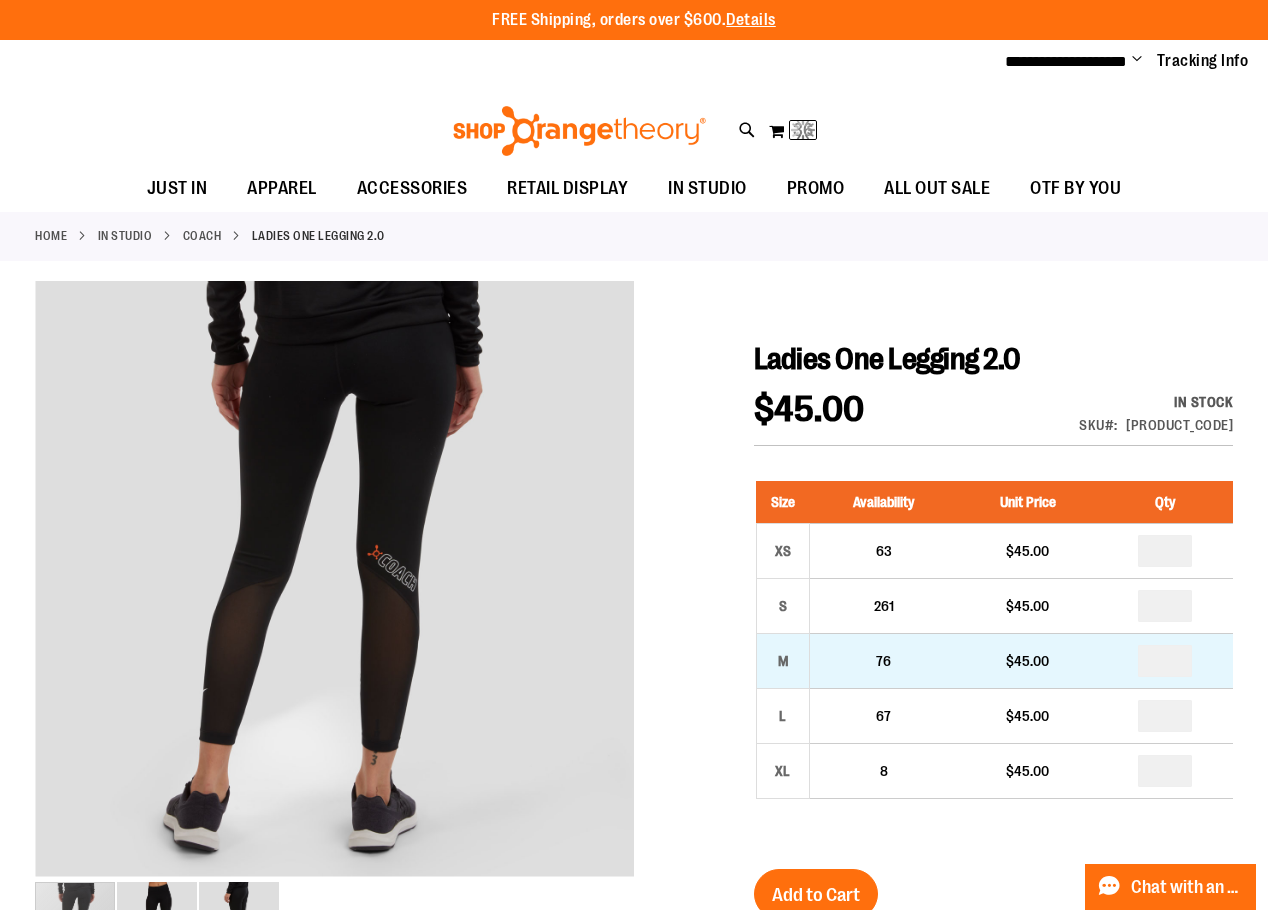 drag, startPoint x: 1179, startPoint y: 661, endPoint x: 1098, endPoint y: 666, distance: 81.154175 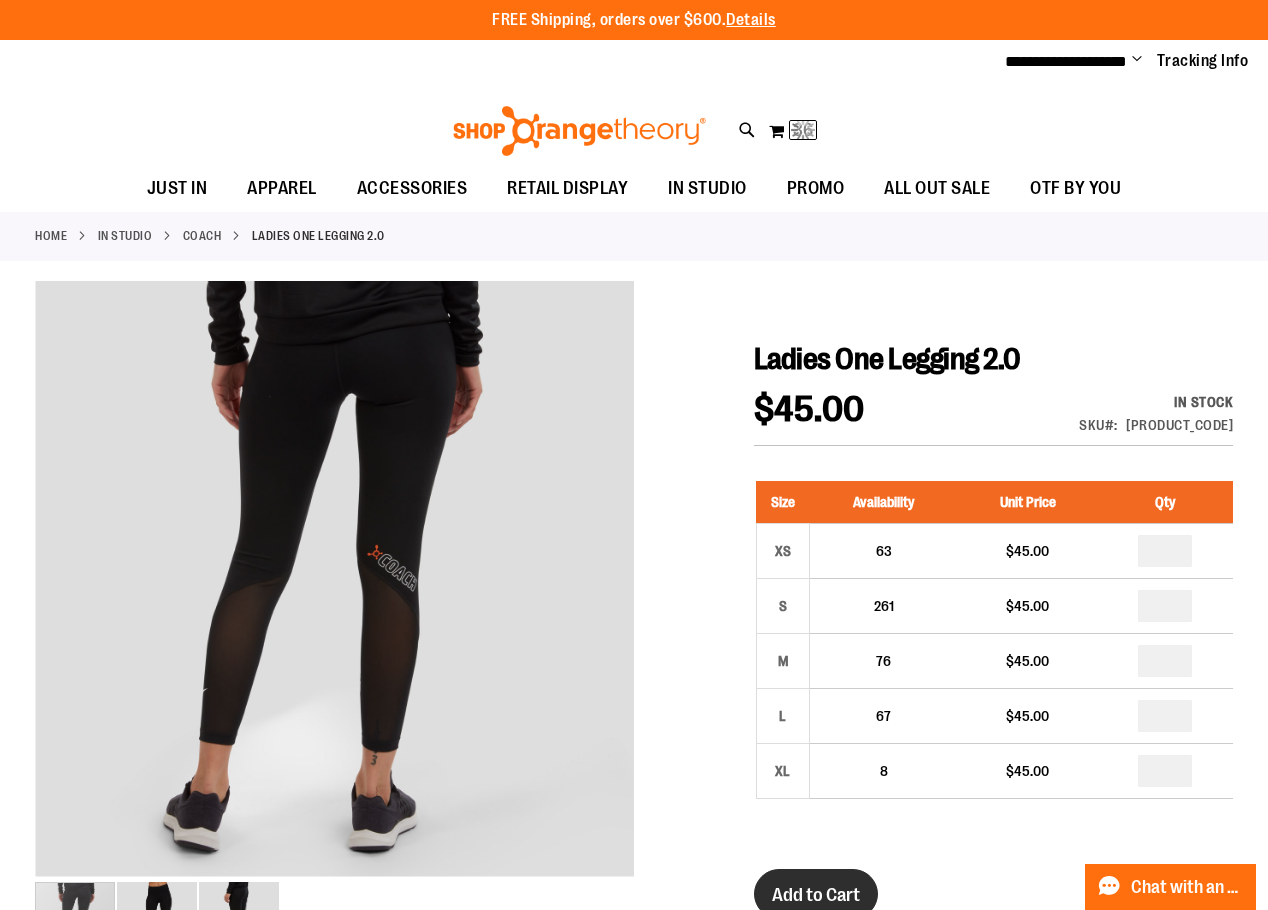 type on "*" 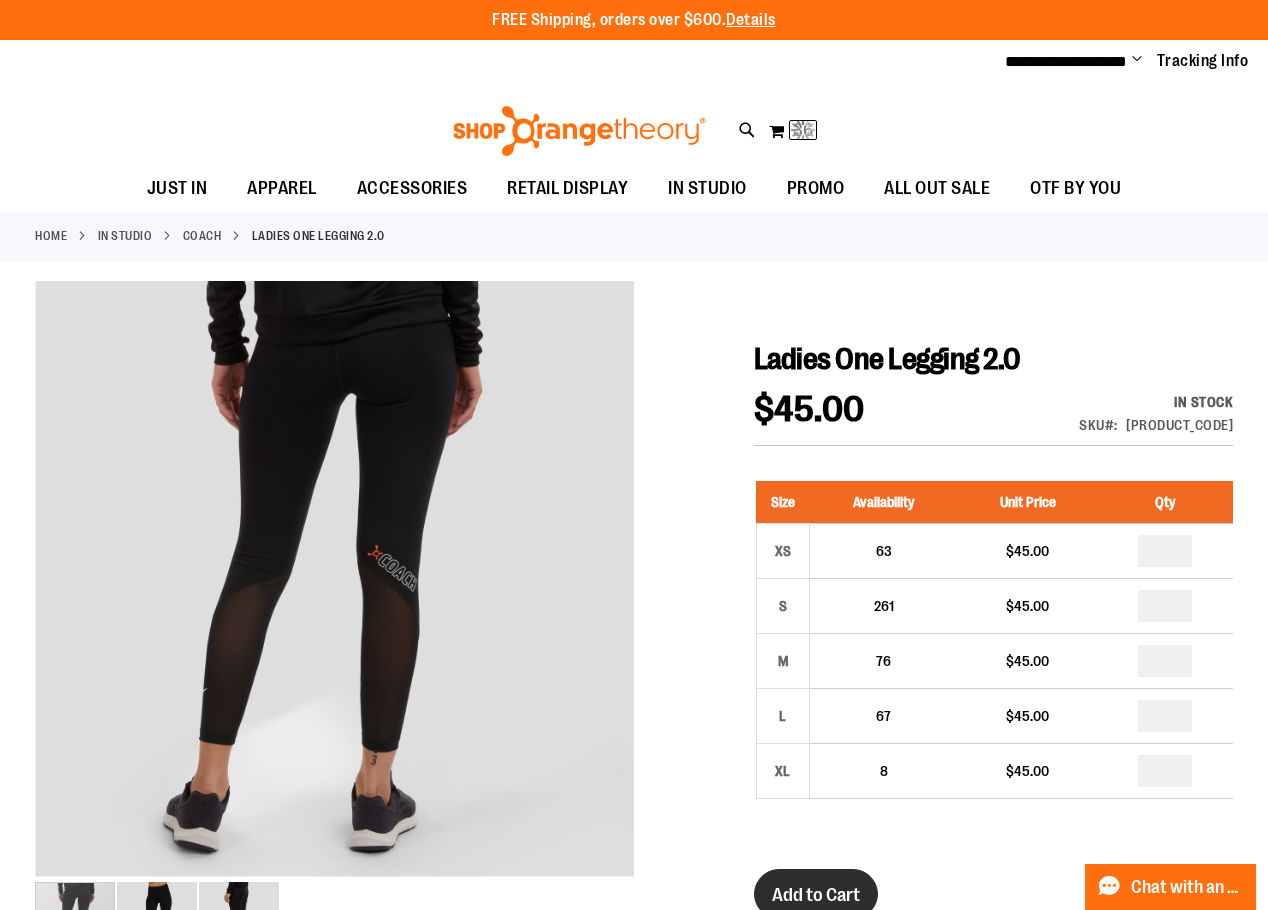 click on "Add to Cart" at bounding box center [816, 894] 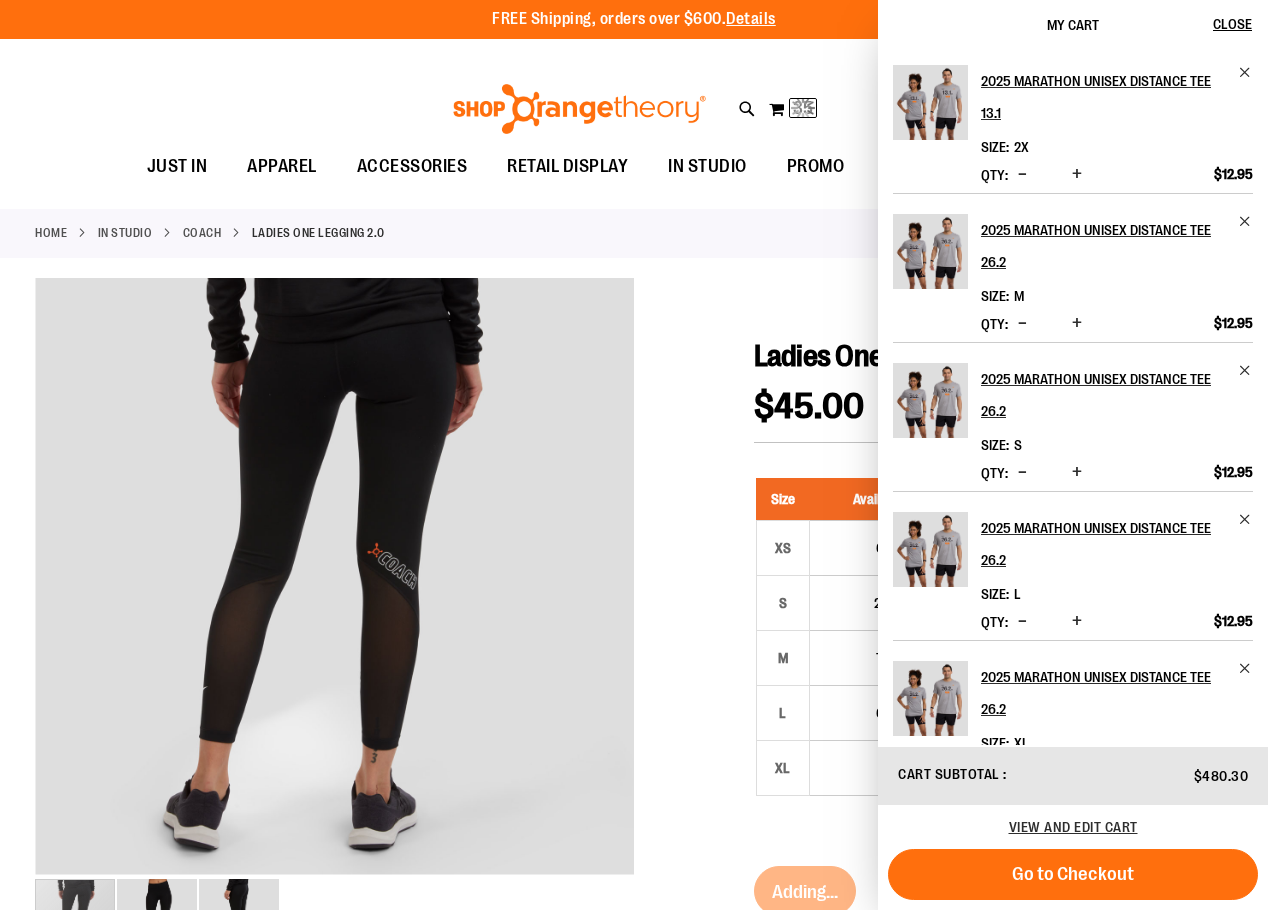 scroll, scrollTop: 0, scrollLeft: 0, axis: both 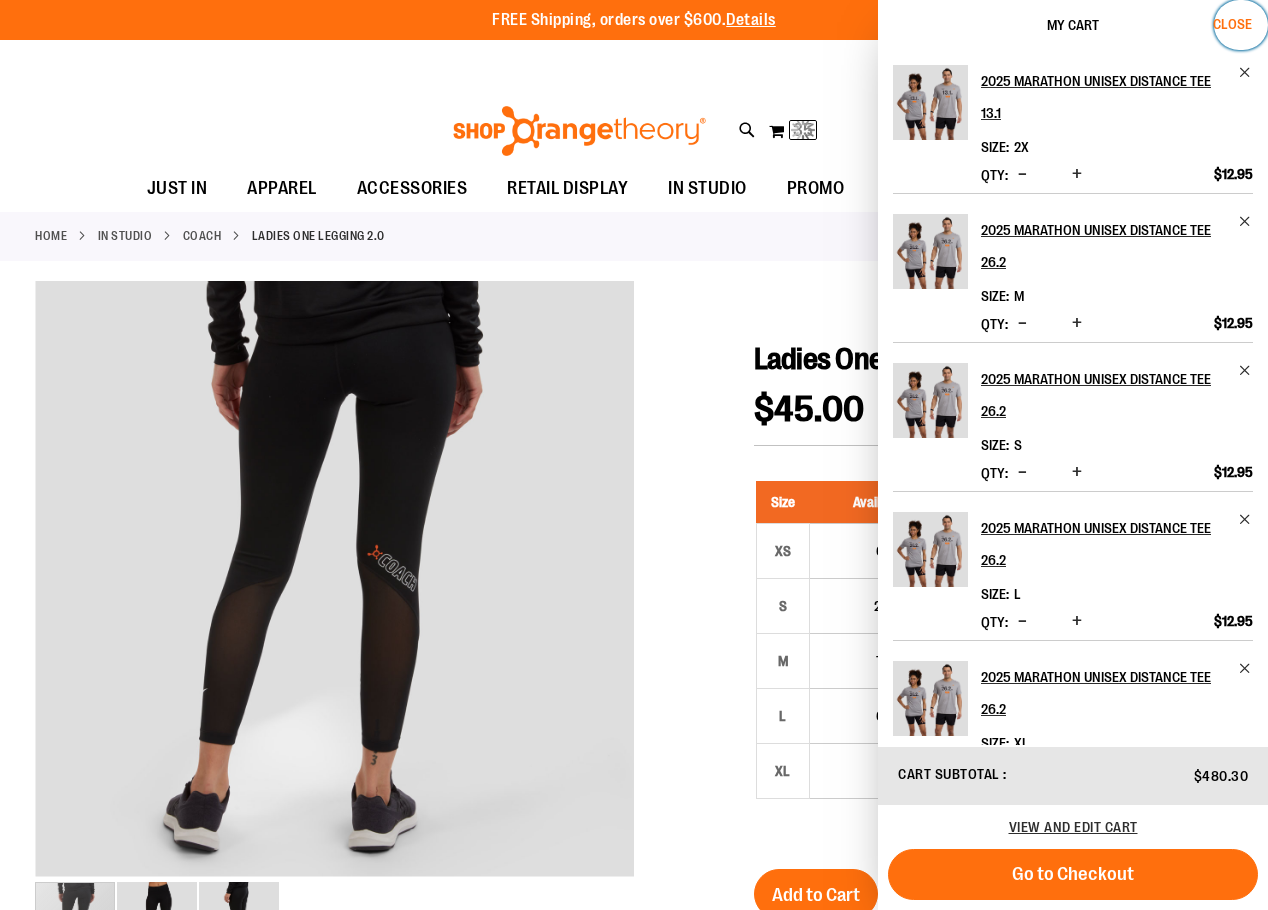 click on "Close" at bounding box center [1232, 24] 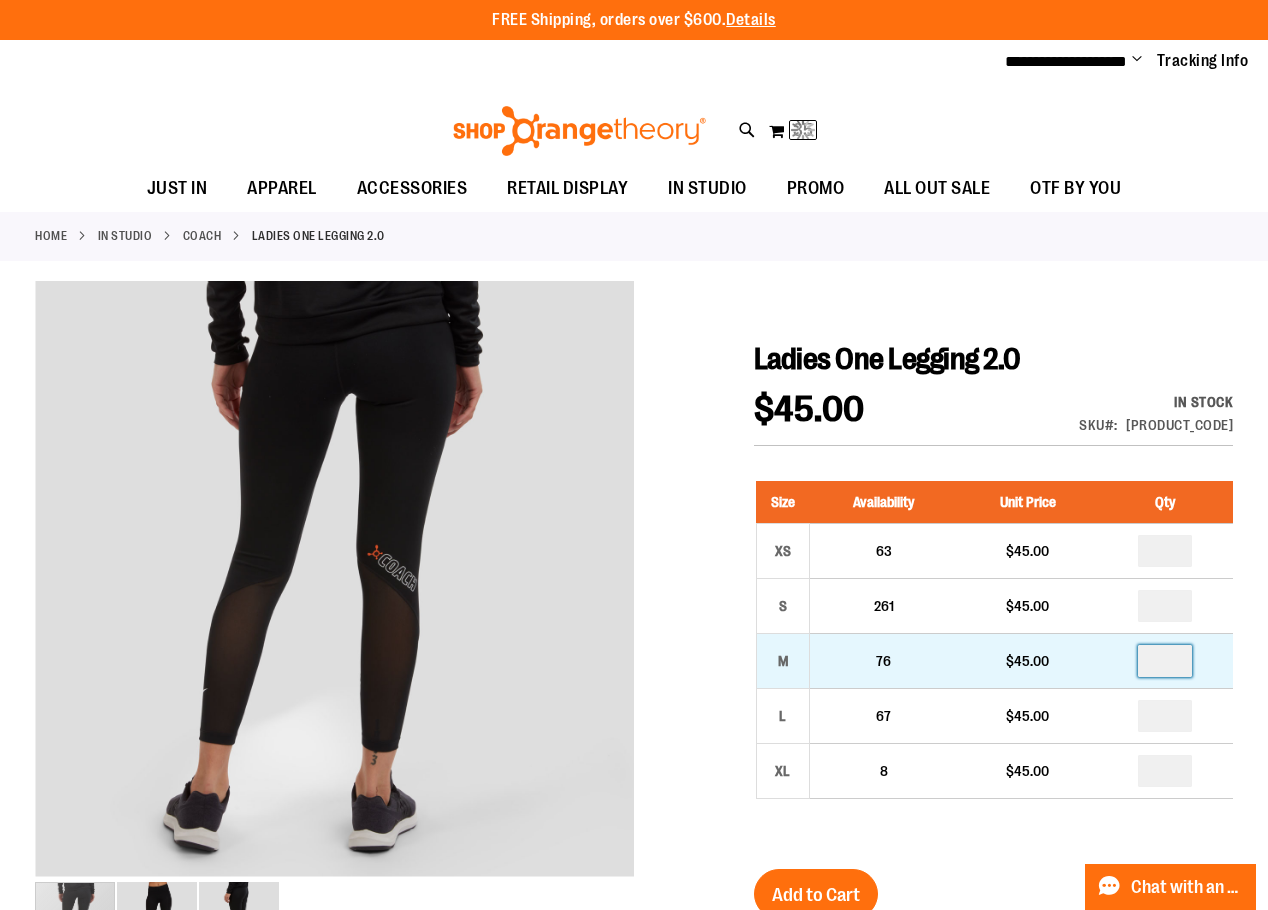 drag, startPoint x: 1176, startPoint y: 663, endPoint x: 1159, endPoint y: 659, distance: 17.464249 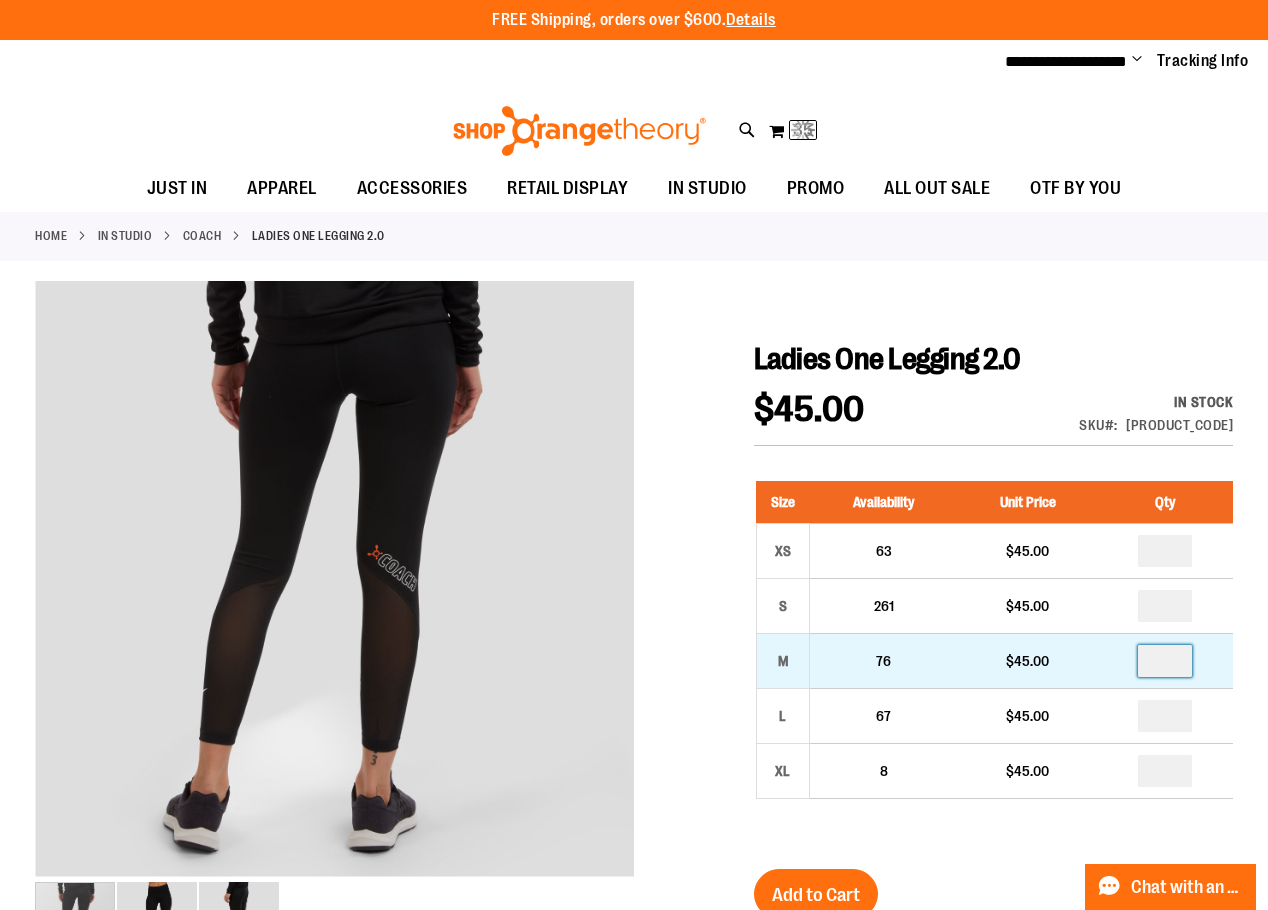 click at bounding box center [1165, 661] 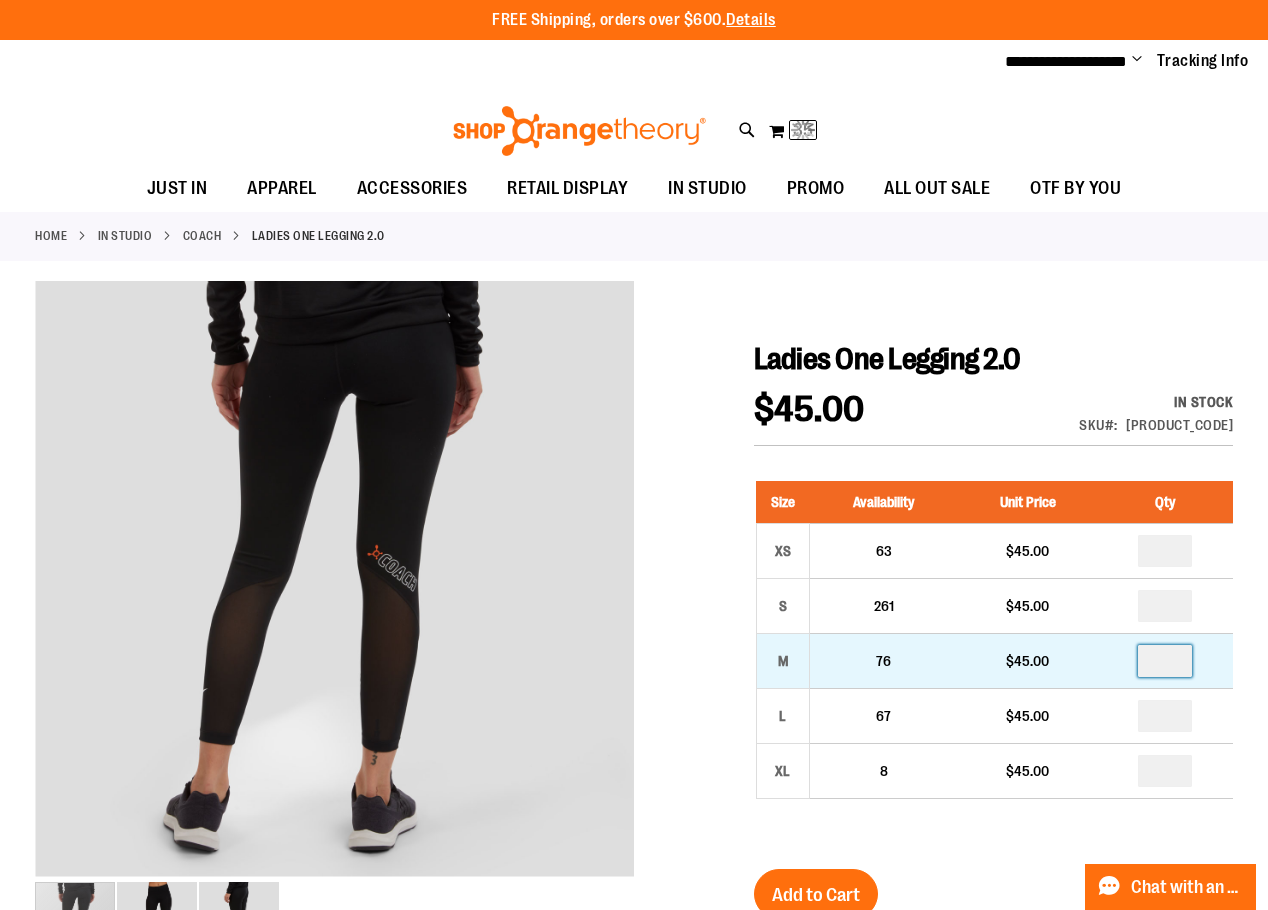 type on "*" 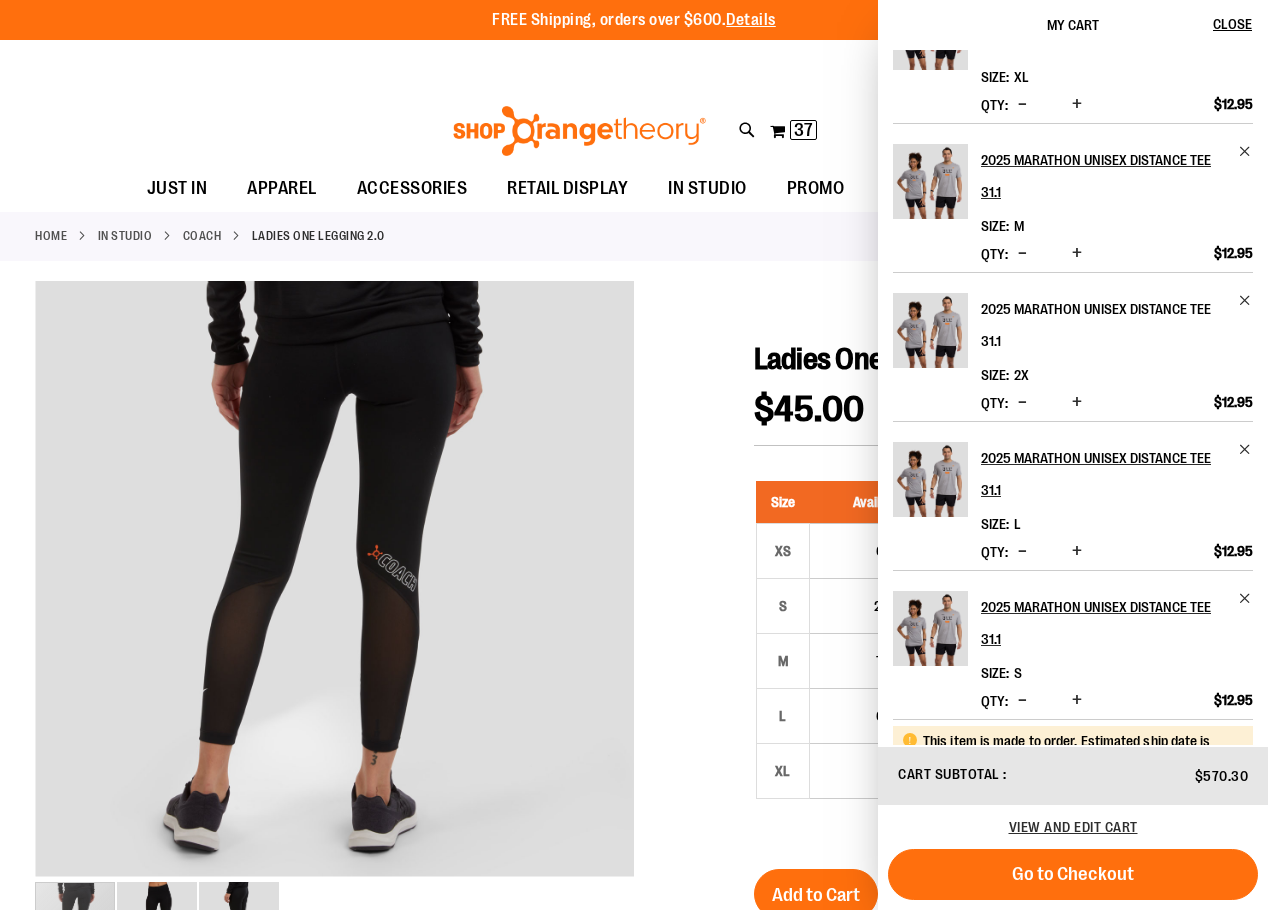 scroll, scrollTop: 819, scrollLeft: 0, axis: vertical 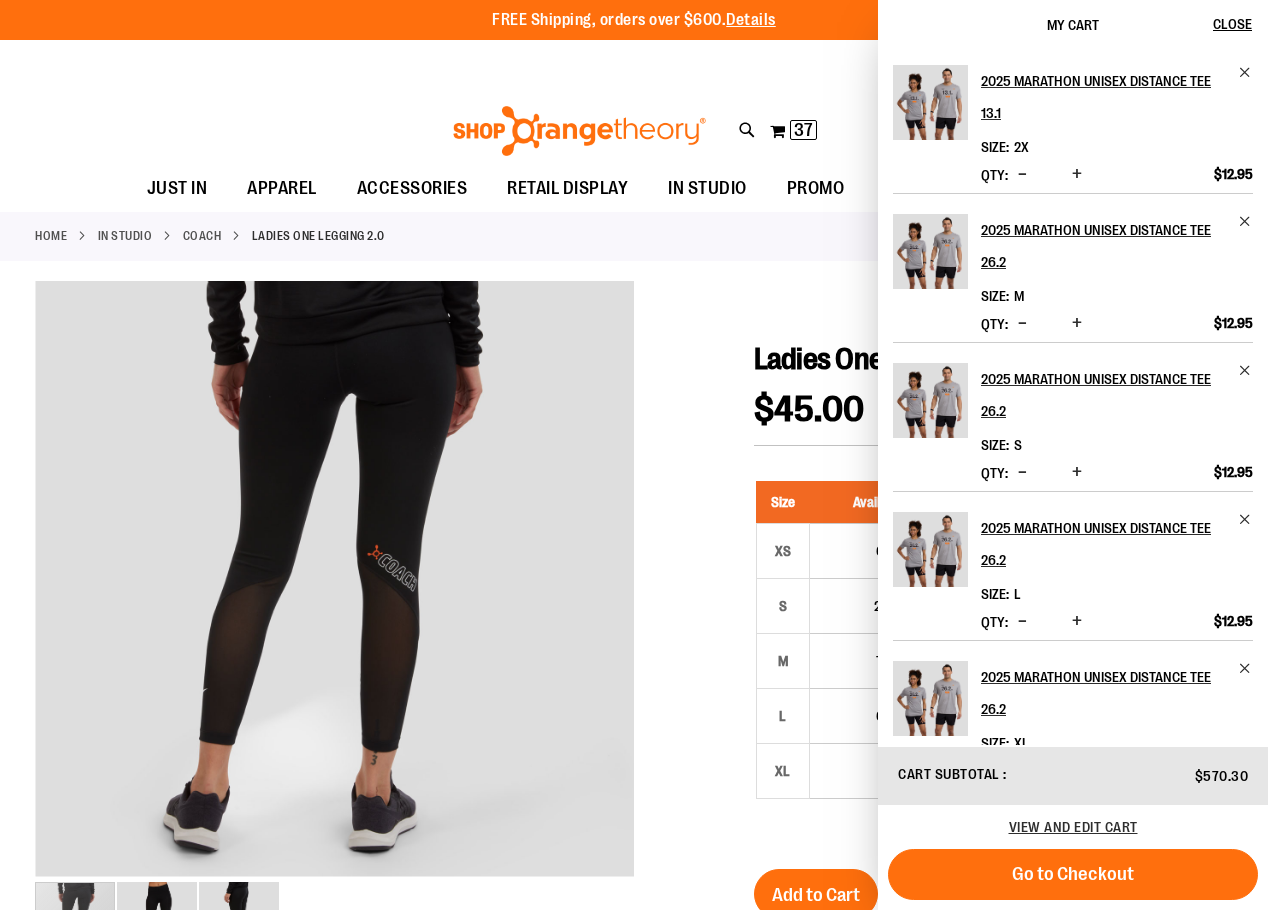 click at bounding box center (634, 872) 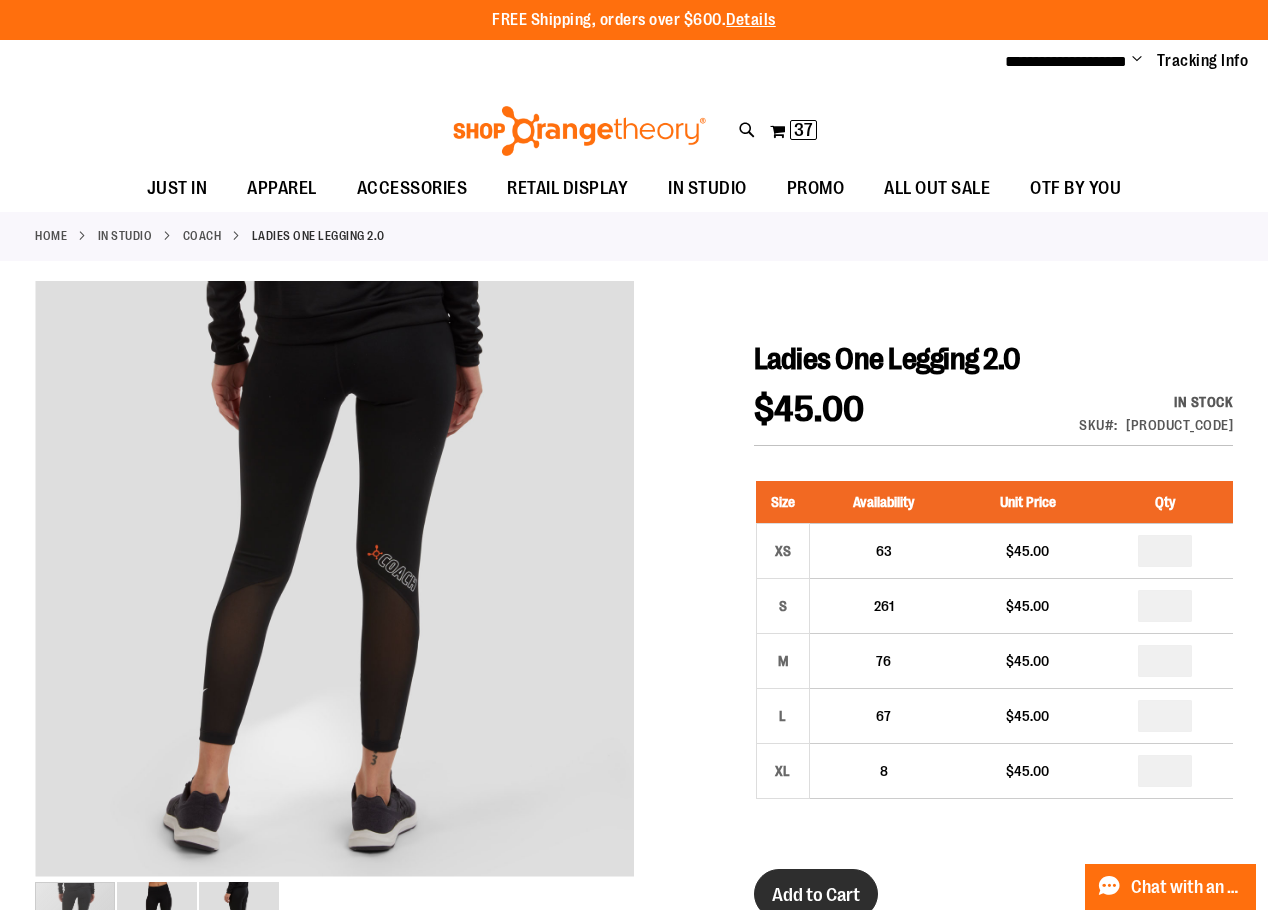 click on "Add to Cart" at bounding box center (816, 895) 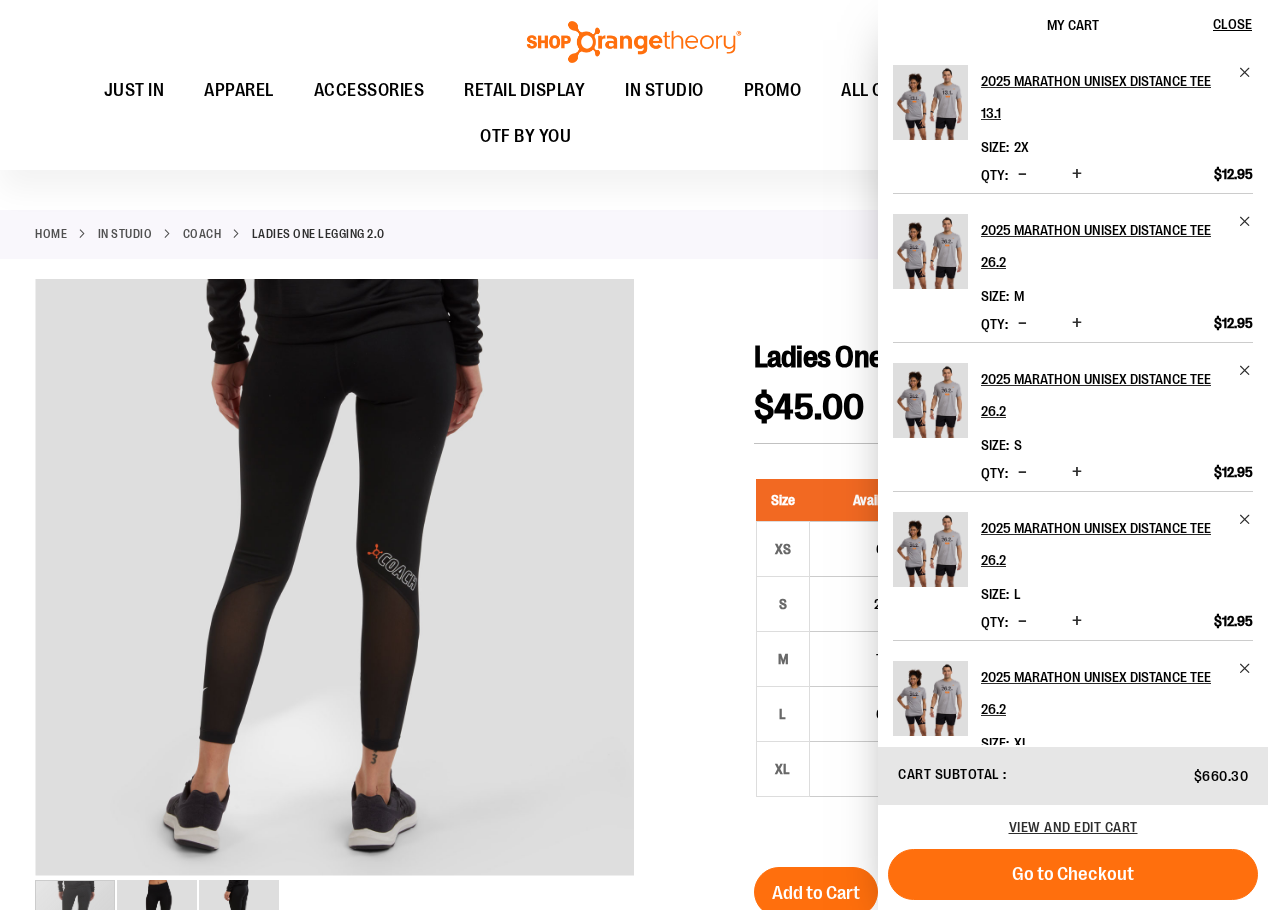 scroll, scrollTop: 7, scrollLeft: 0, axis: vertical 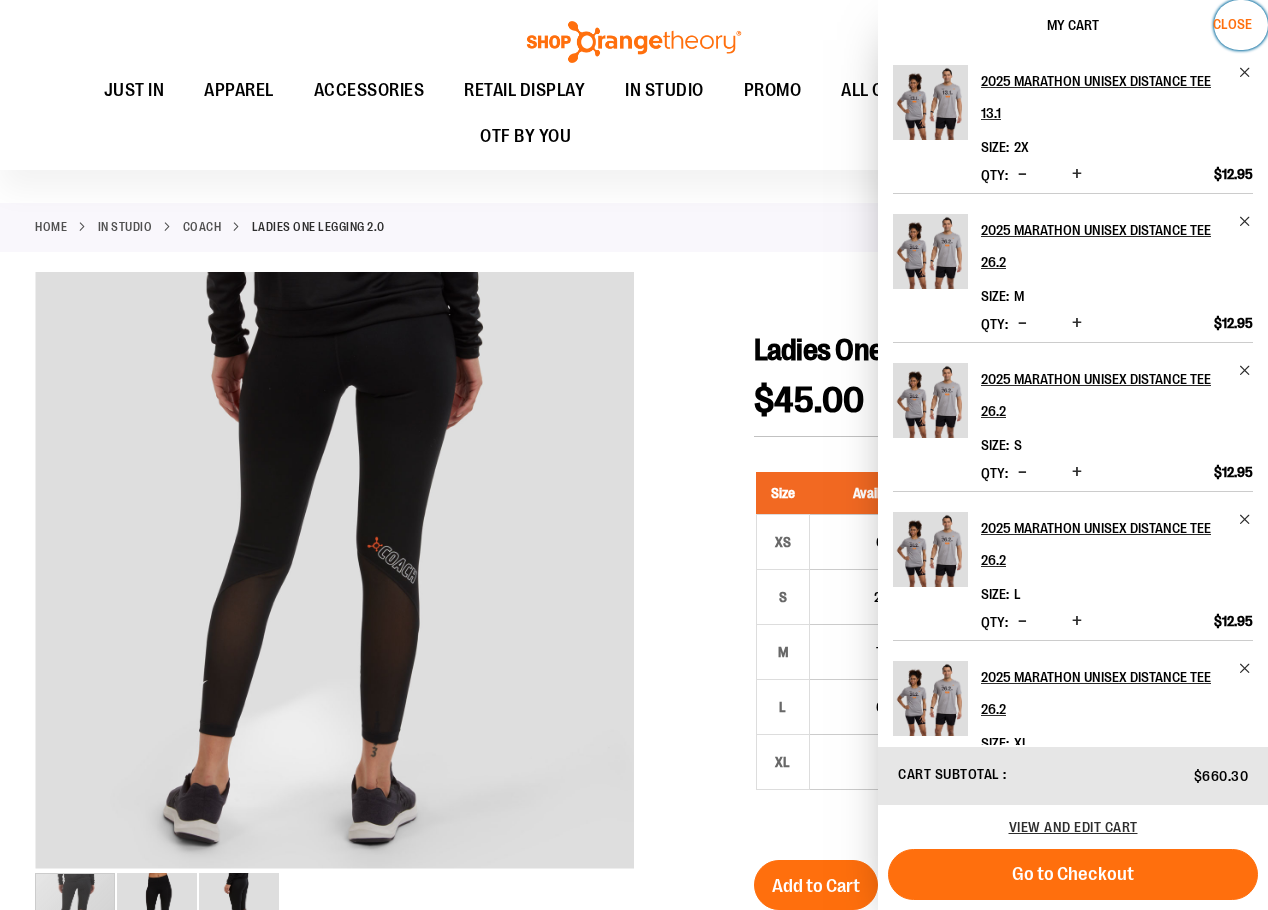 click on "Close" at bounding box center [1232, 24] 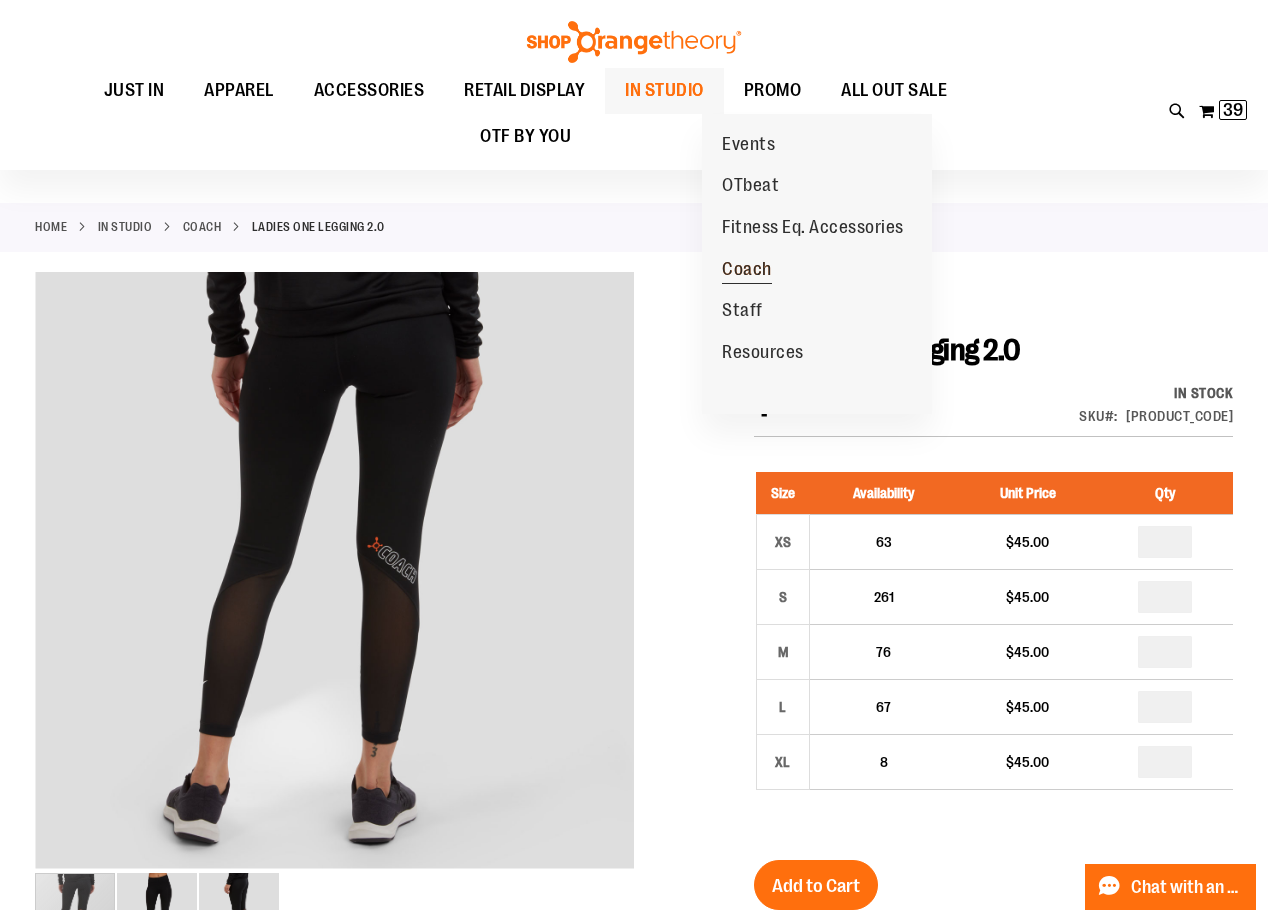 click on "Coach" at bounding box center (747, 271) 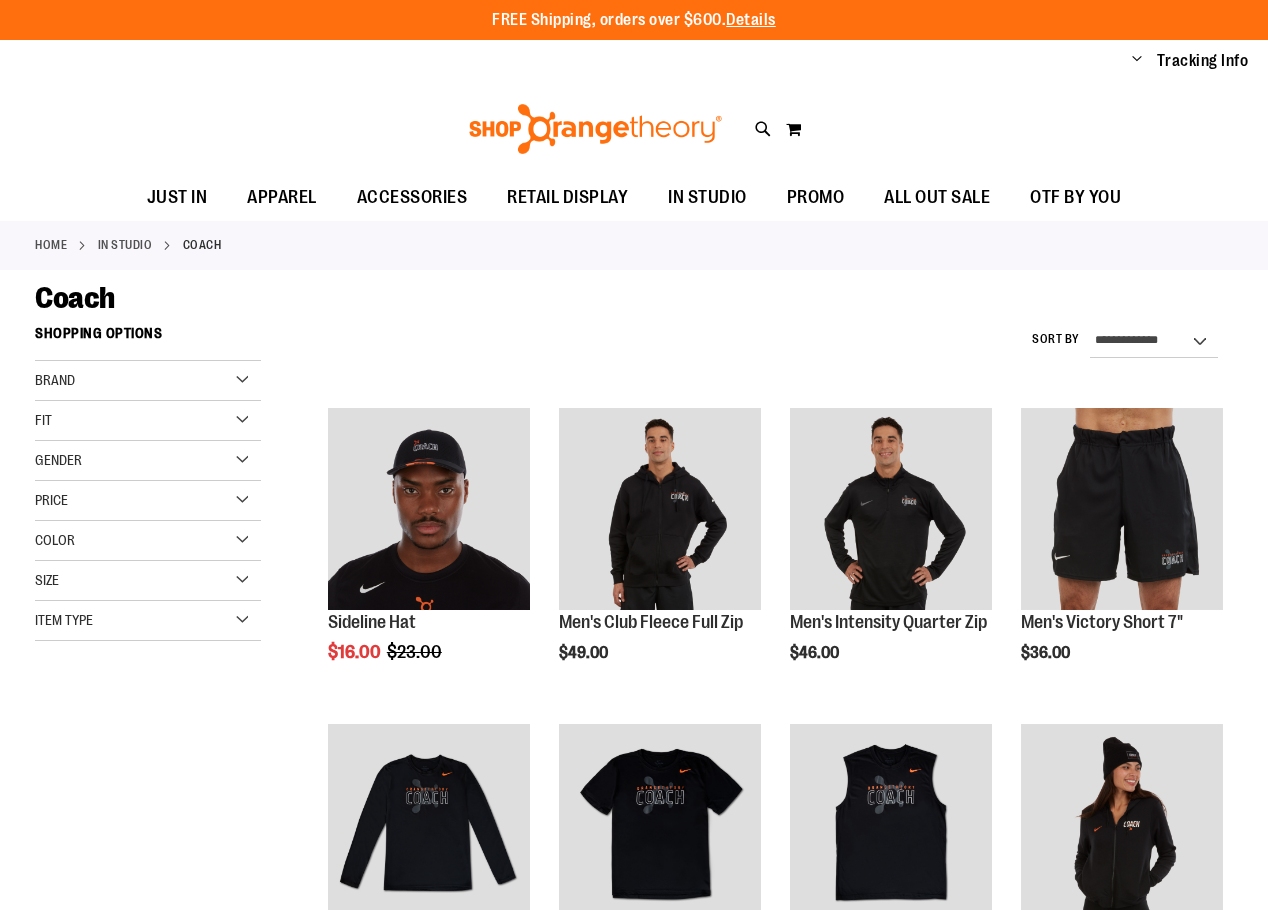 scroll, scrollTop: 0, scrollLeft: 0, axis: both 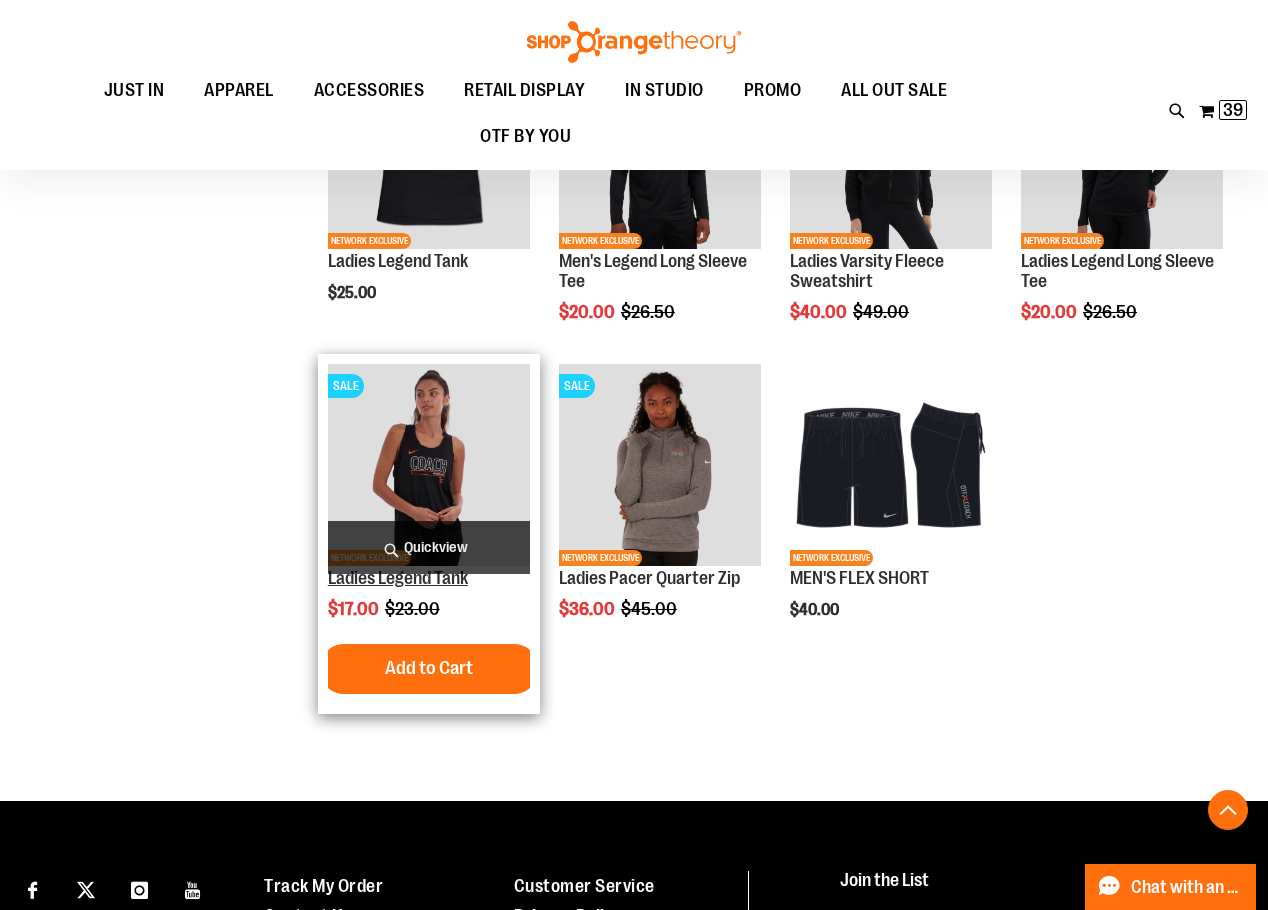 click on "Ladies Legend Tank" at bounding box center [398, 578] 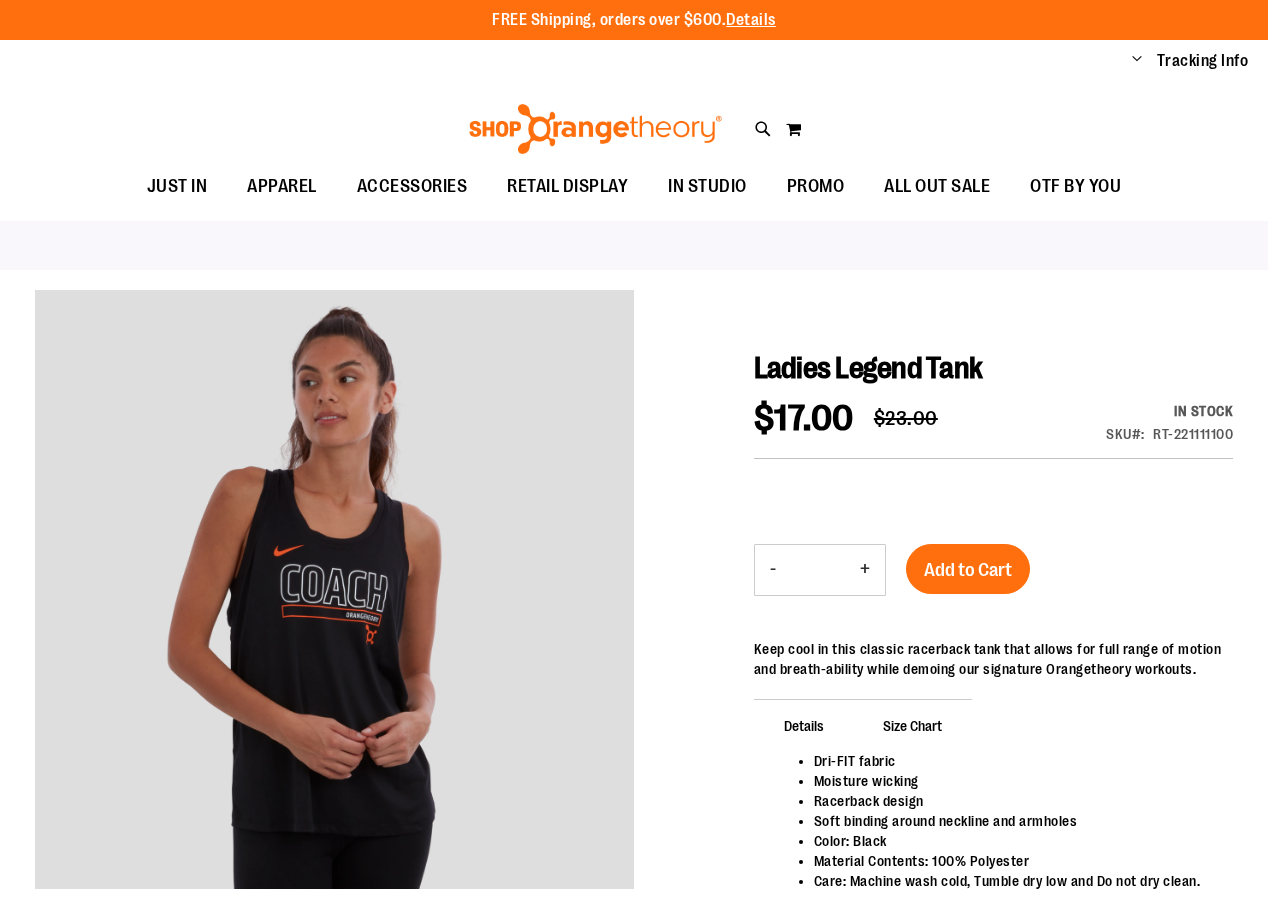 scroll, scrollTop: 0, scrollLeft: 0, axis: both 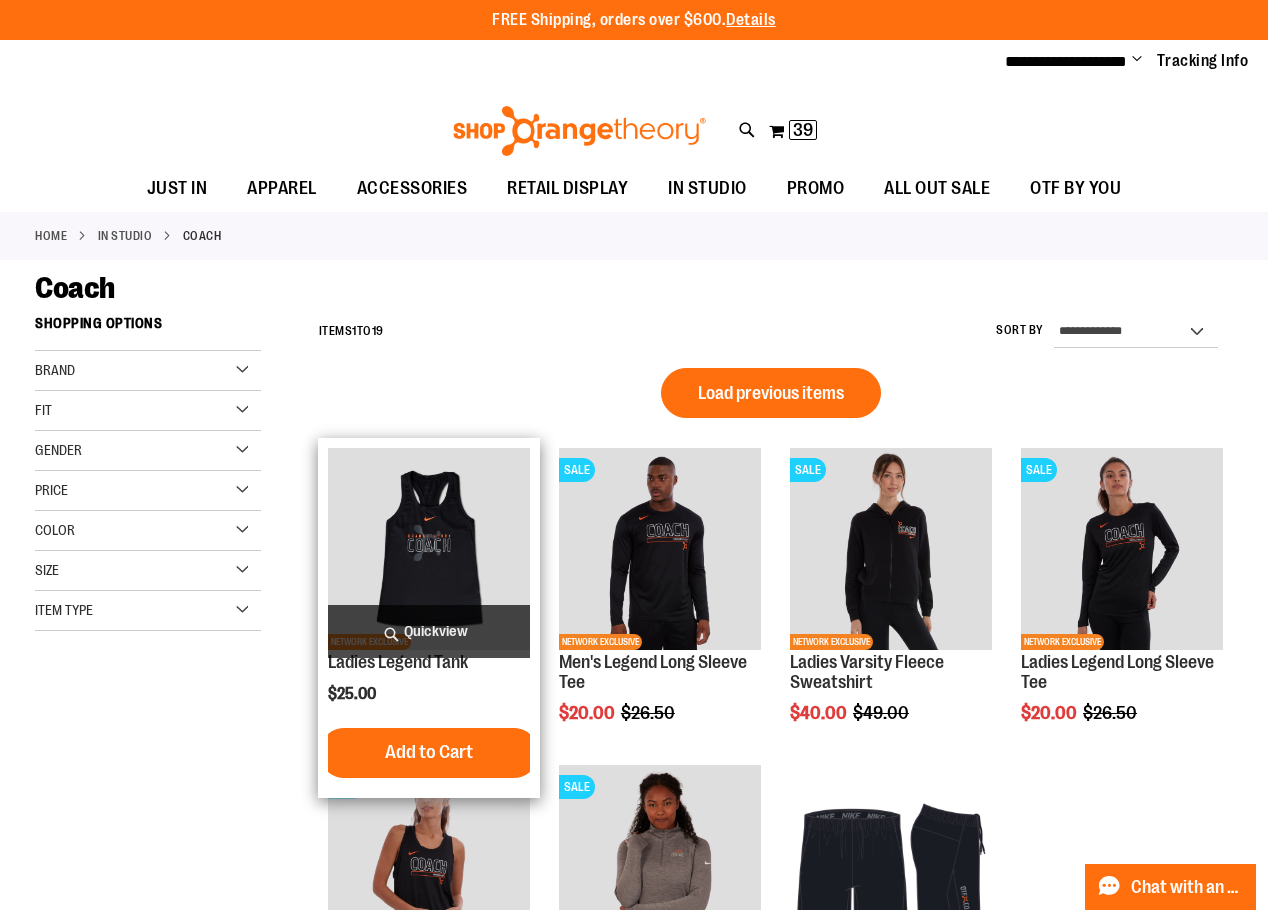 click on "Quickview" at bounding box center [429, 631] 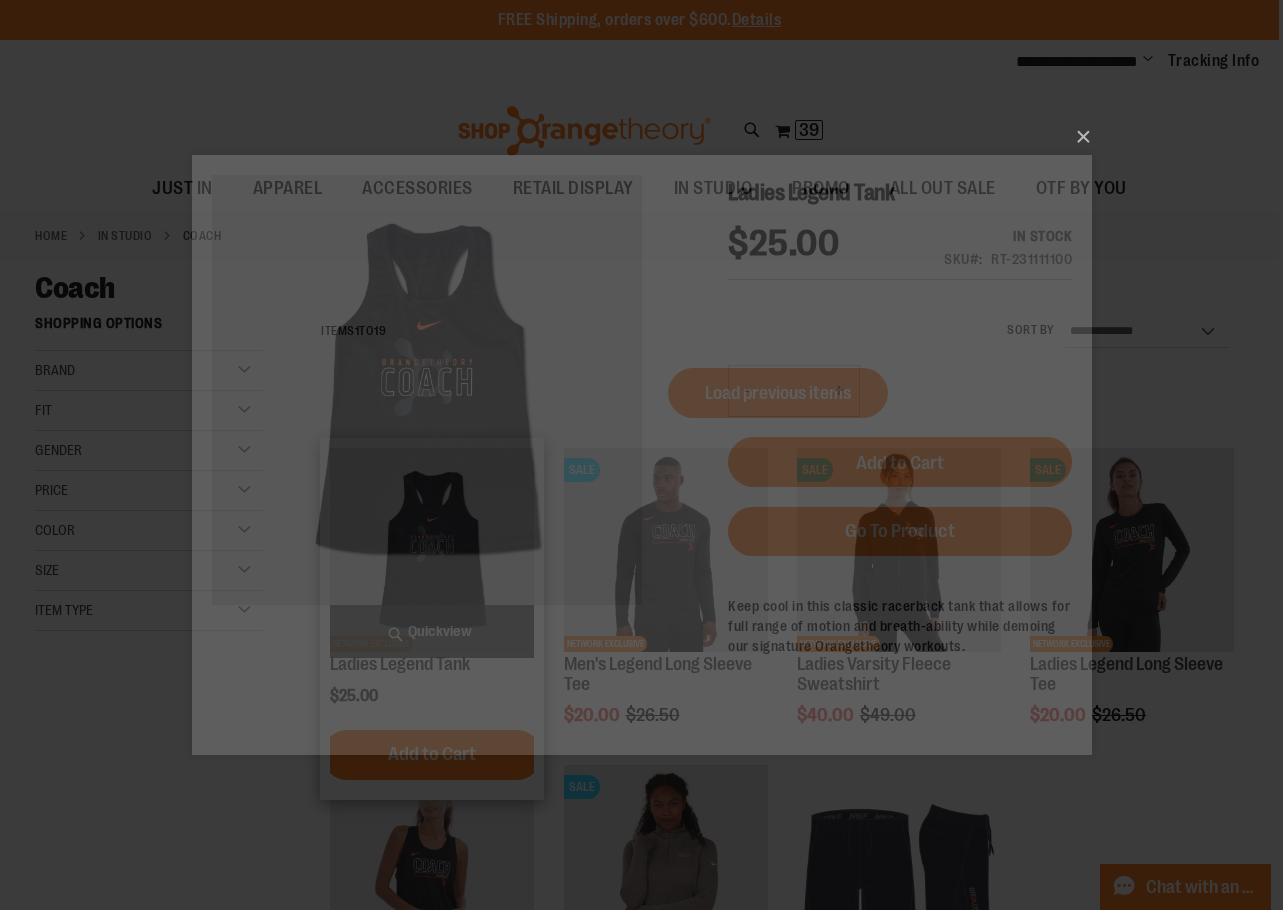 scroll, scrollTop: 0, scrollLeft: 0, axis: both 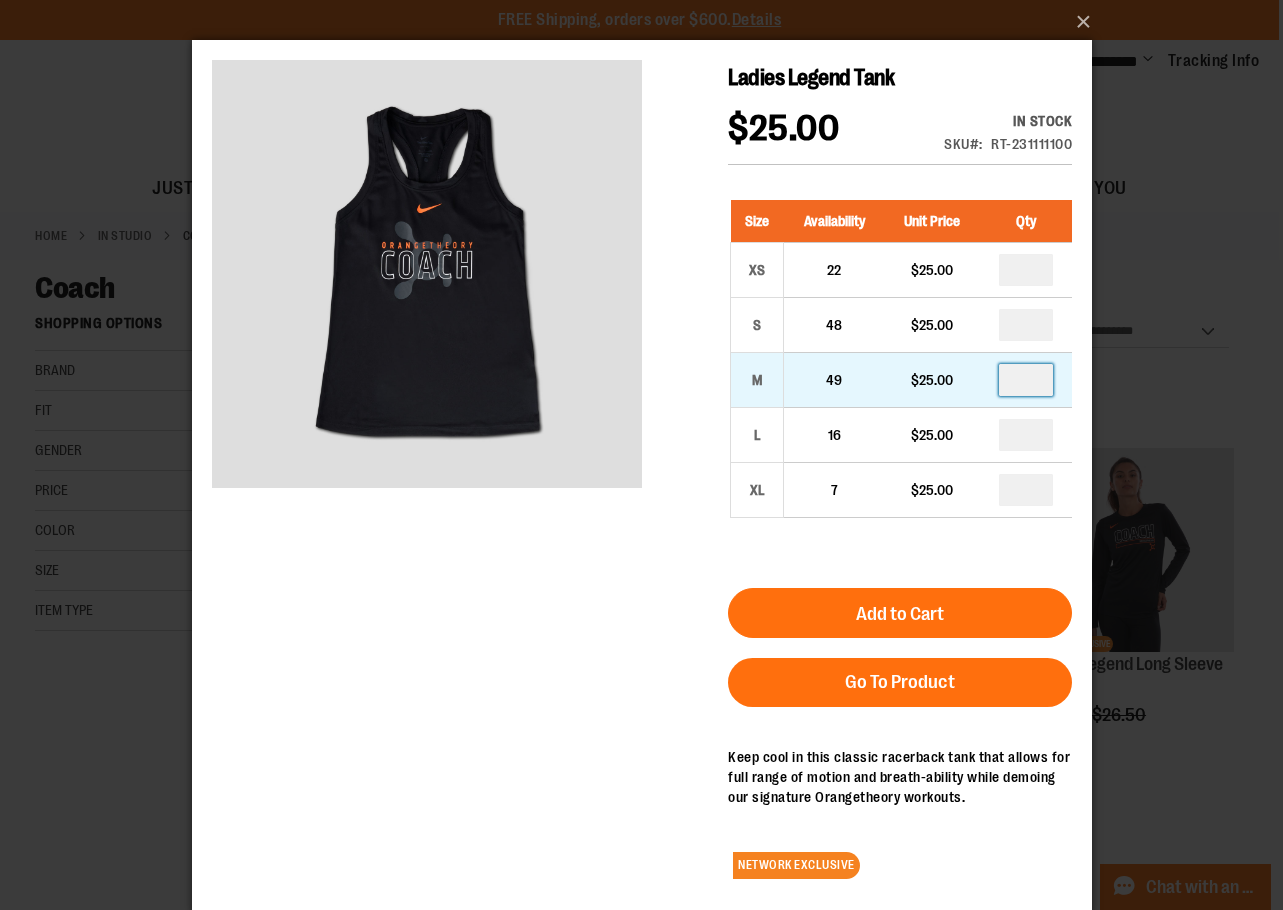 drag, startPoint x: 1045, startPoint y: 382, endPoint x: 1023, endPoint y: 381, distance: 22.022715 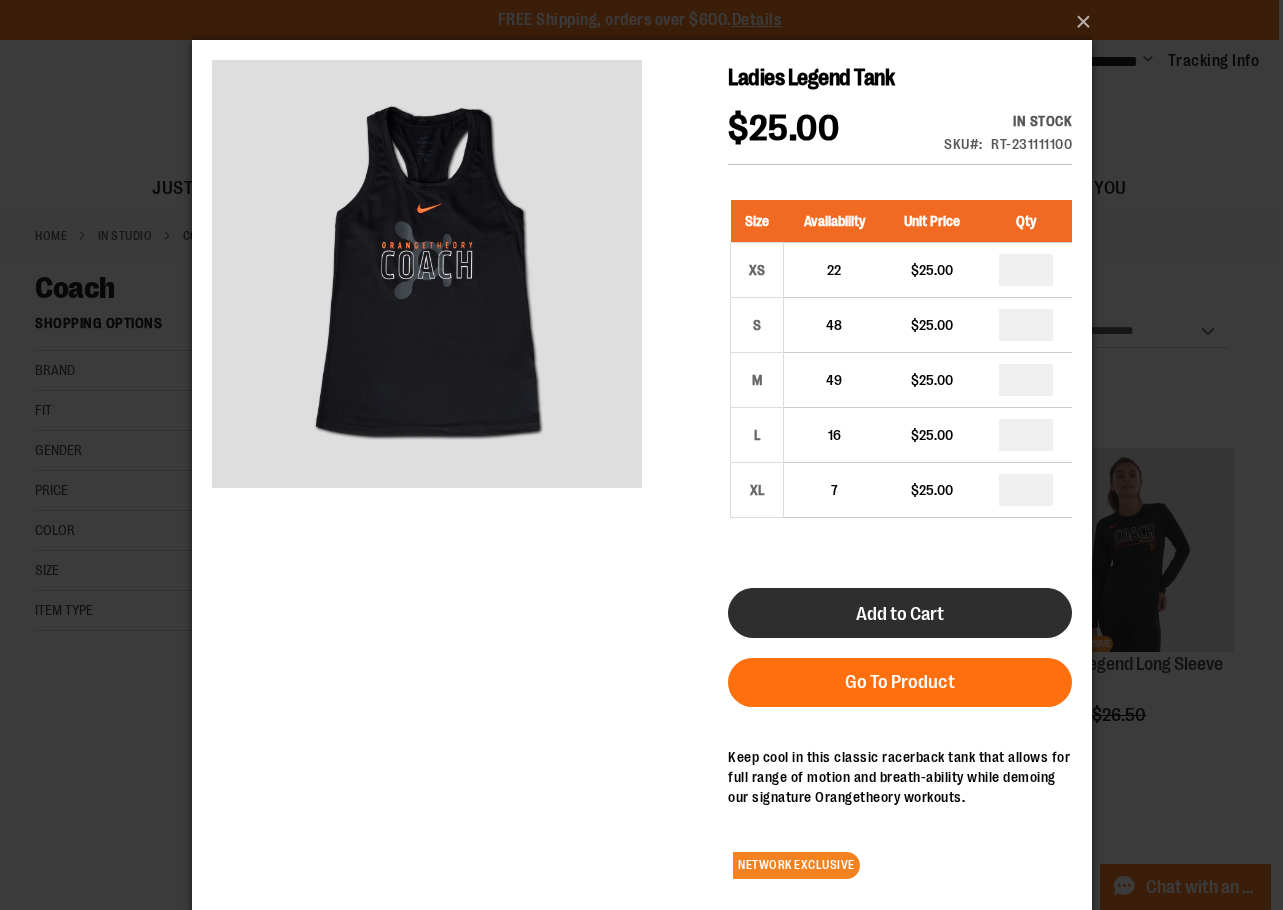 click on "Add to Cart" at bounding box center (899, 614) 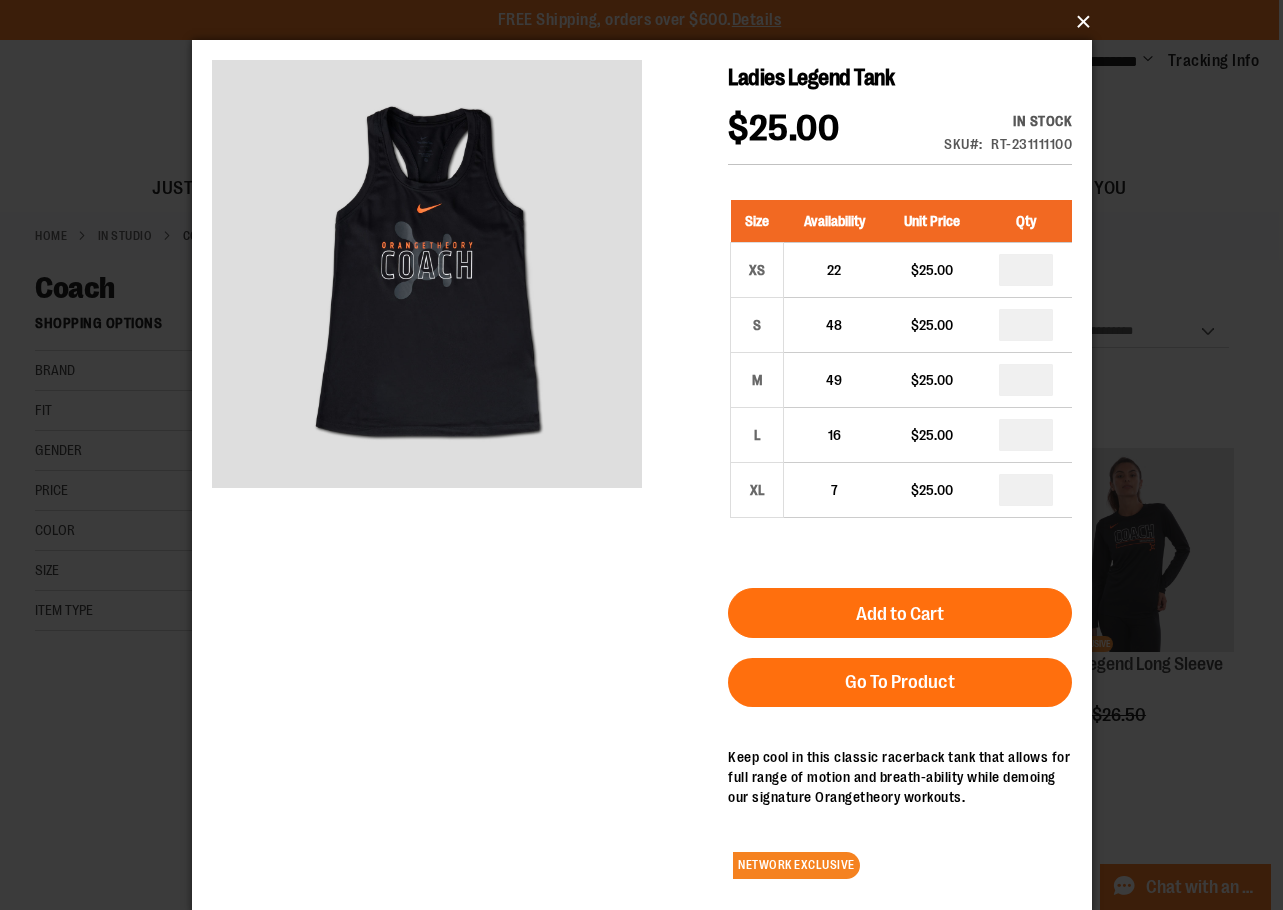 click on "×" at bounding box center [648, 22] 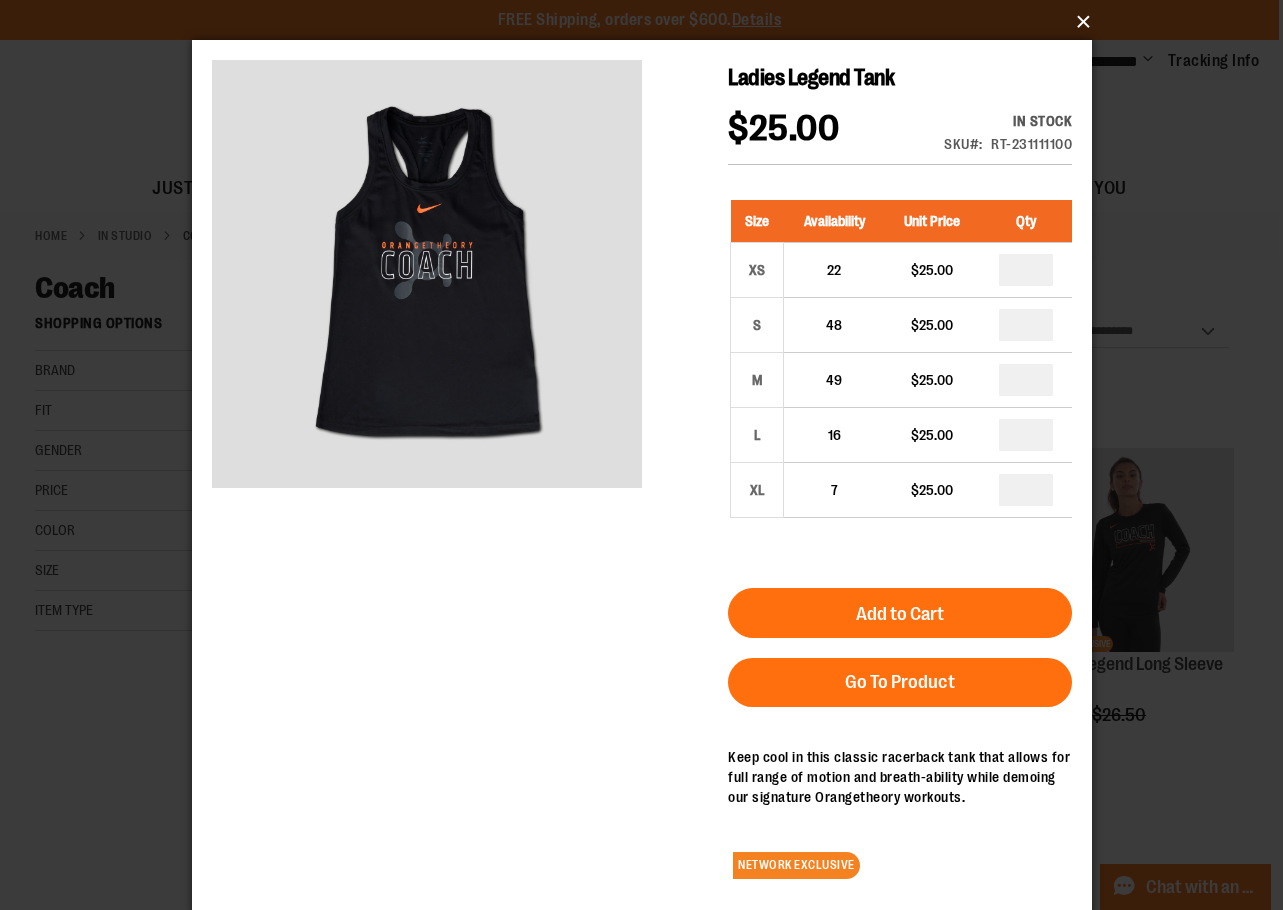 click on "×" at bounding box center (648, 22) 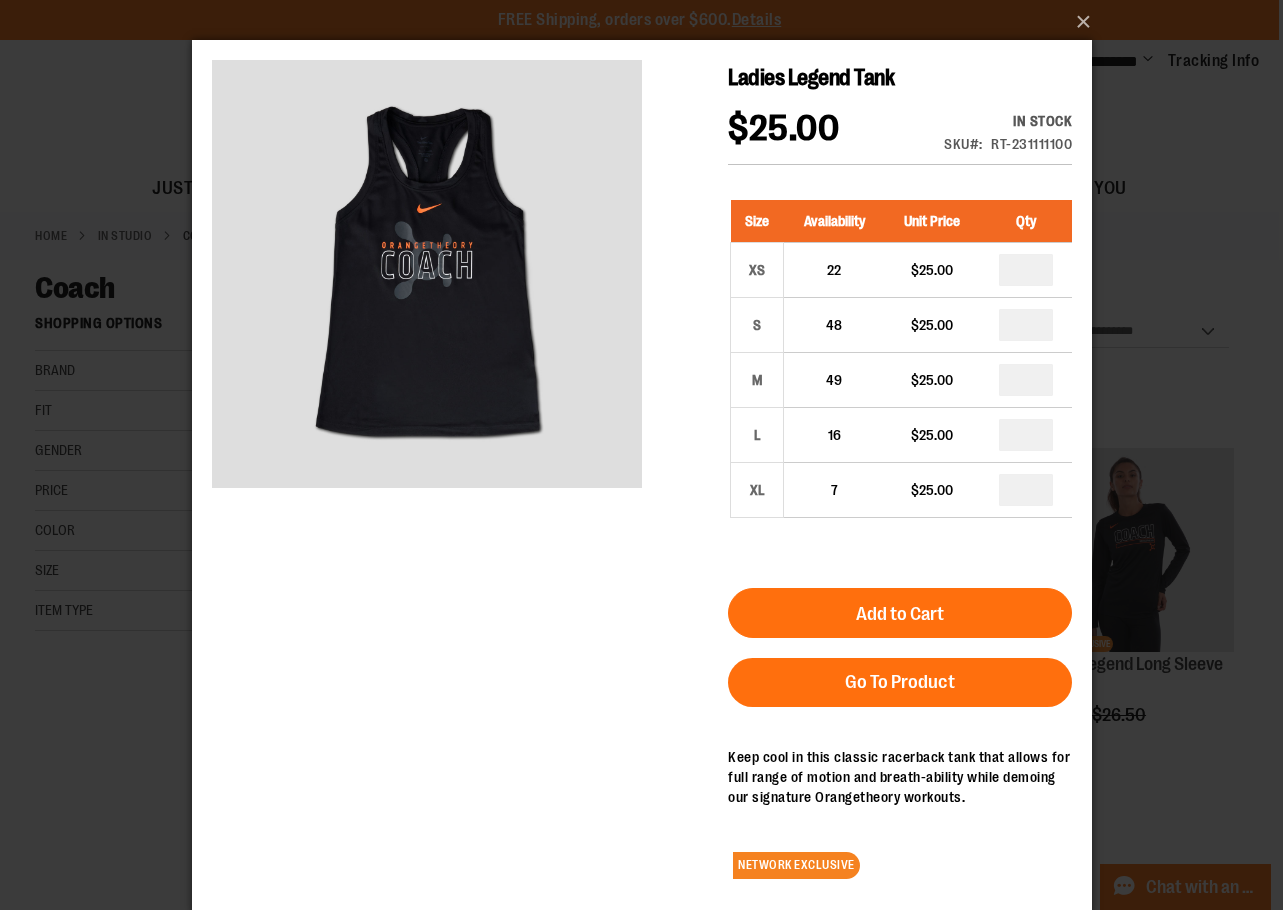 click on "×" at bounding box center (641, 455) 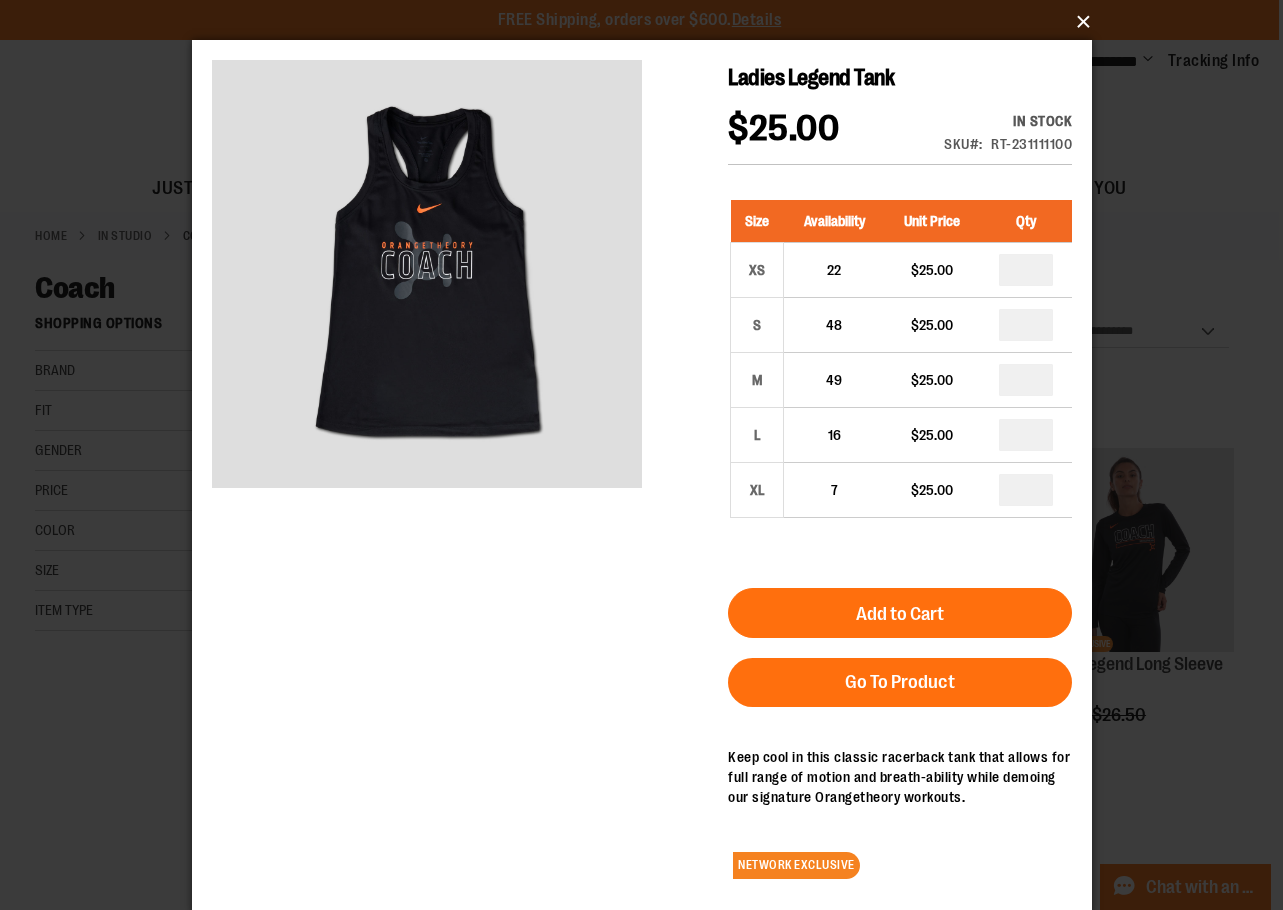 click on "×" at bounding box center (648, 22) 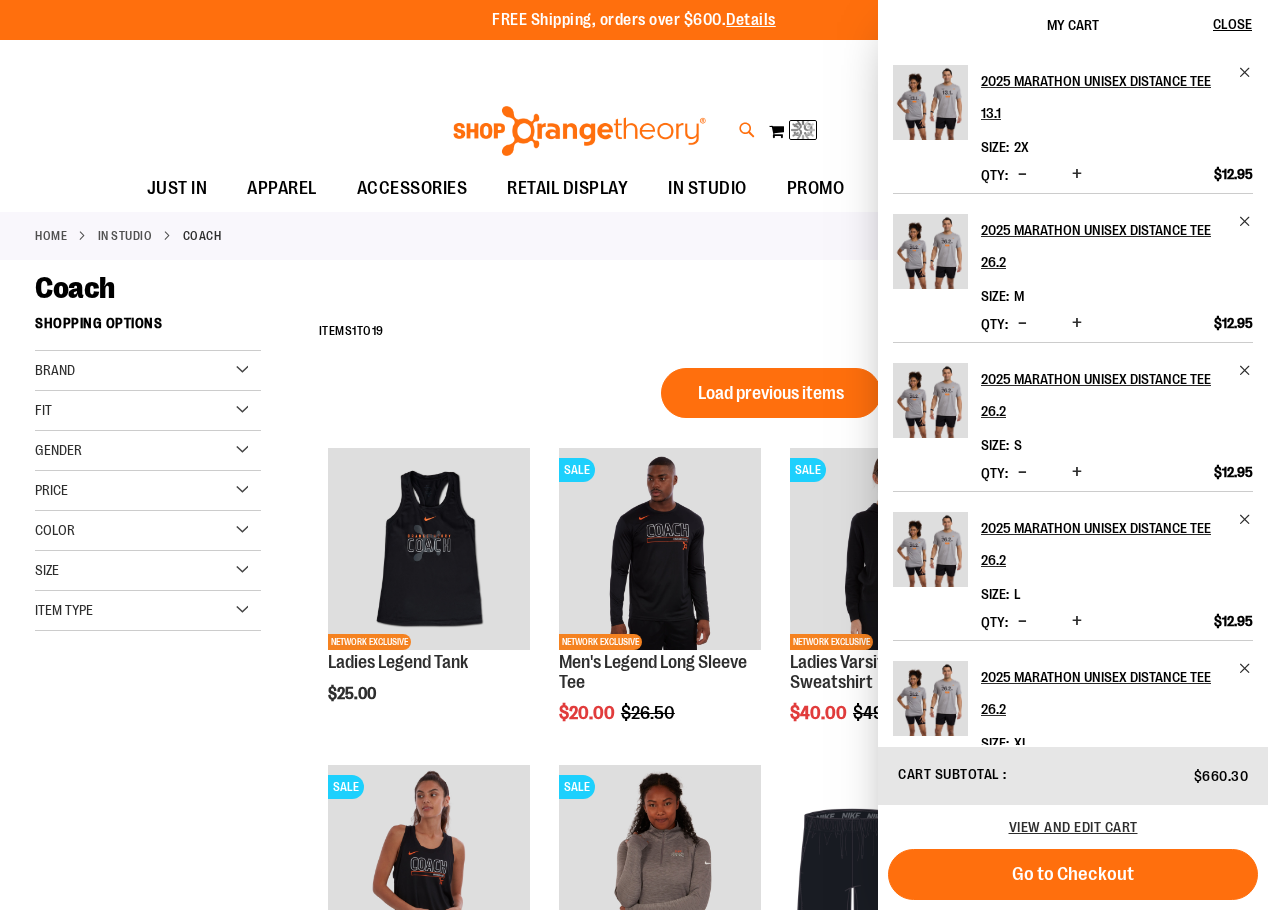 click at bounding box center [747, 130] 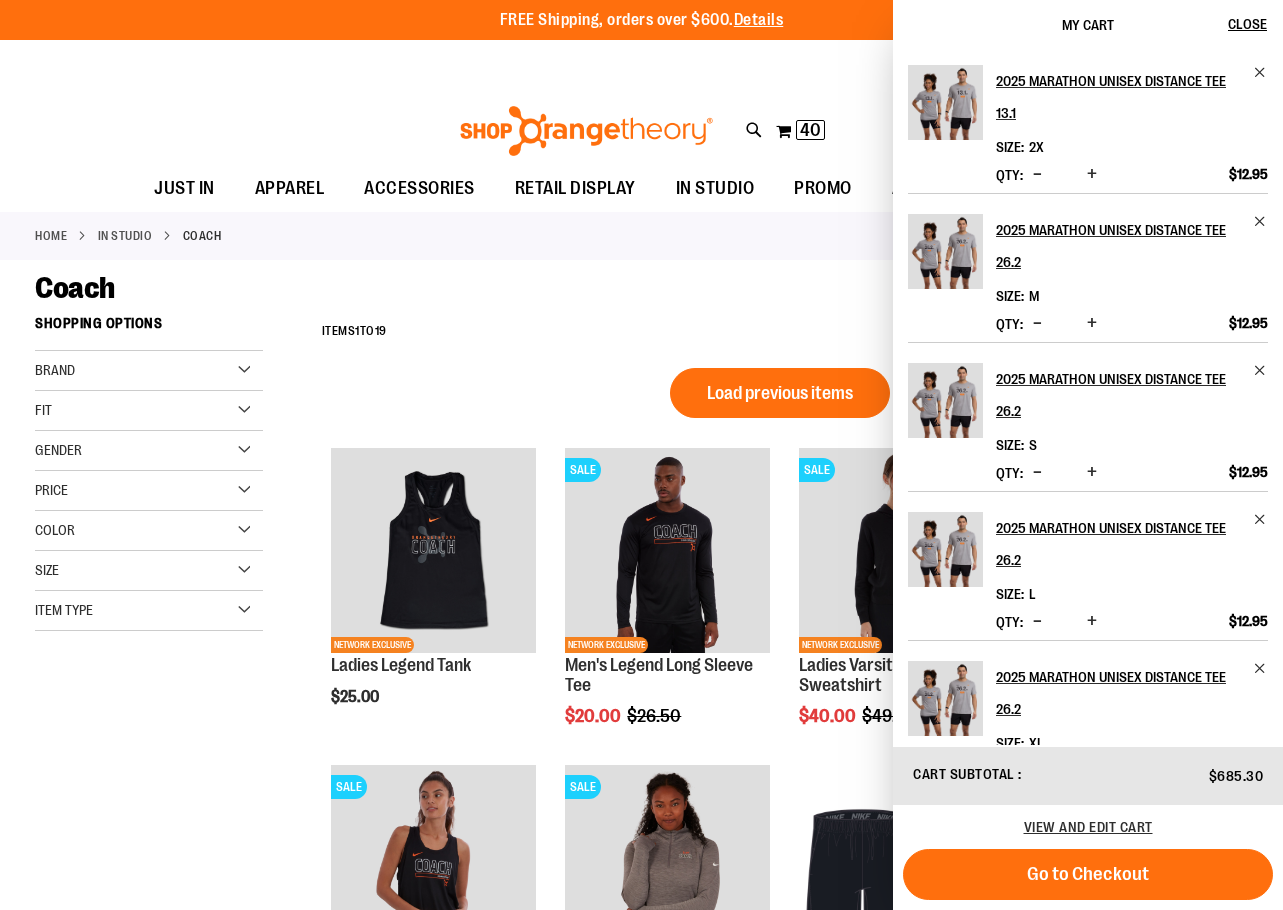 click on "Search" at bounding box center (642, 113) 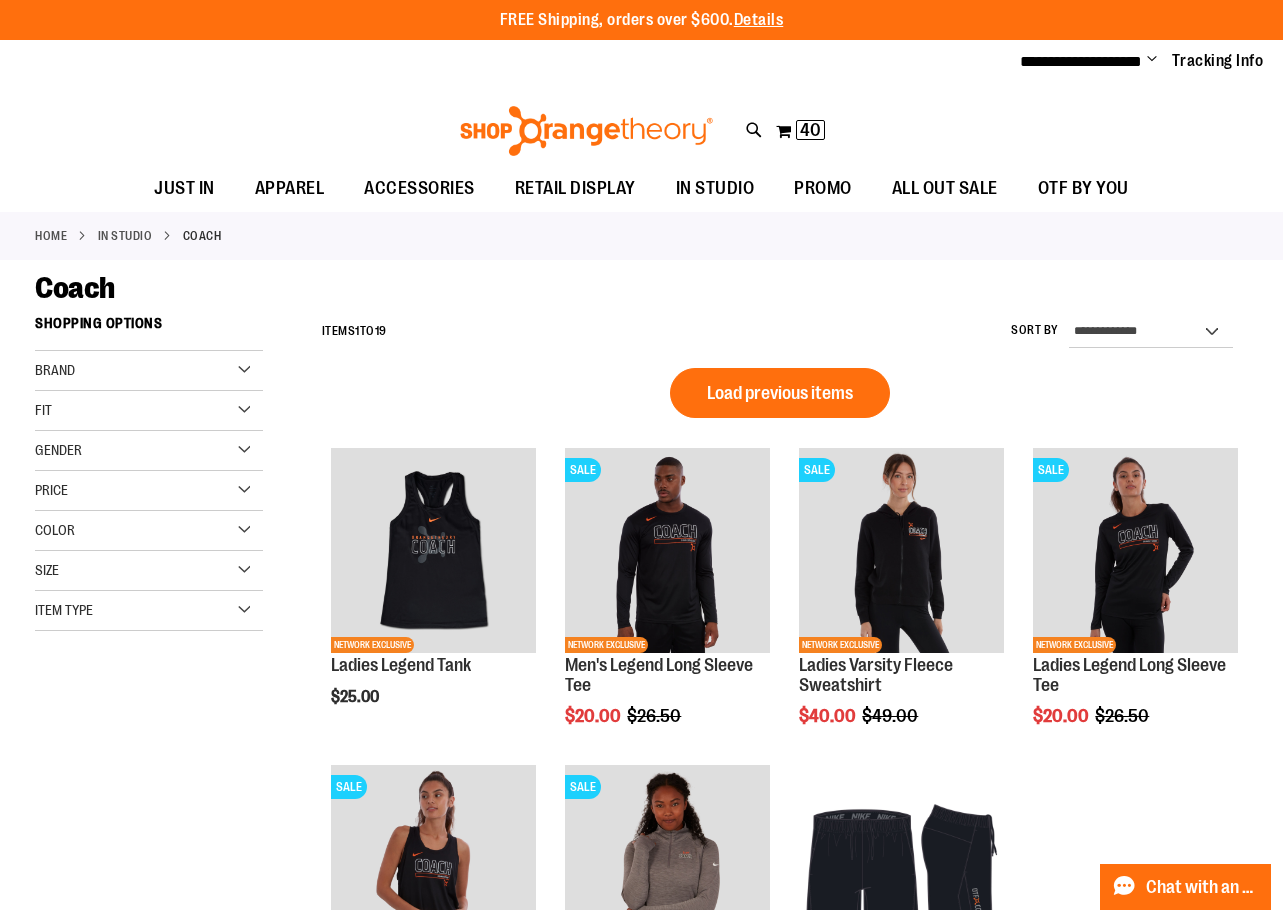 click on "Search" at bounding box center (642, 113) 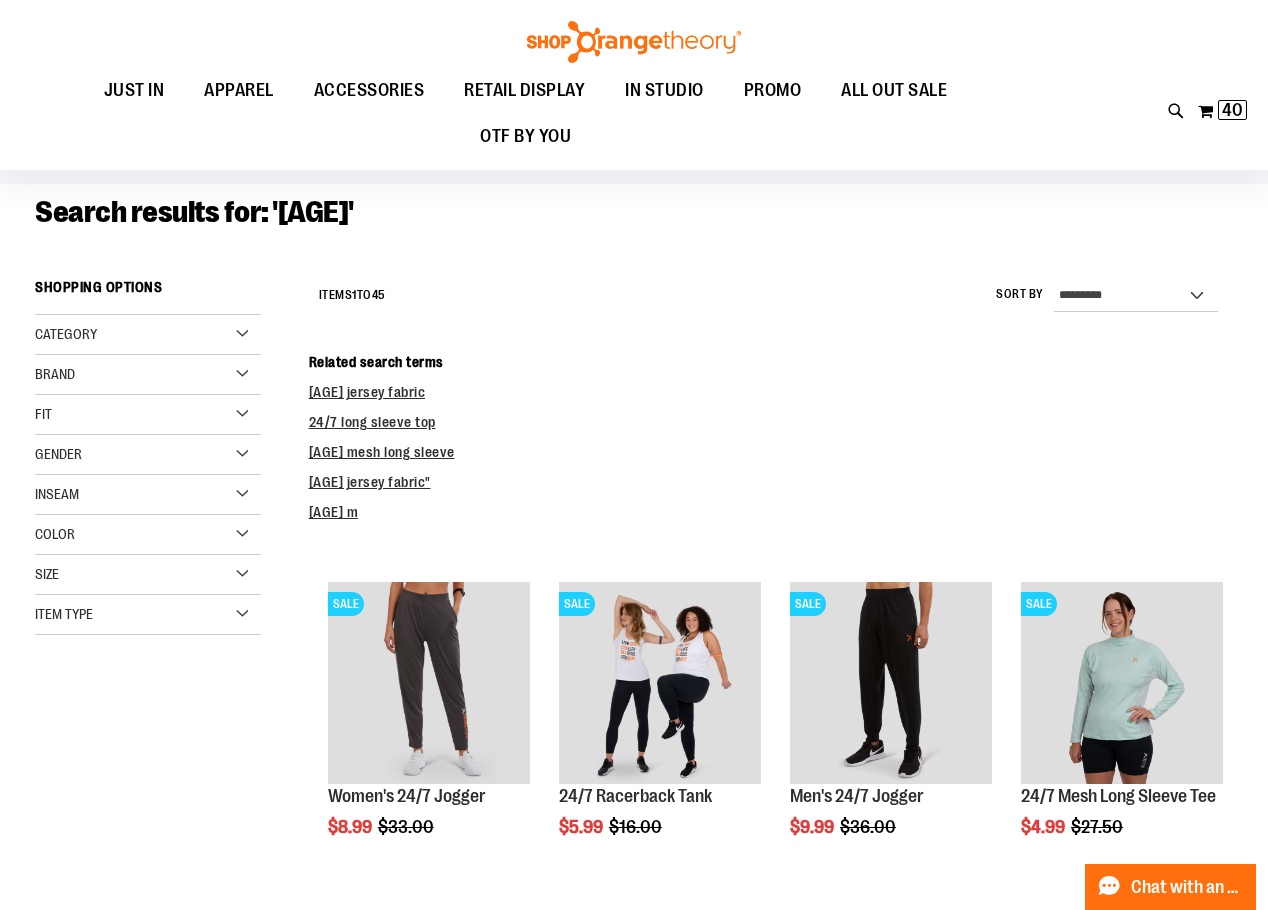 scroll, scrollTop: 199, scrollLeft: 0, axis: vertical 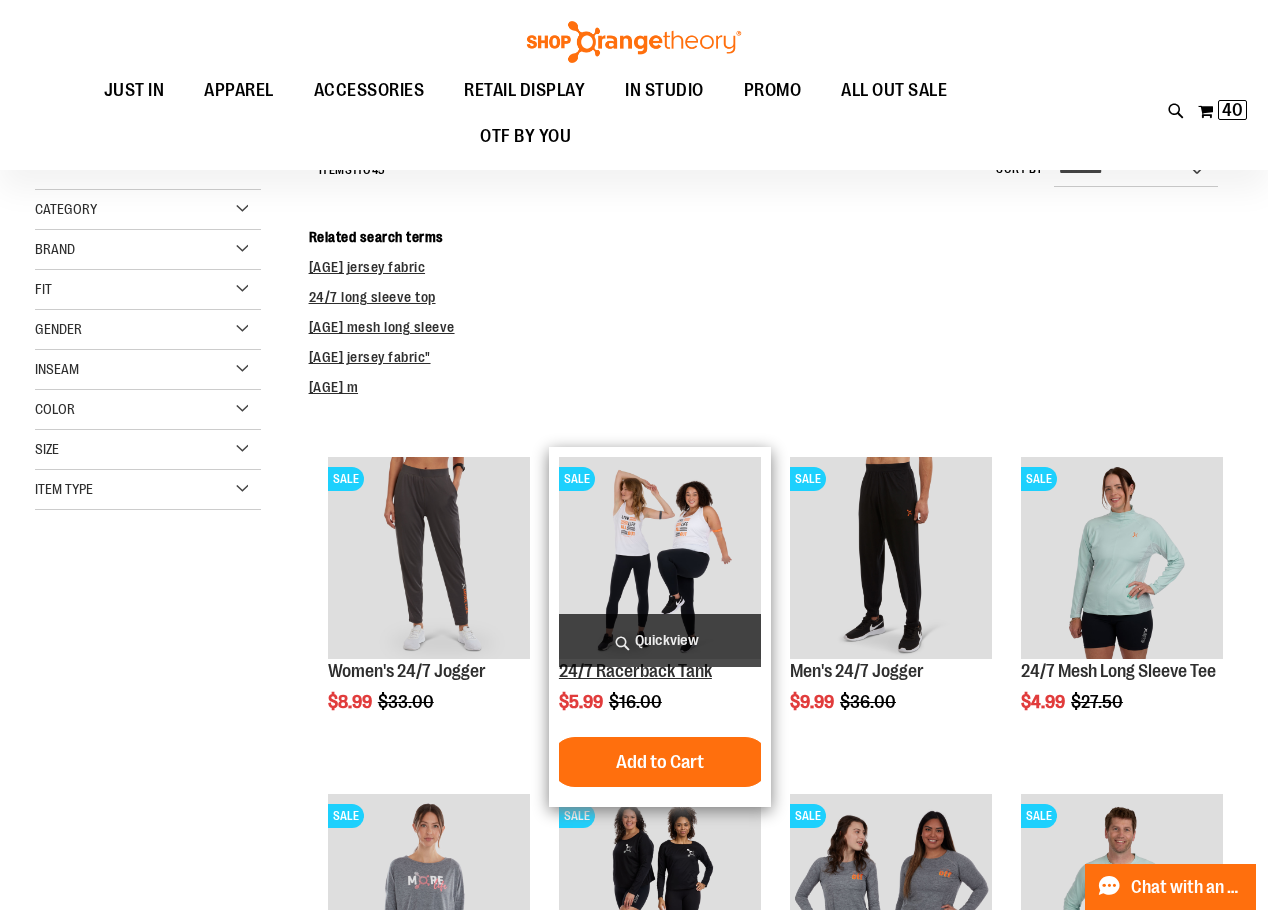 click on "24/7 Racerback Tank" at bounding box center (635, 671) 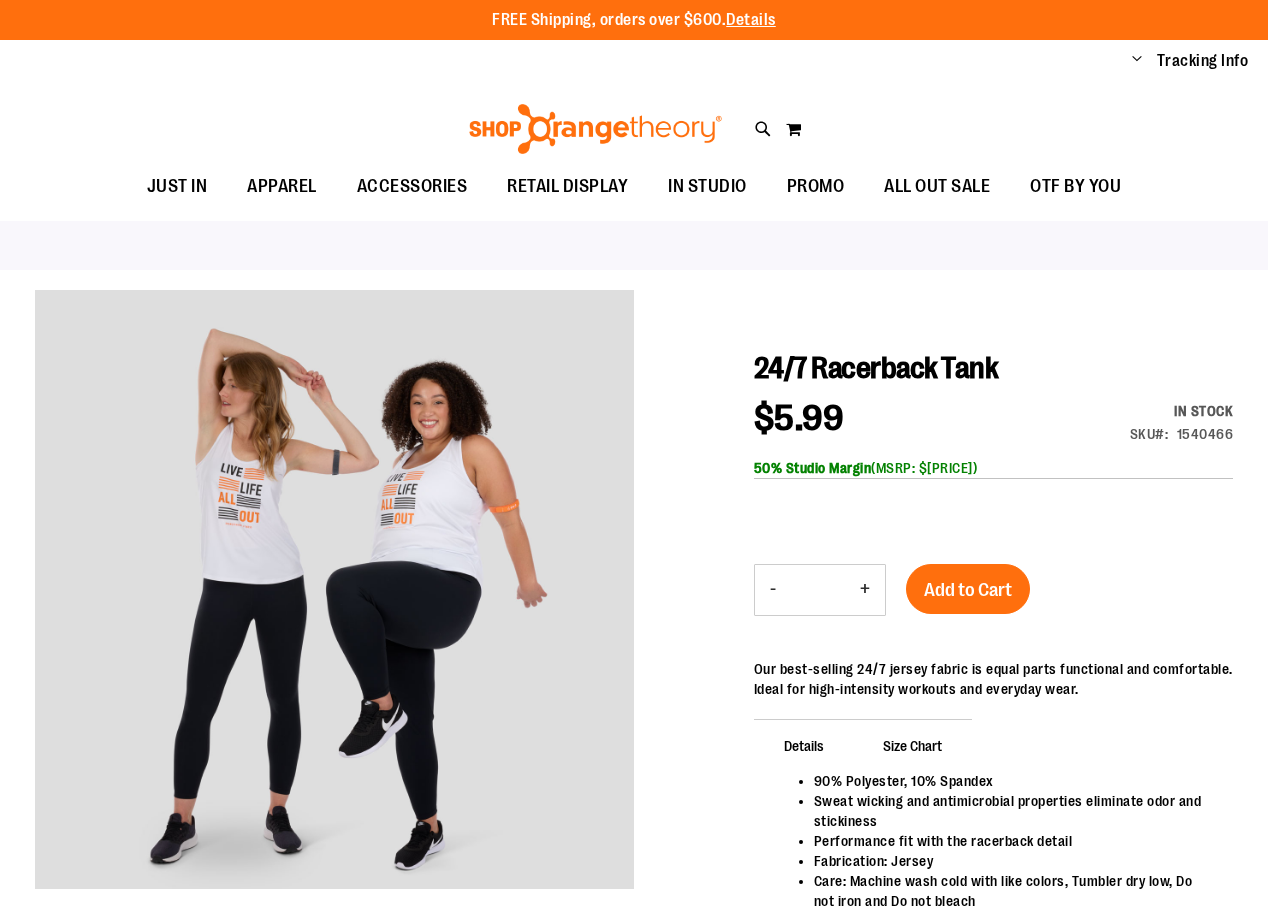 scroll, scrollTop: 0, scrollLeft: 0, axis: both 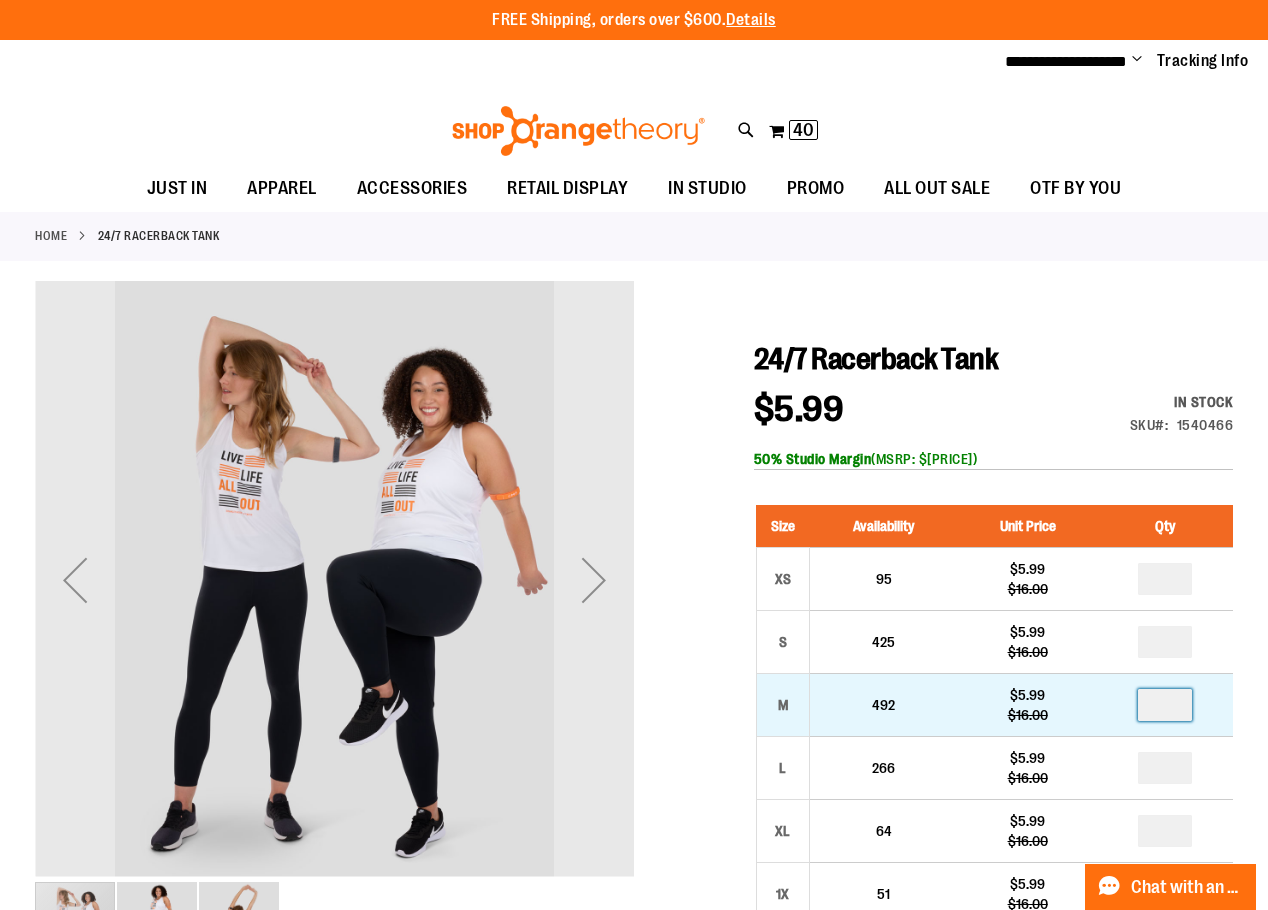 drag, startPoint x: 1186, startPoint y: 697, endPoint x: 1143, endPoint y: 694, distance: 43.104523 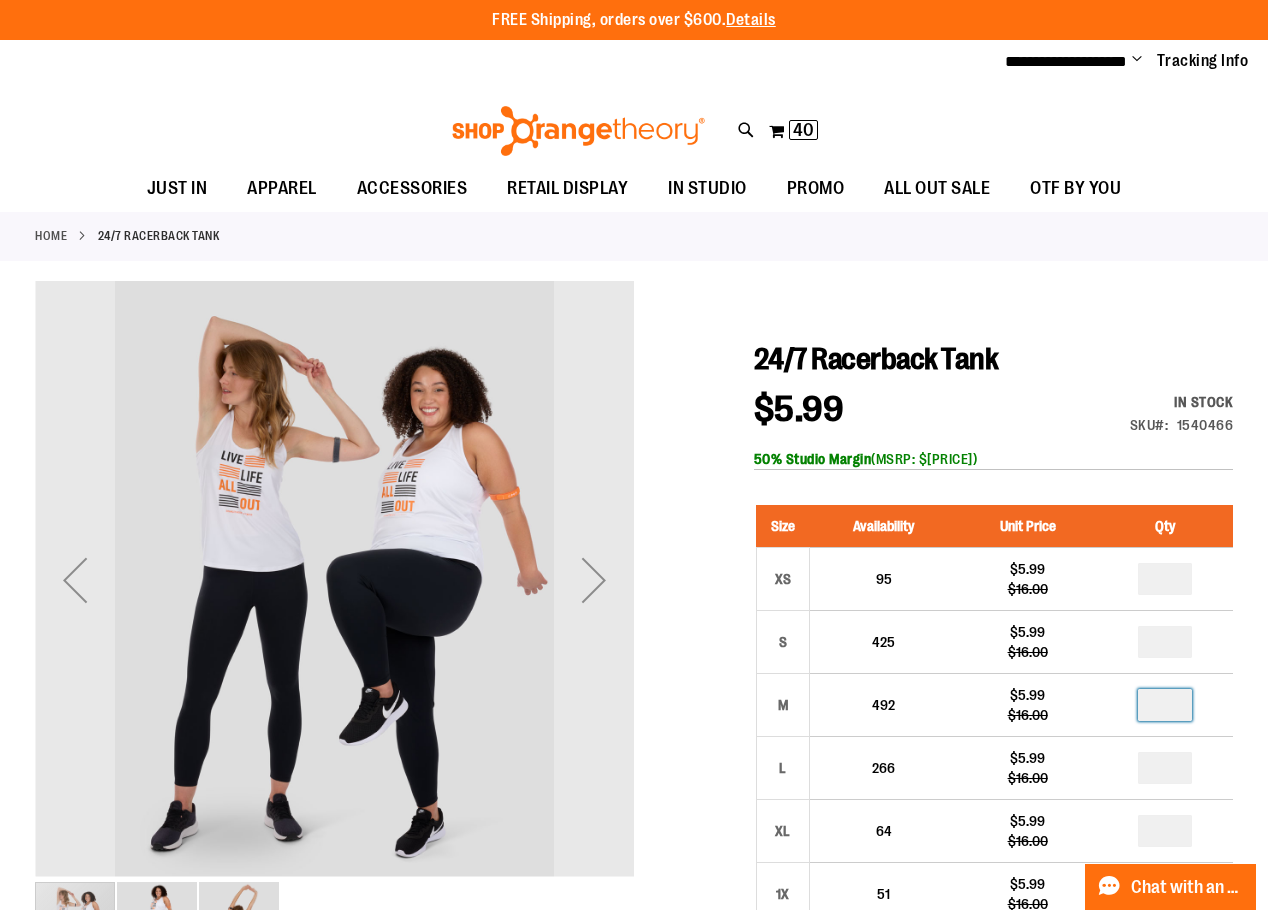 type on "*" 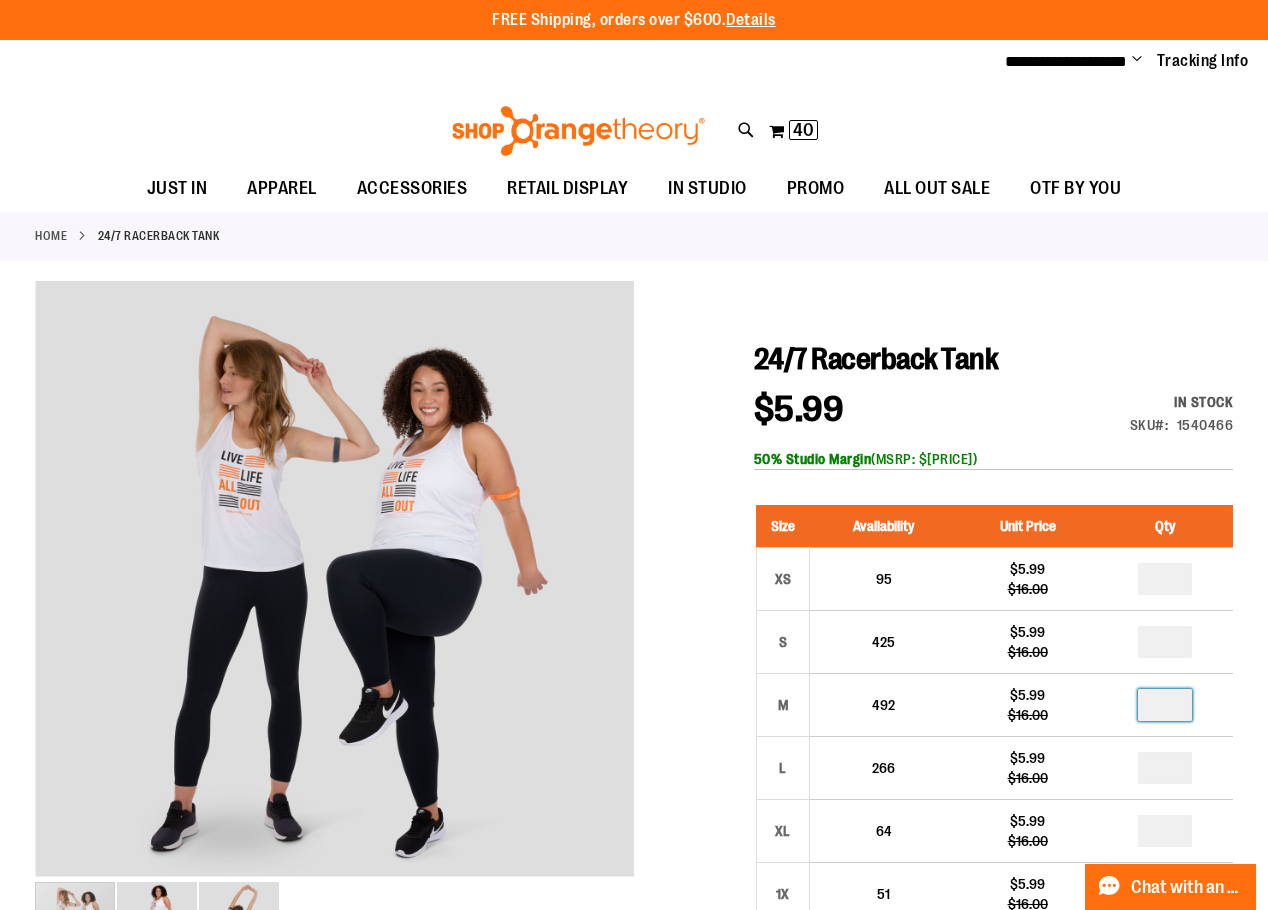 click at bounding box center [634, 891] 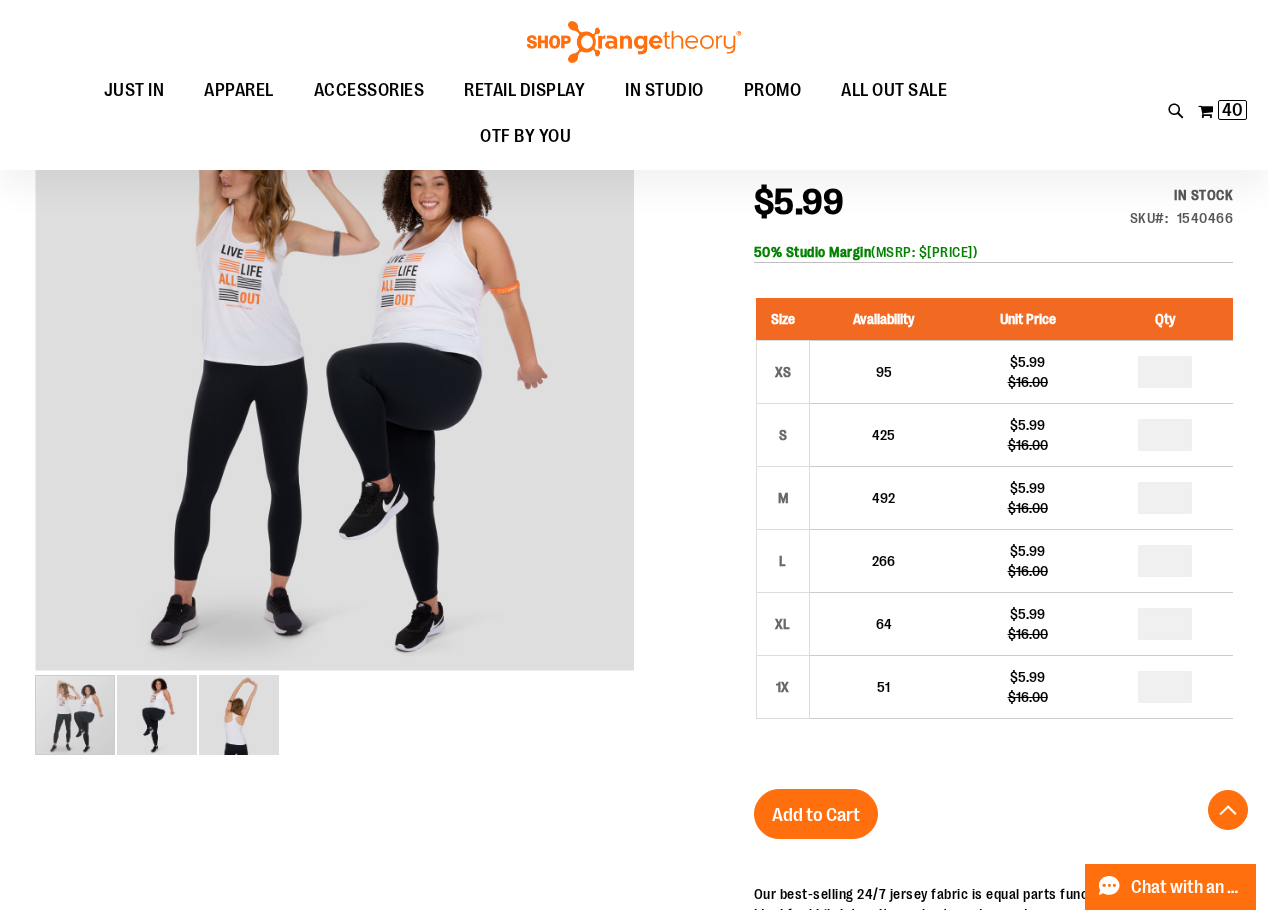 scroll, scrollTop: 599, scrollLeft: 0, axis: vertical 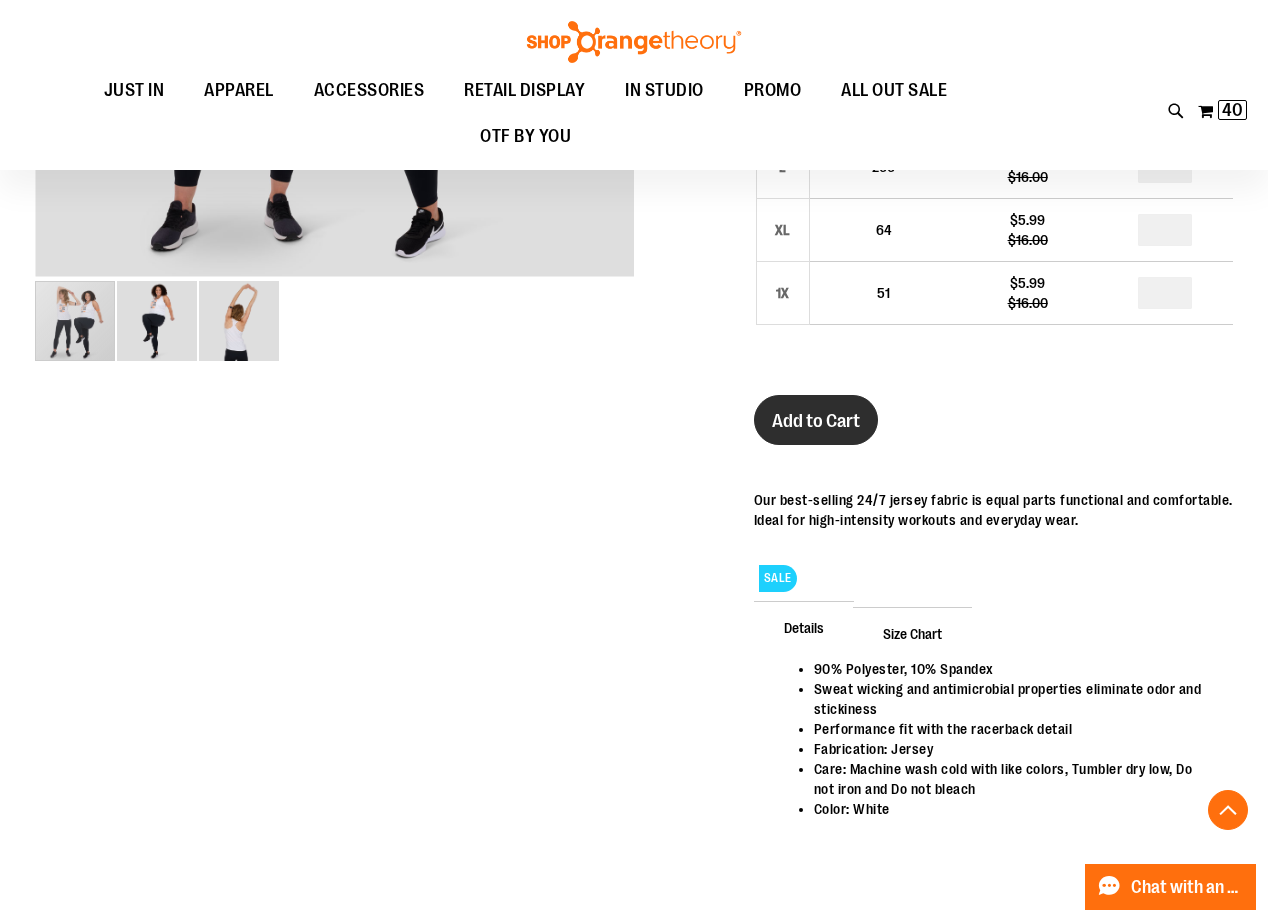 click on "Add to Cart" at bounding box center (816, 421) 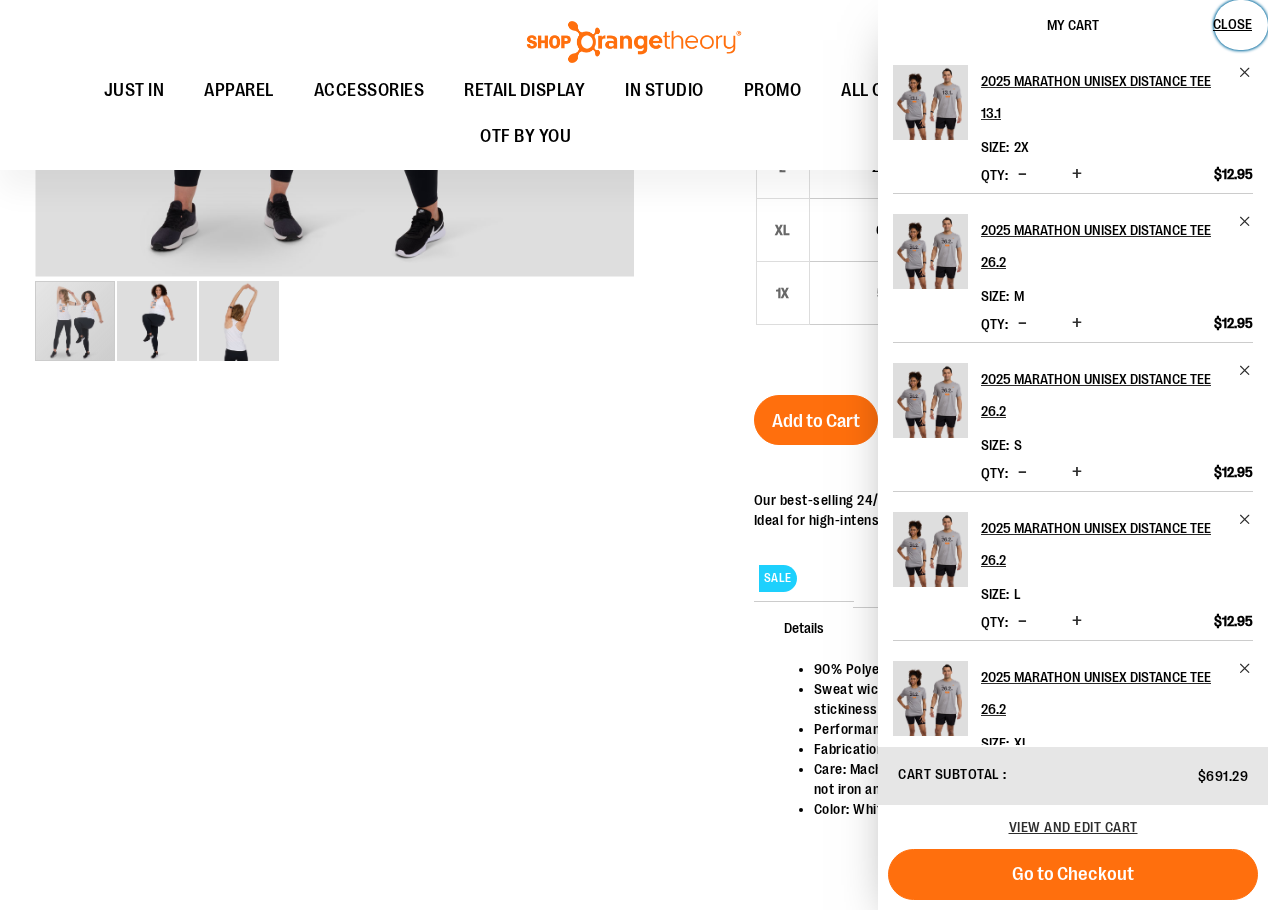 click on "Close" at bounding box center (1232, 24) 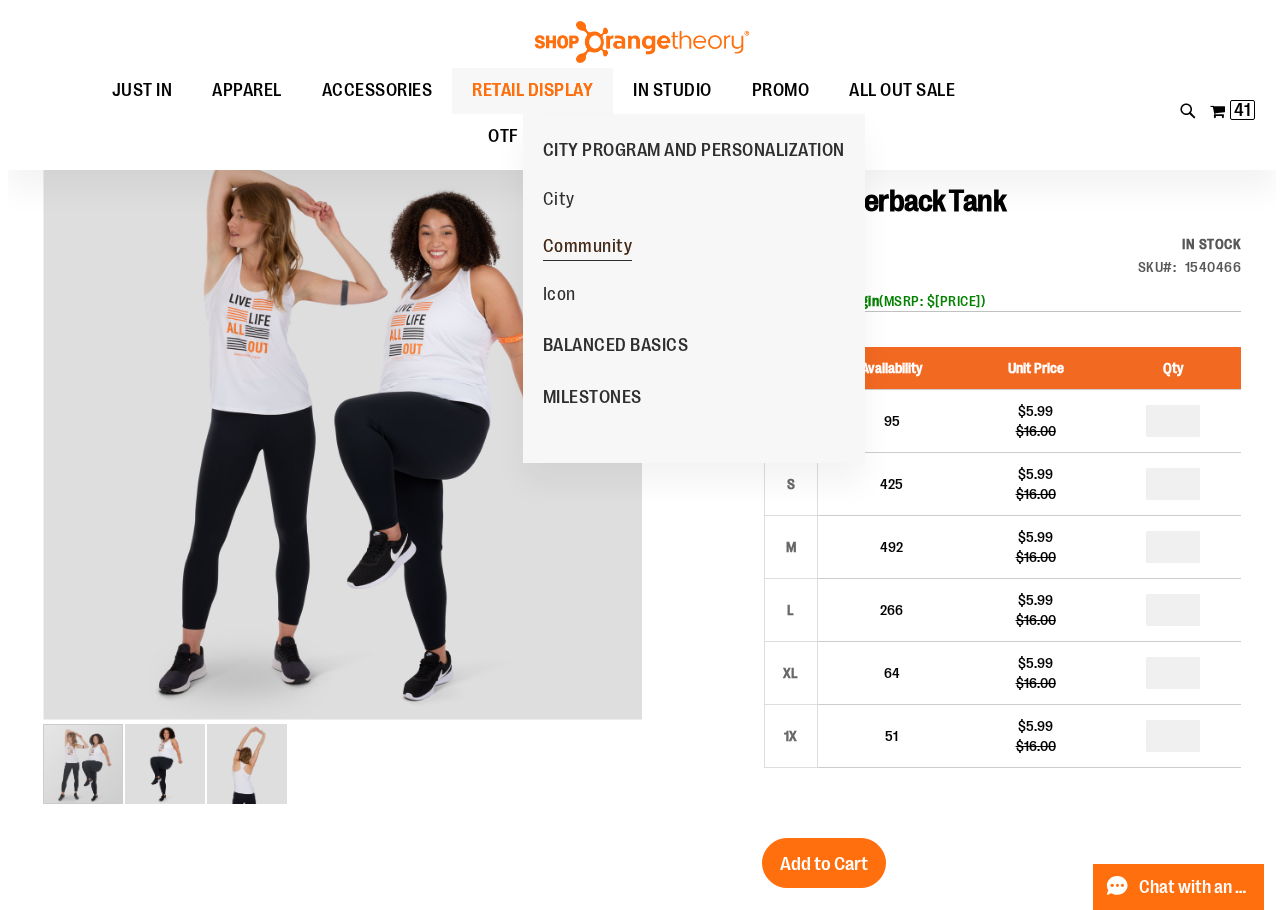 scroll, scrollTop: 0, scrollLeft: 0, axis: both 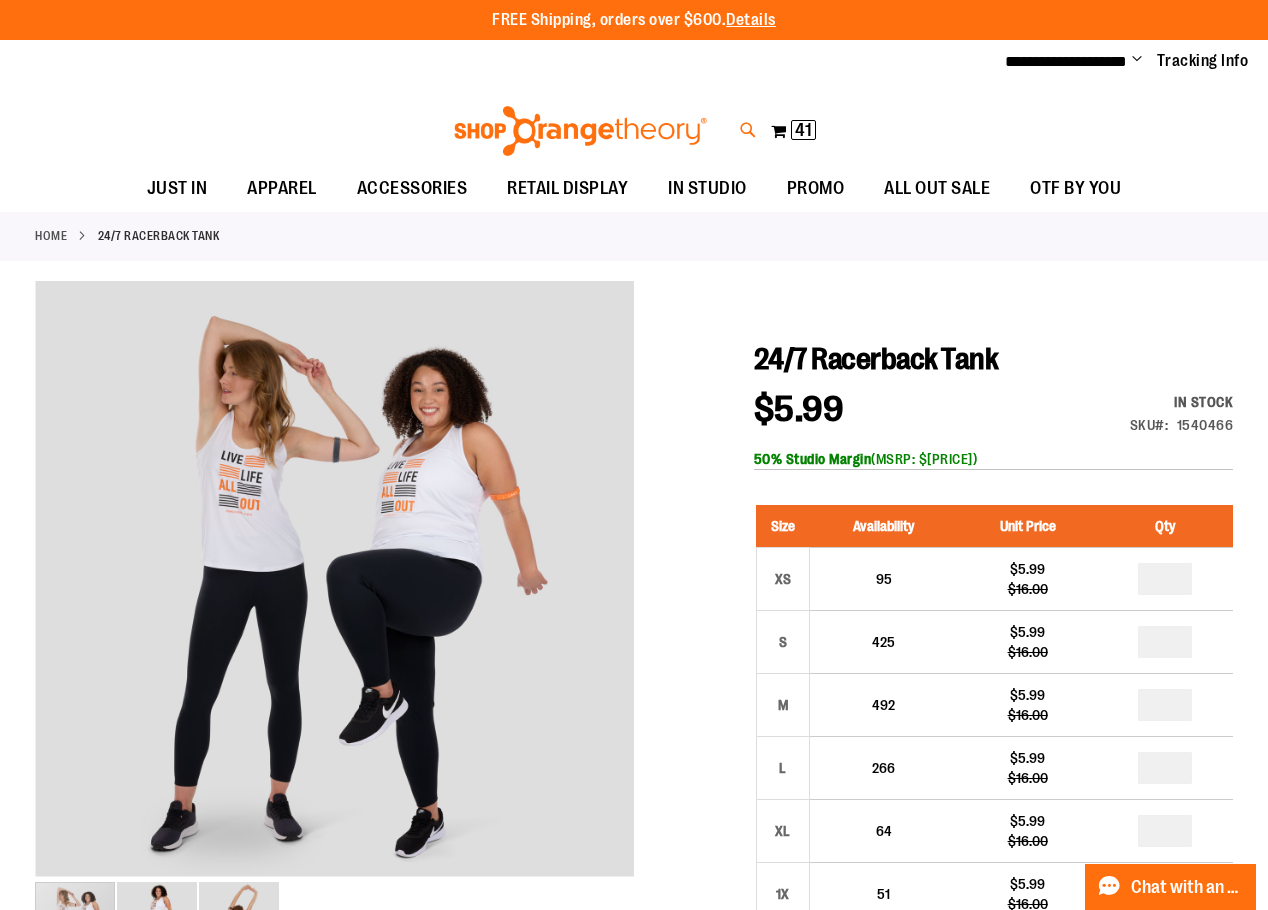 click at bounding box center [748, 130] 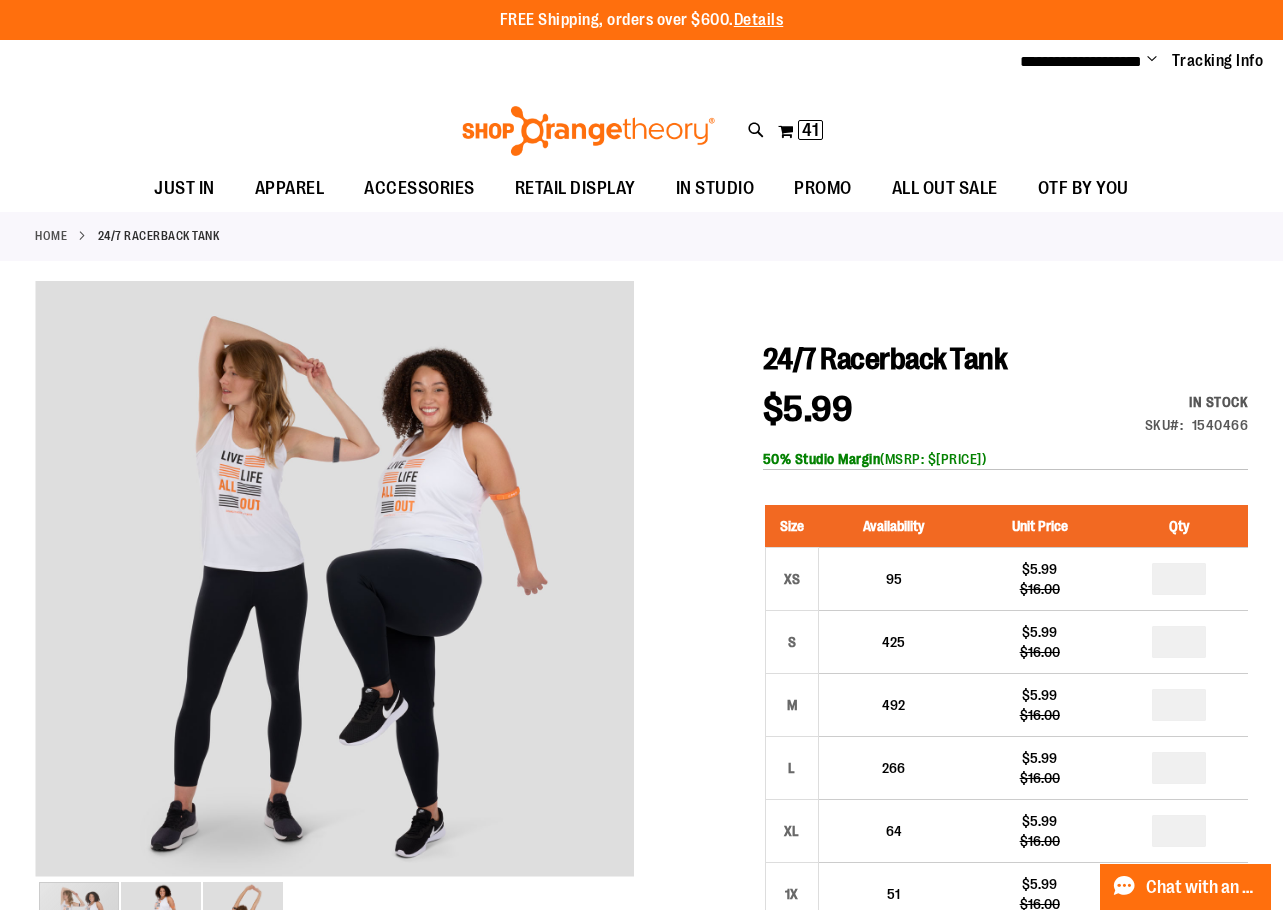 click on "Search" at bounding box center [642, 113] 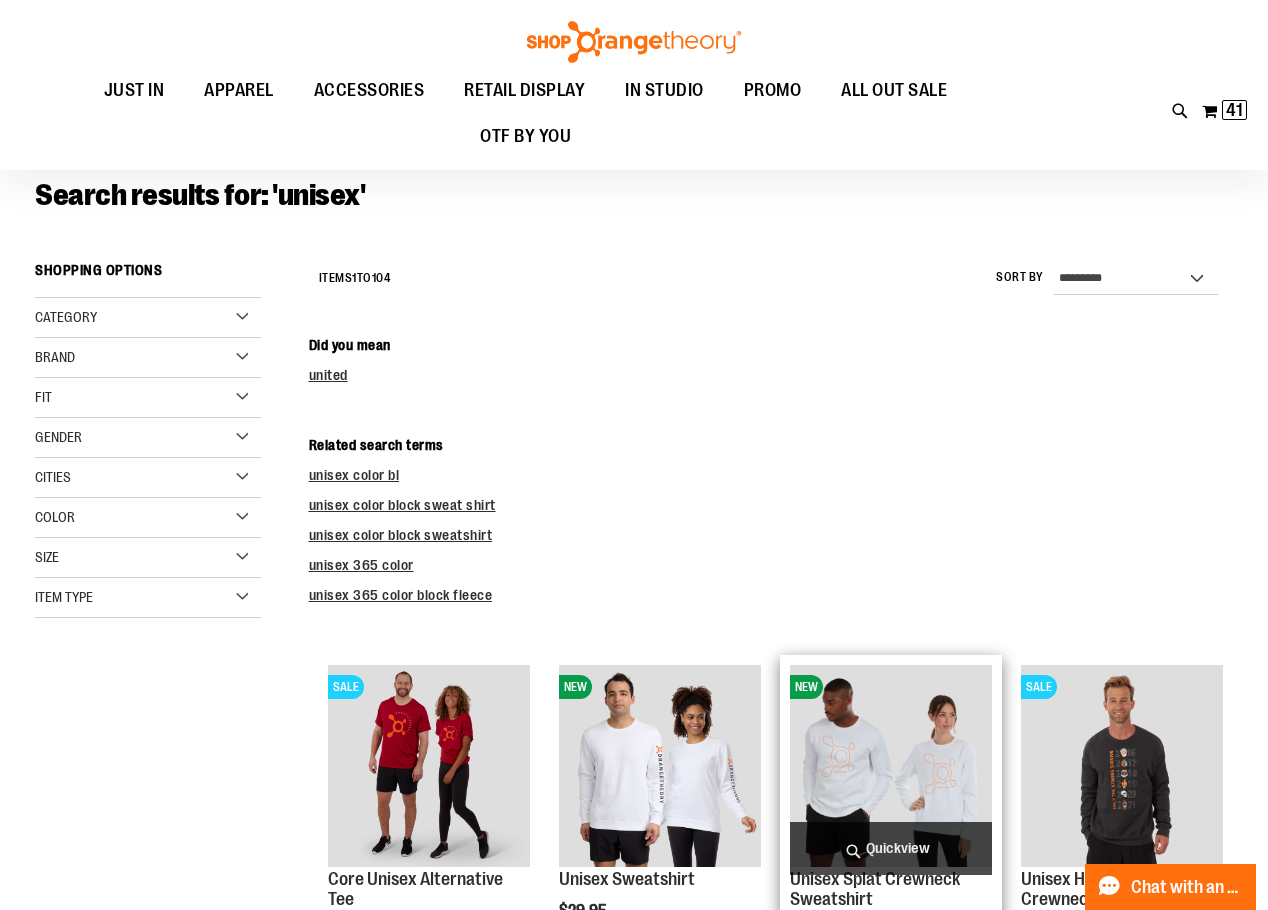 scroll, scrollTop: 599, scrollLeft: 0, axis: vertical 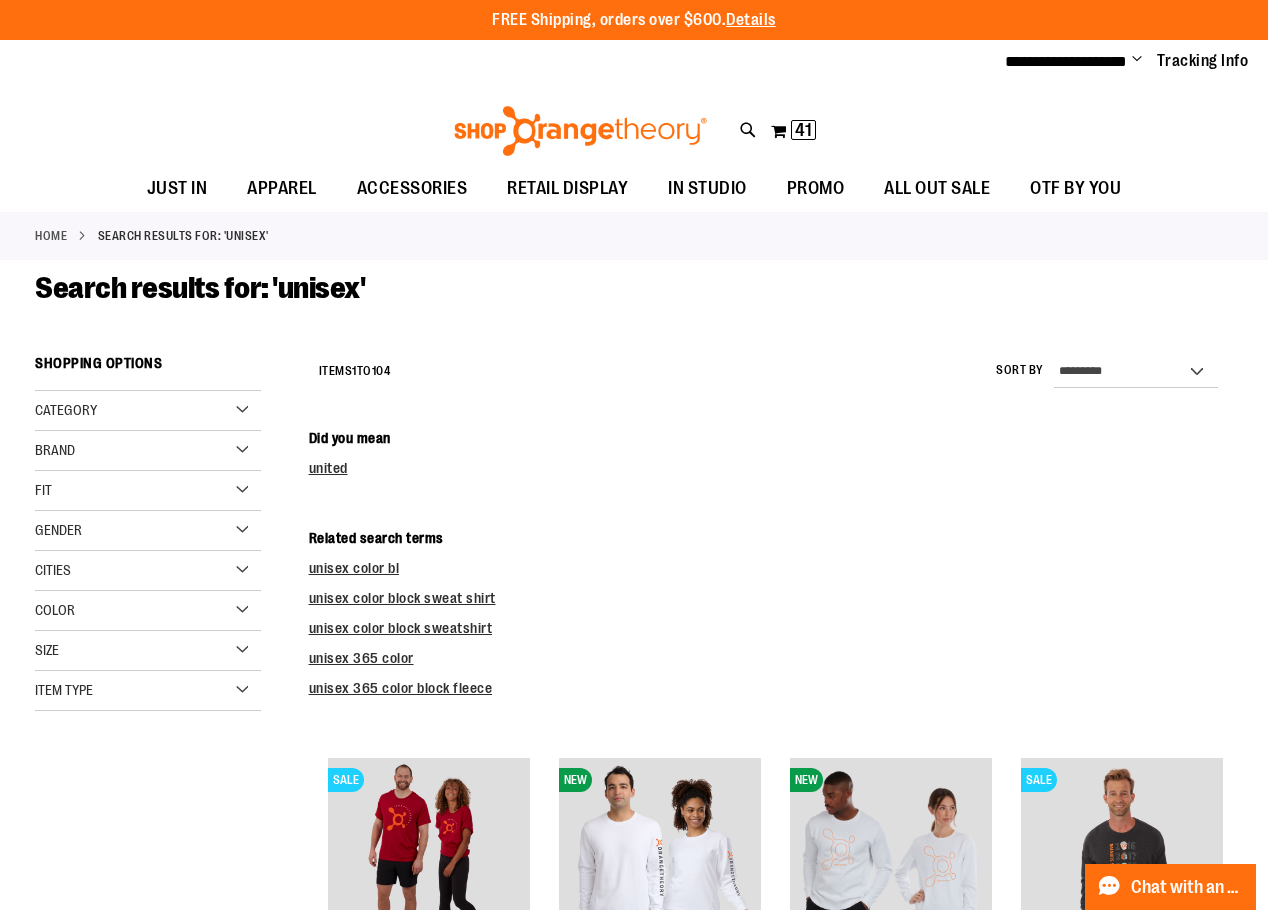 click at bounding box center (748, 130) 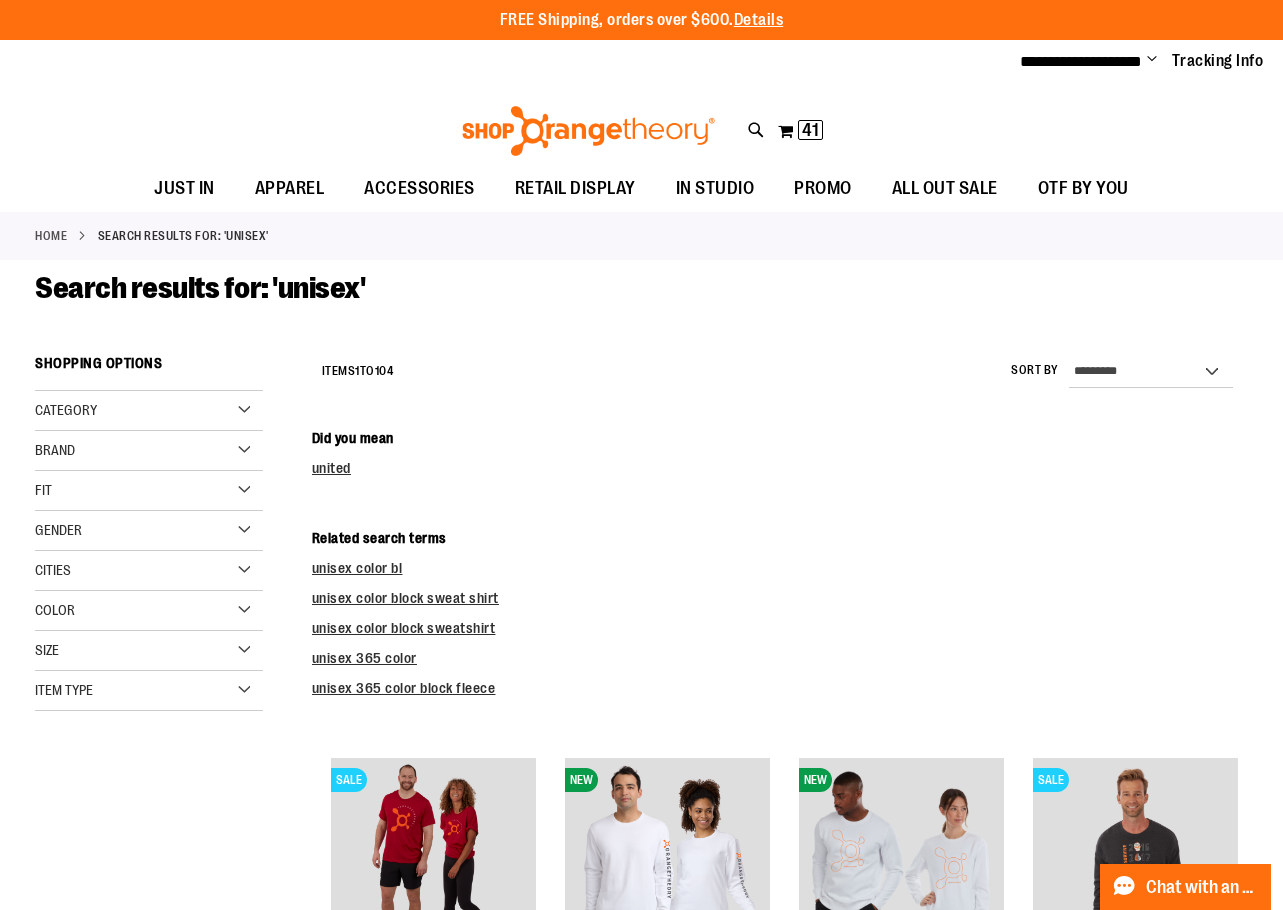 type on "**********" 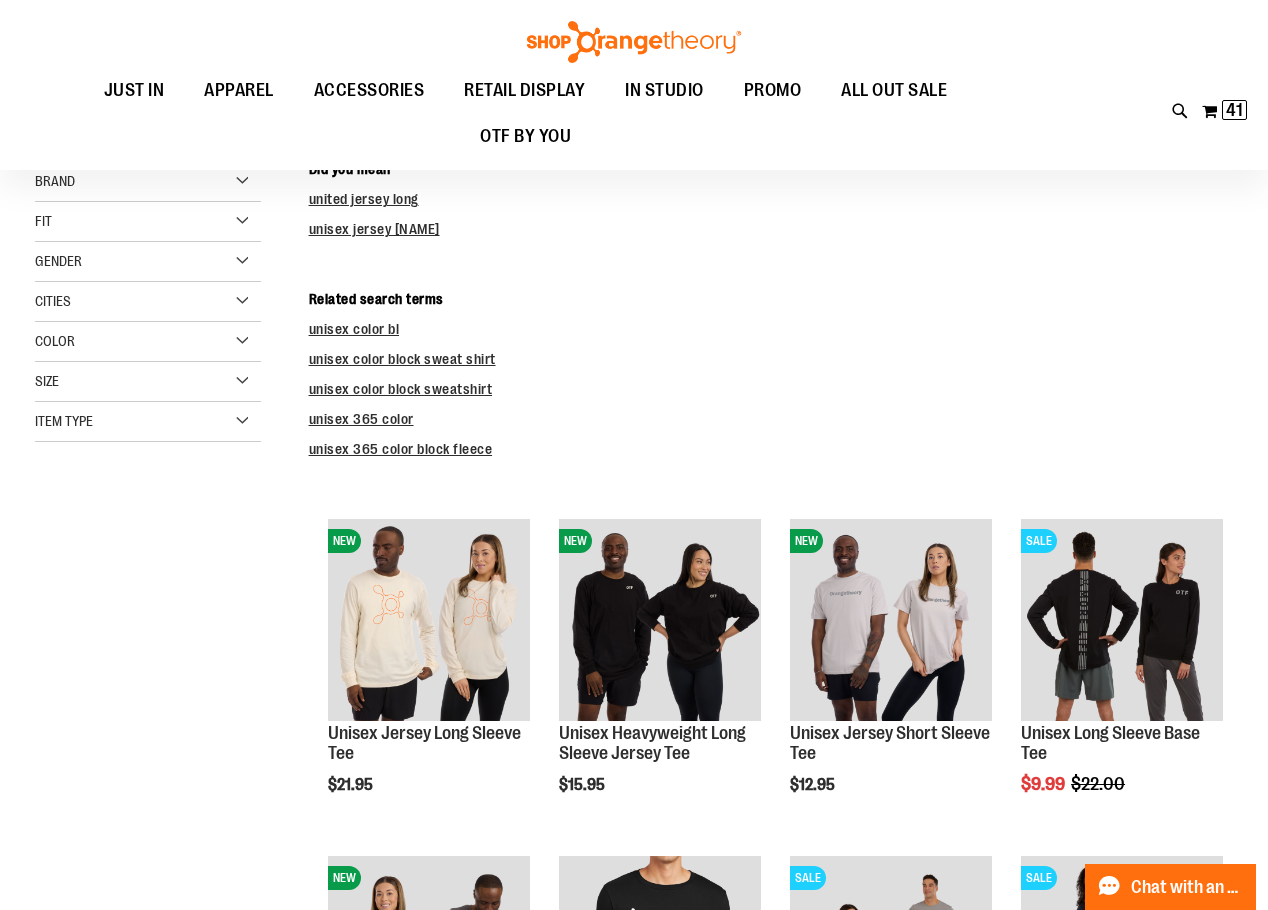scroll, scrollTop: 299, scrollLeft: 0, axis: vertical 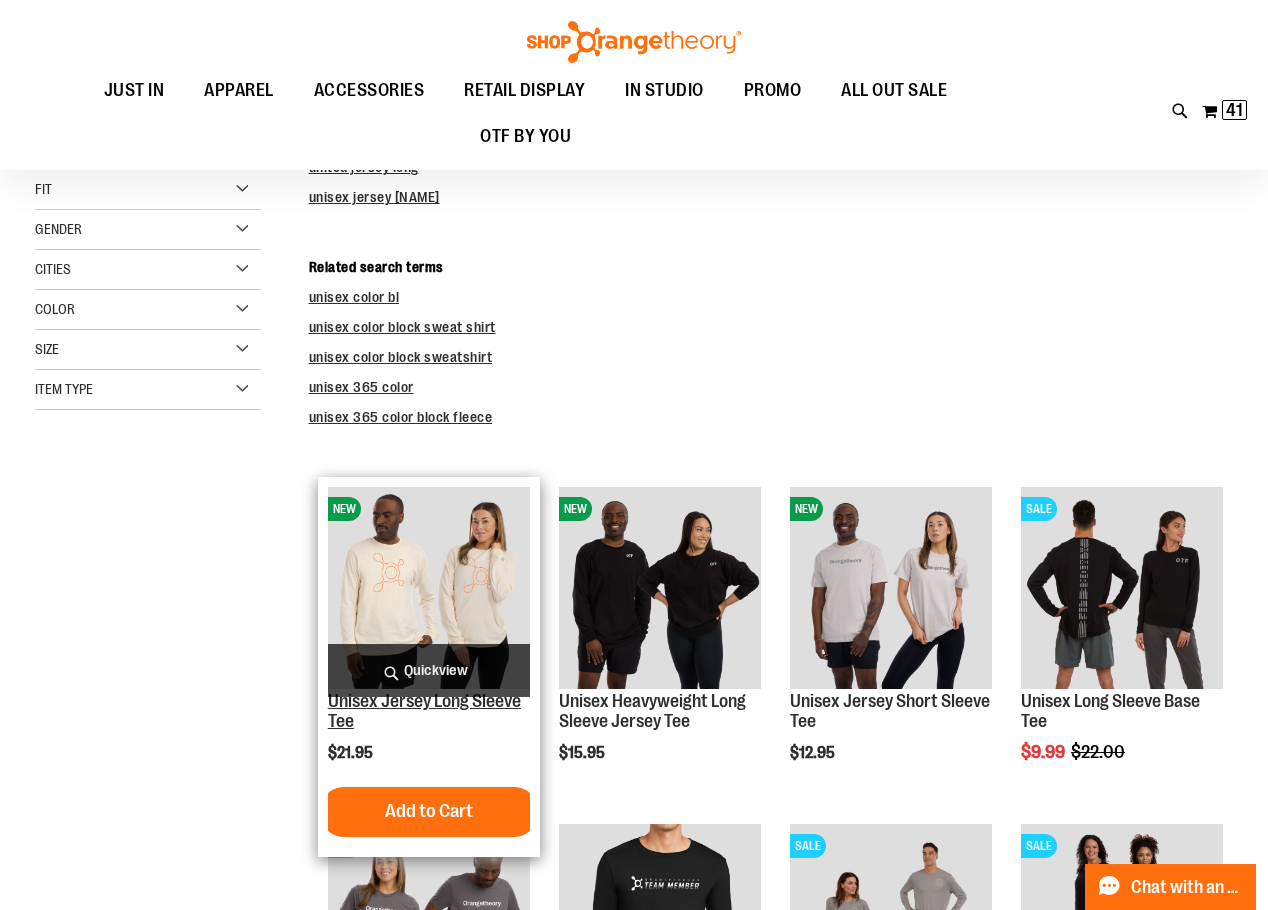 click on "Unisex Jersey Long Sleeve Tee" at bounding box center (424, 711) 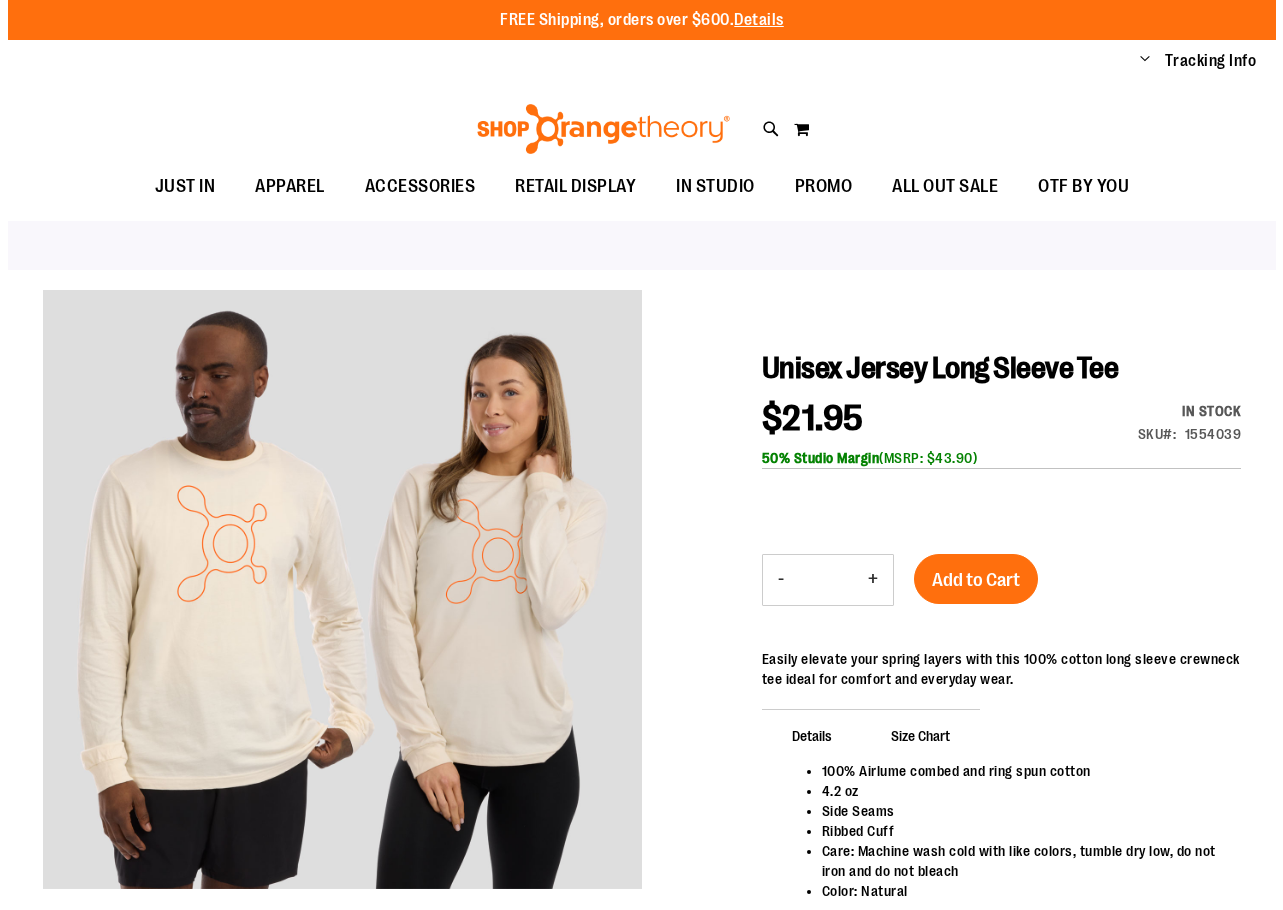 scroll, scrollTop: 0, scrollLeft: 0, axis: both 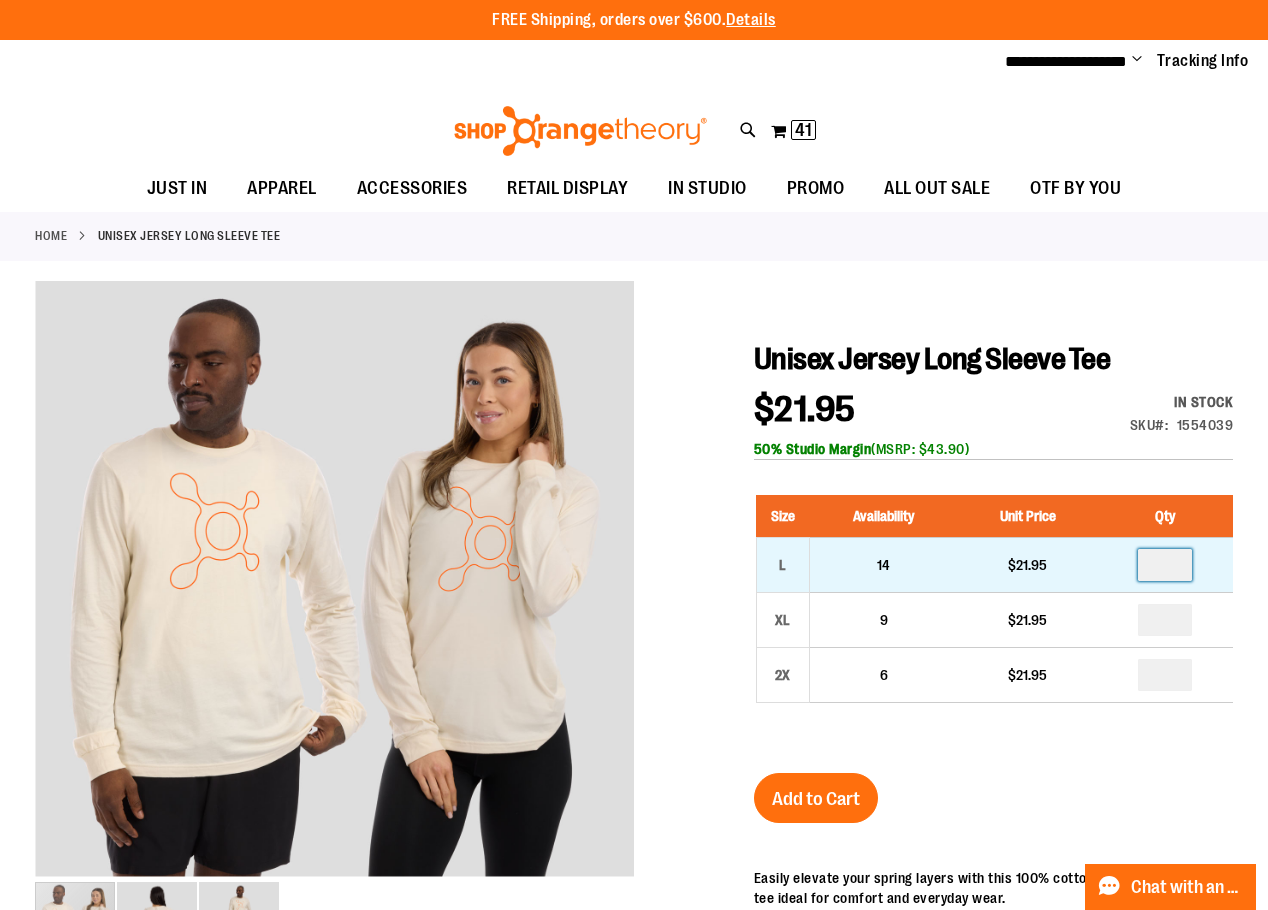 click at bounding box center (1165, 565) 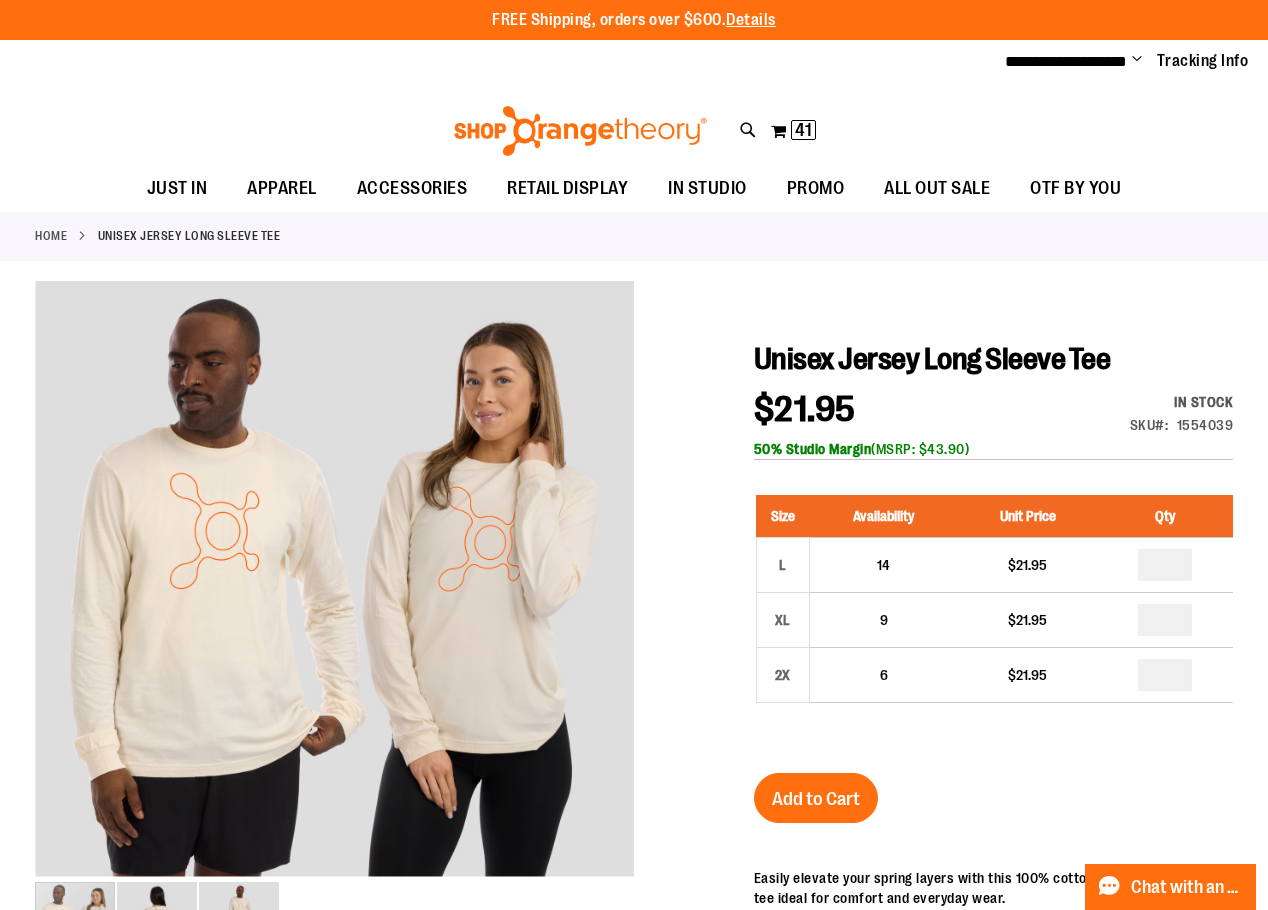 click on "Toggle Nav
Search
Popular Suggestions
Advanced Search" at bounding box center [634, 125] 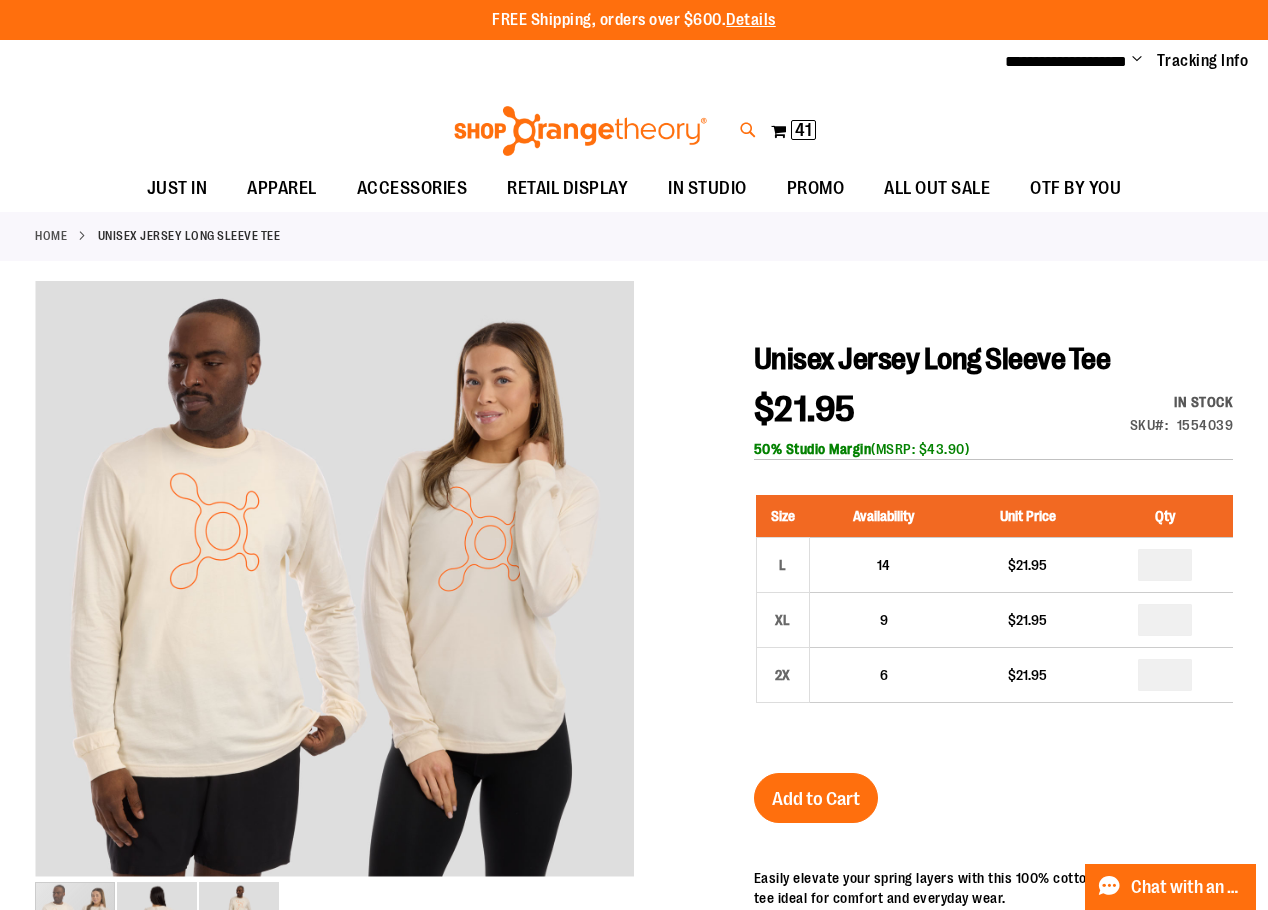 click at bounding box center (748, 130) 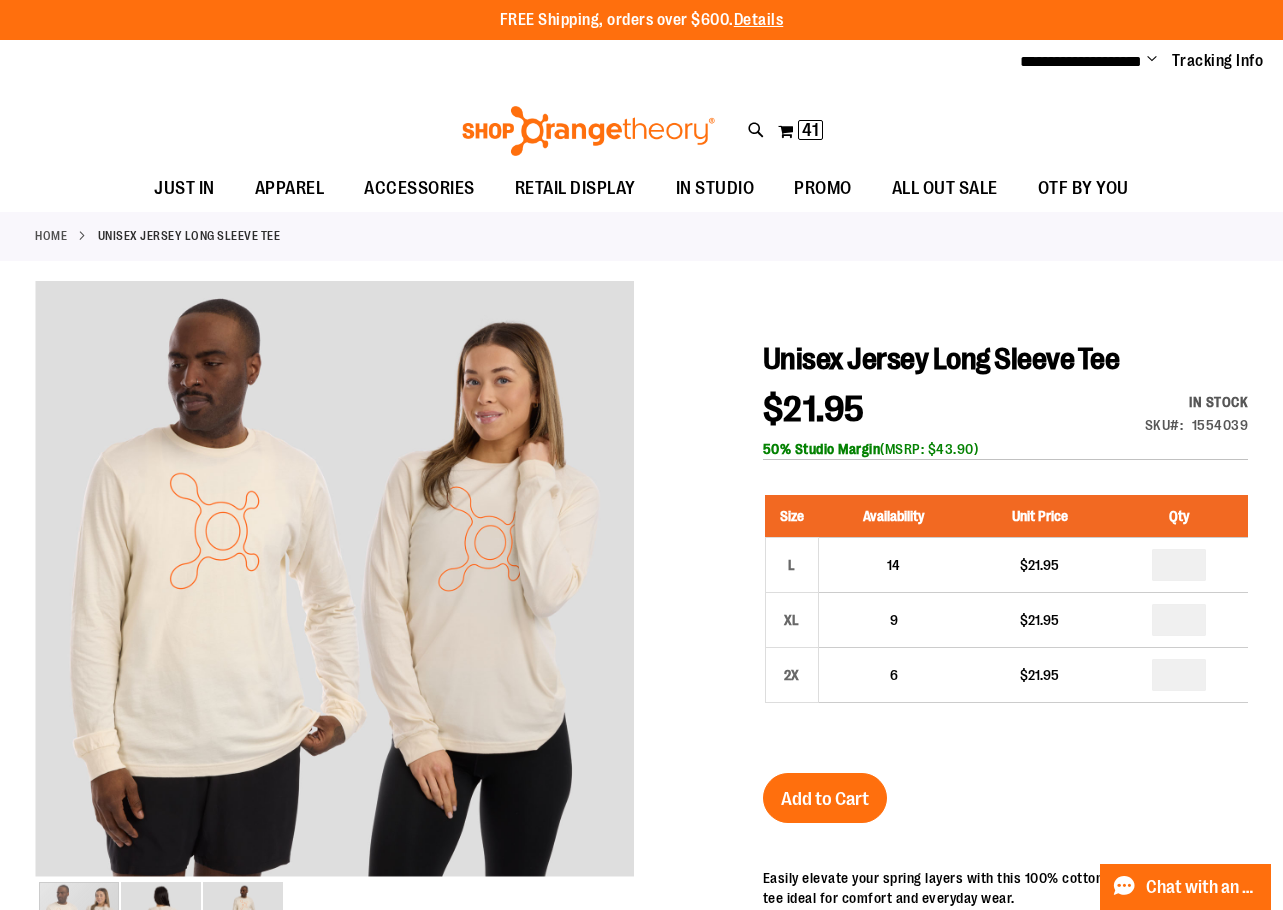 click on "Search" at bounding box center (642, 113) 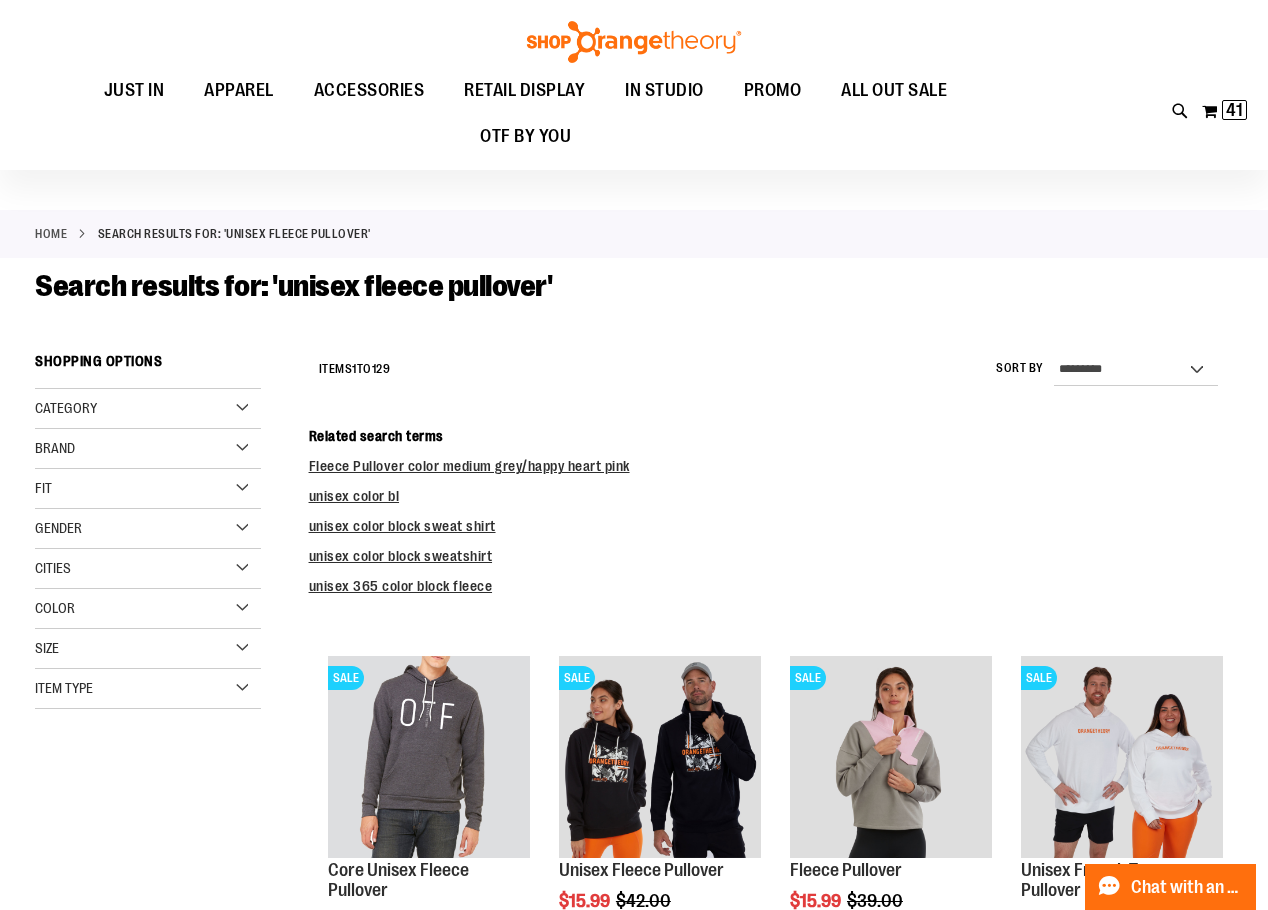 scroll, scrollTop: 299, scrollLeft: 0, axis: vertical 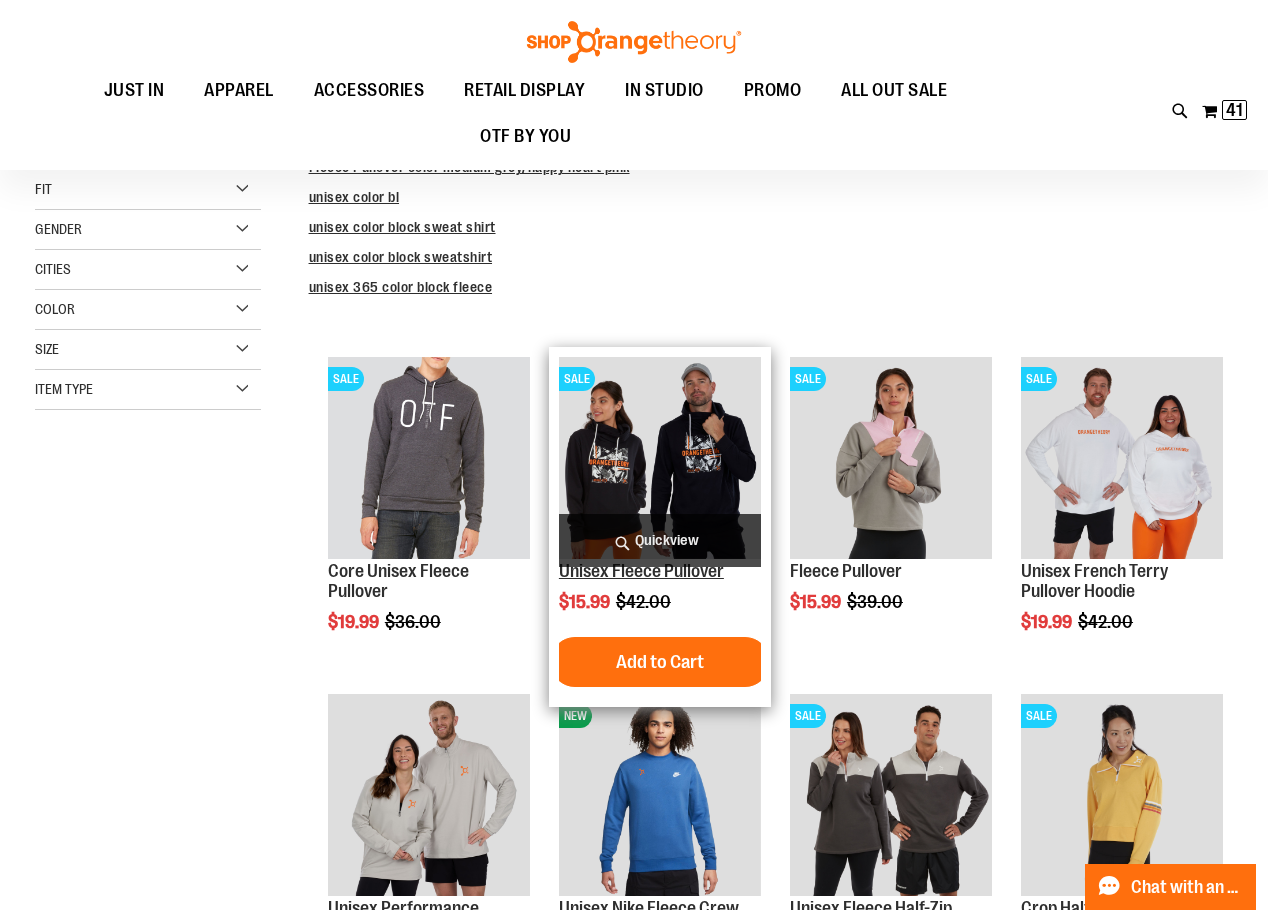 click on "Unisex Fleece Pullover" at bounding box center [641, 571] 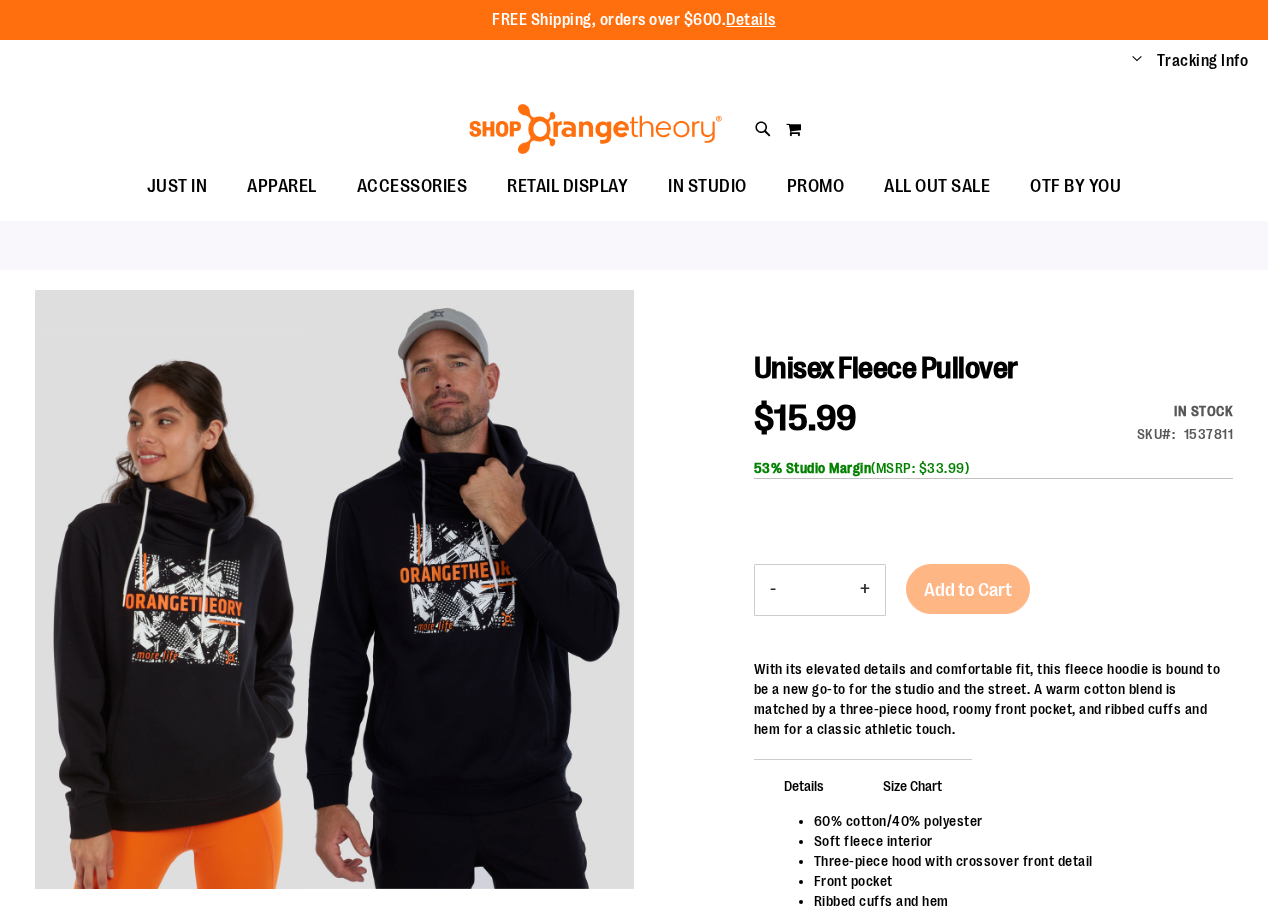 scroll, scrollTop: 0, scrollLeft: 0, axis: both 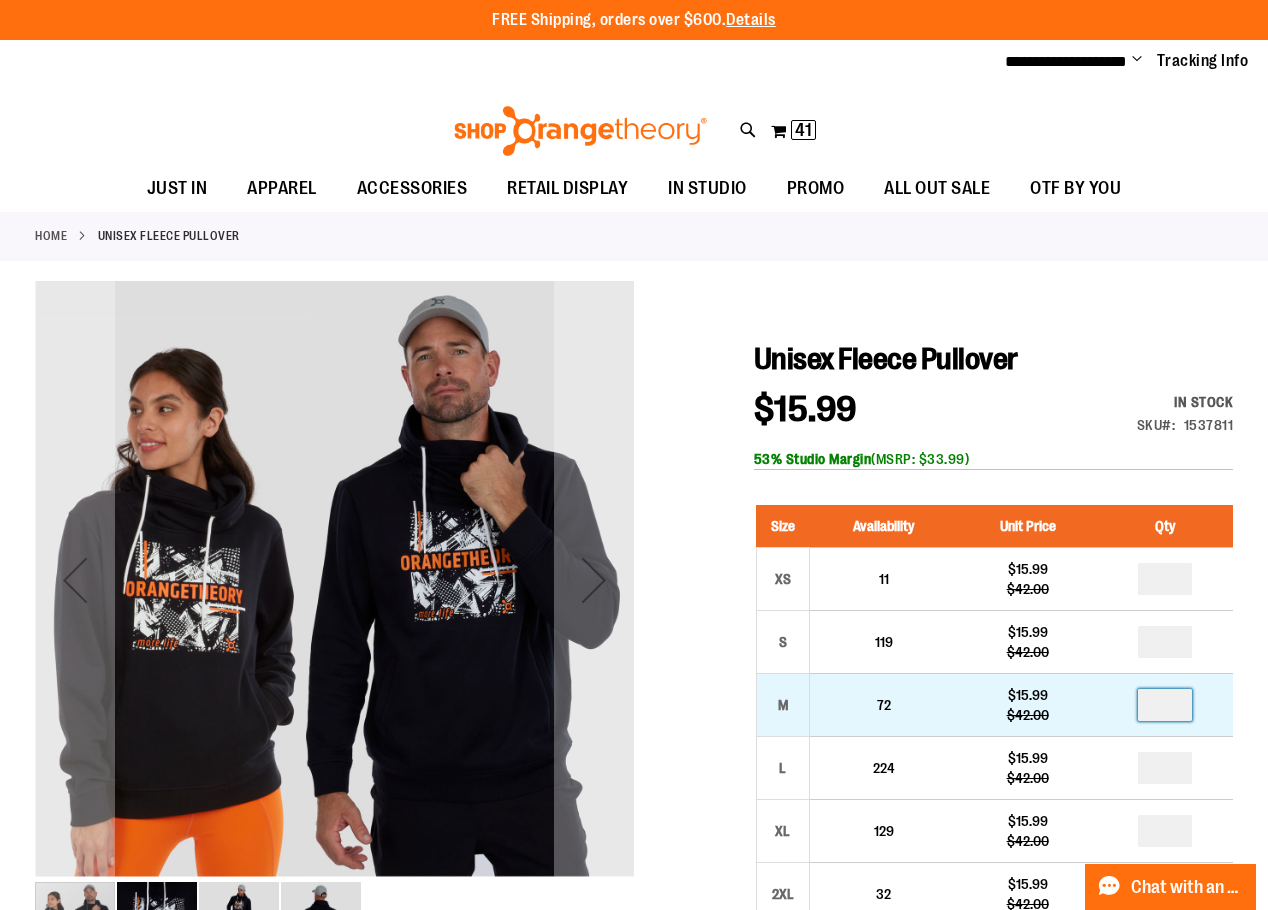 click at bounding box center (1165, 705) 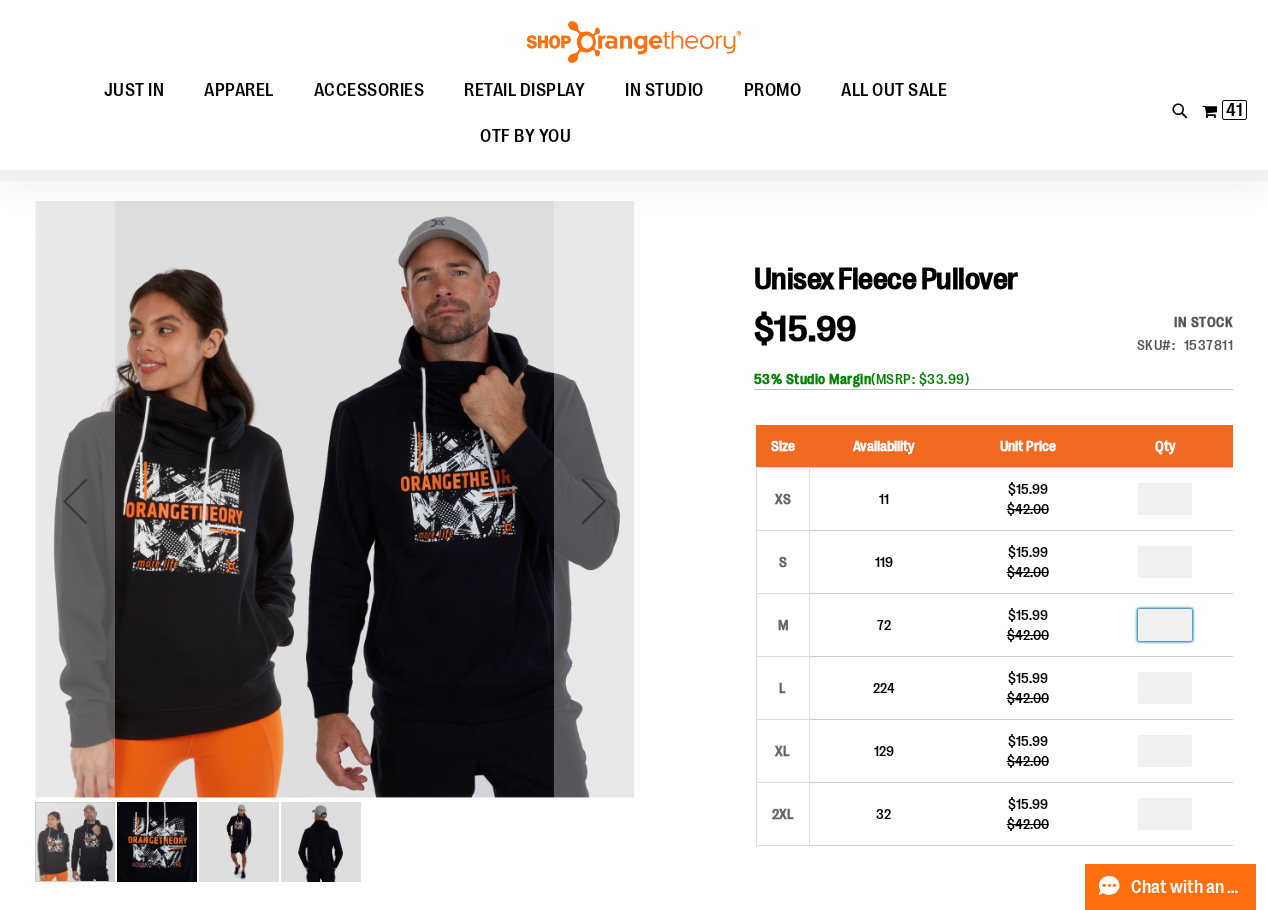 scroll, scrollTop: 199, scrollLeft: 0, axis: vertical 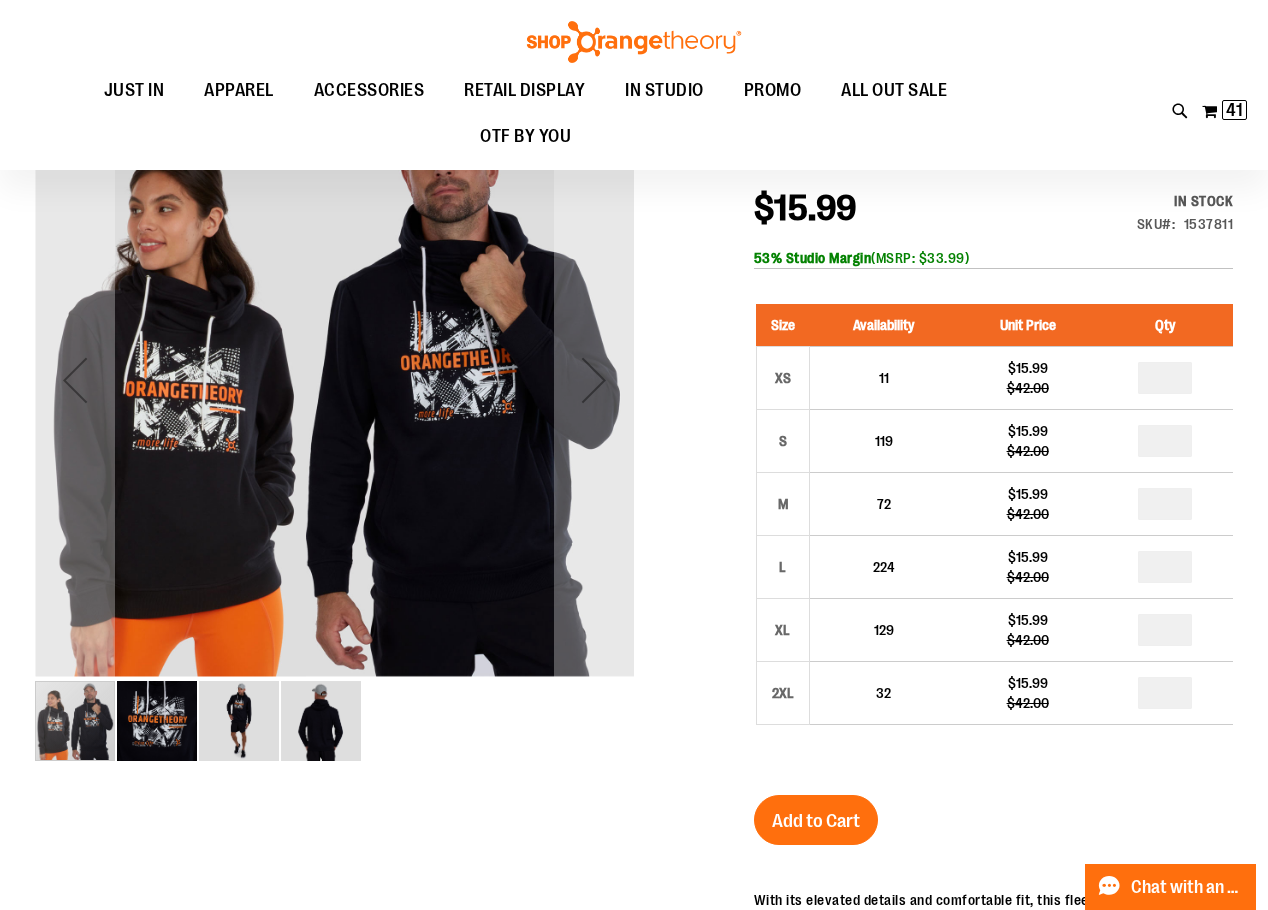click on "Add to Cart" at bounding box center (816, 821) 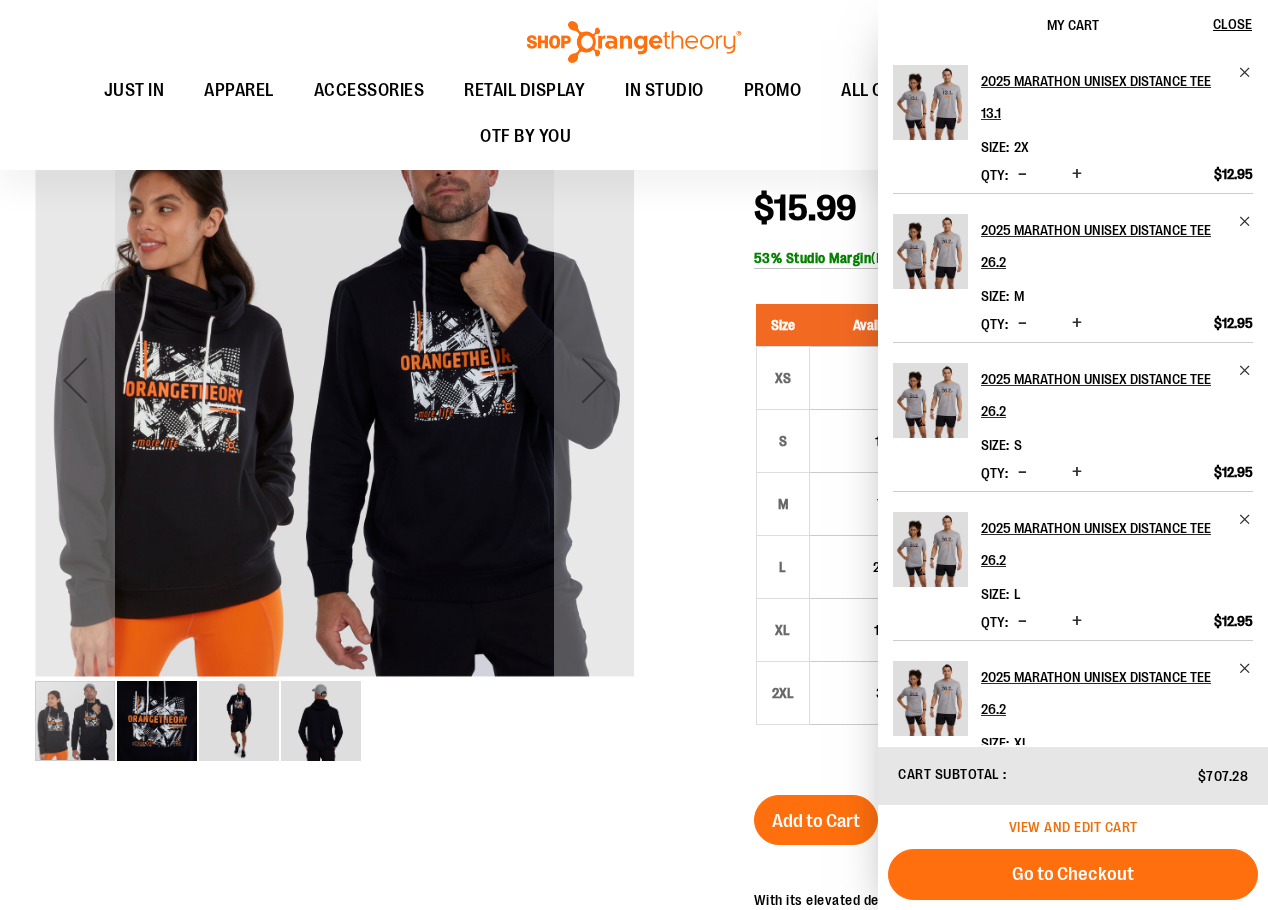 click on "View and edit cart" at bounding box center [1073, 827] 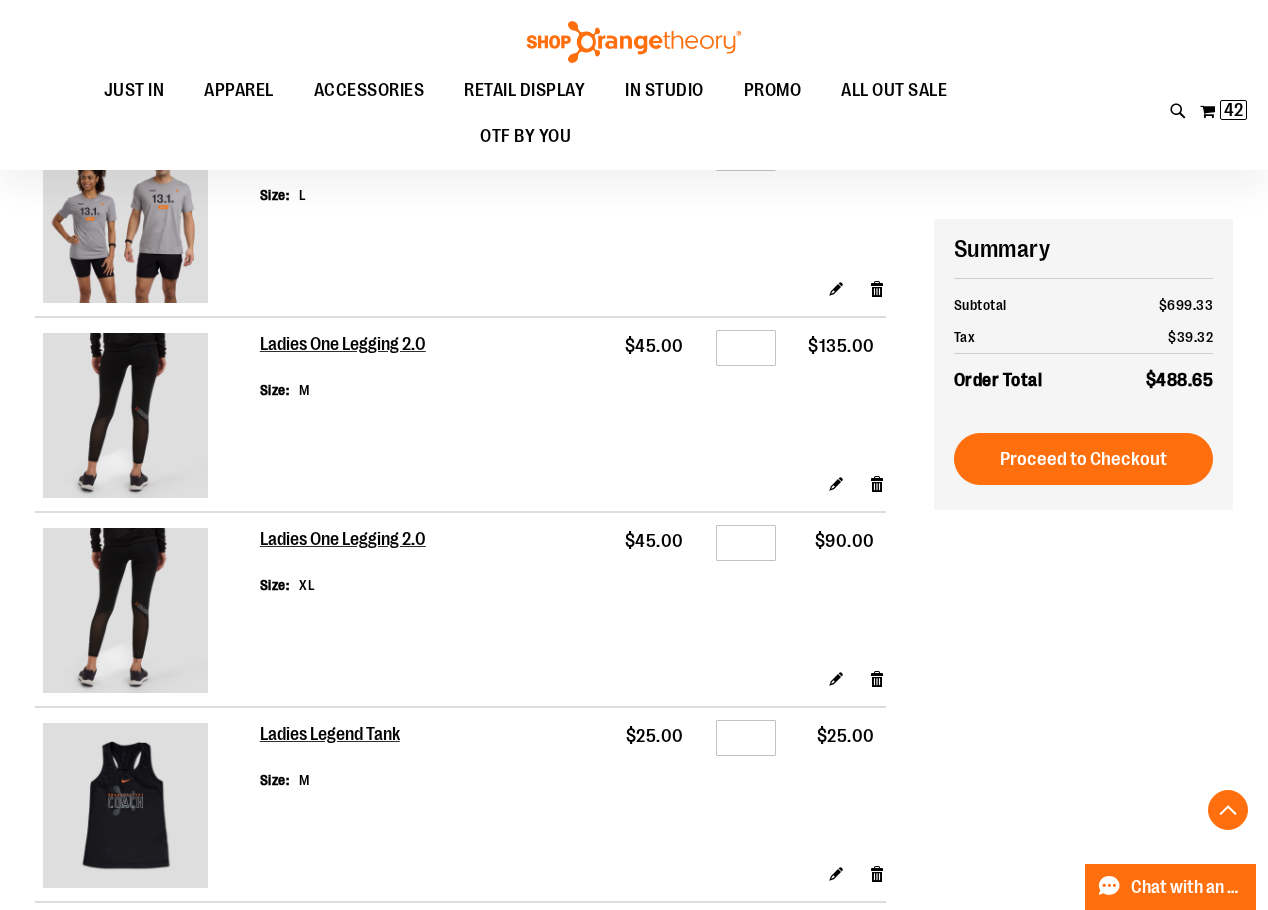 scroll, scrollTop: 2599, scrollLeft: 0, axis: vertical 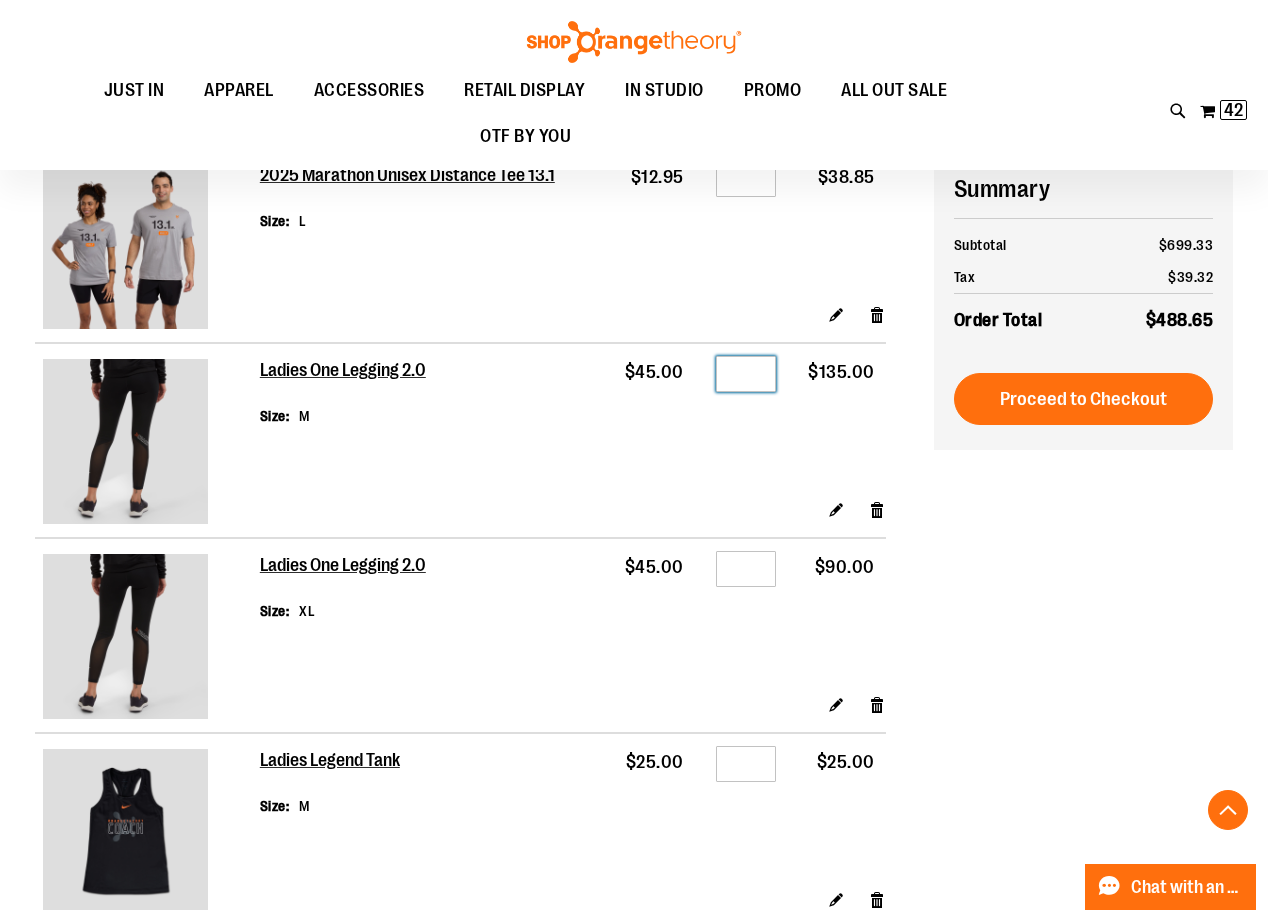 click on "*" at bounding box center (746, 374) 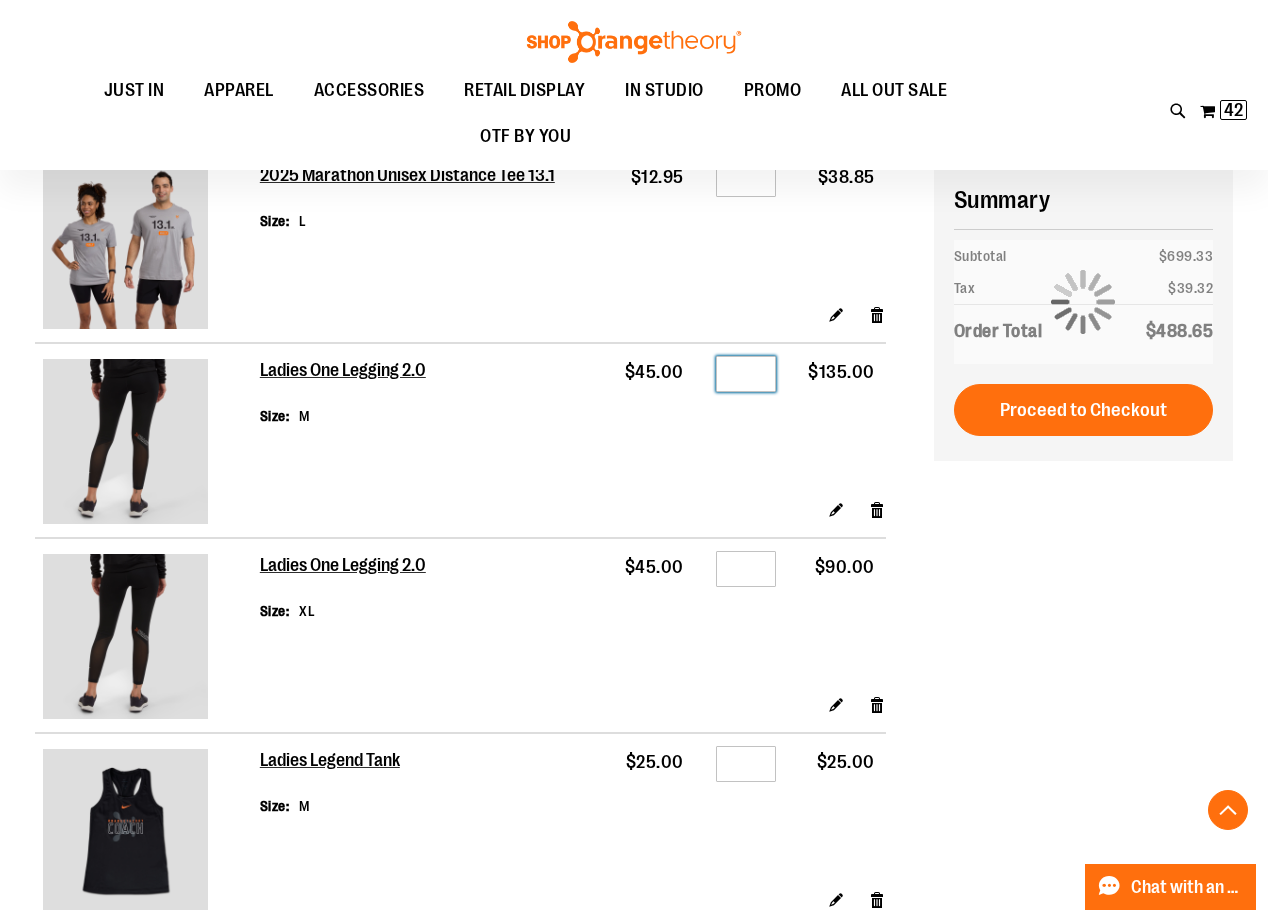 type on "*" 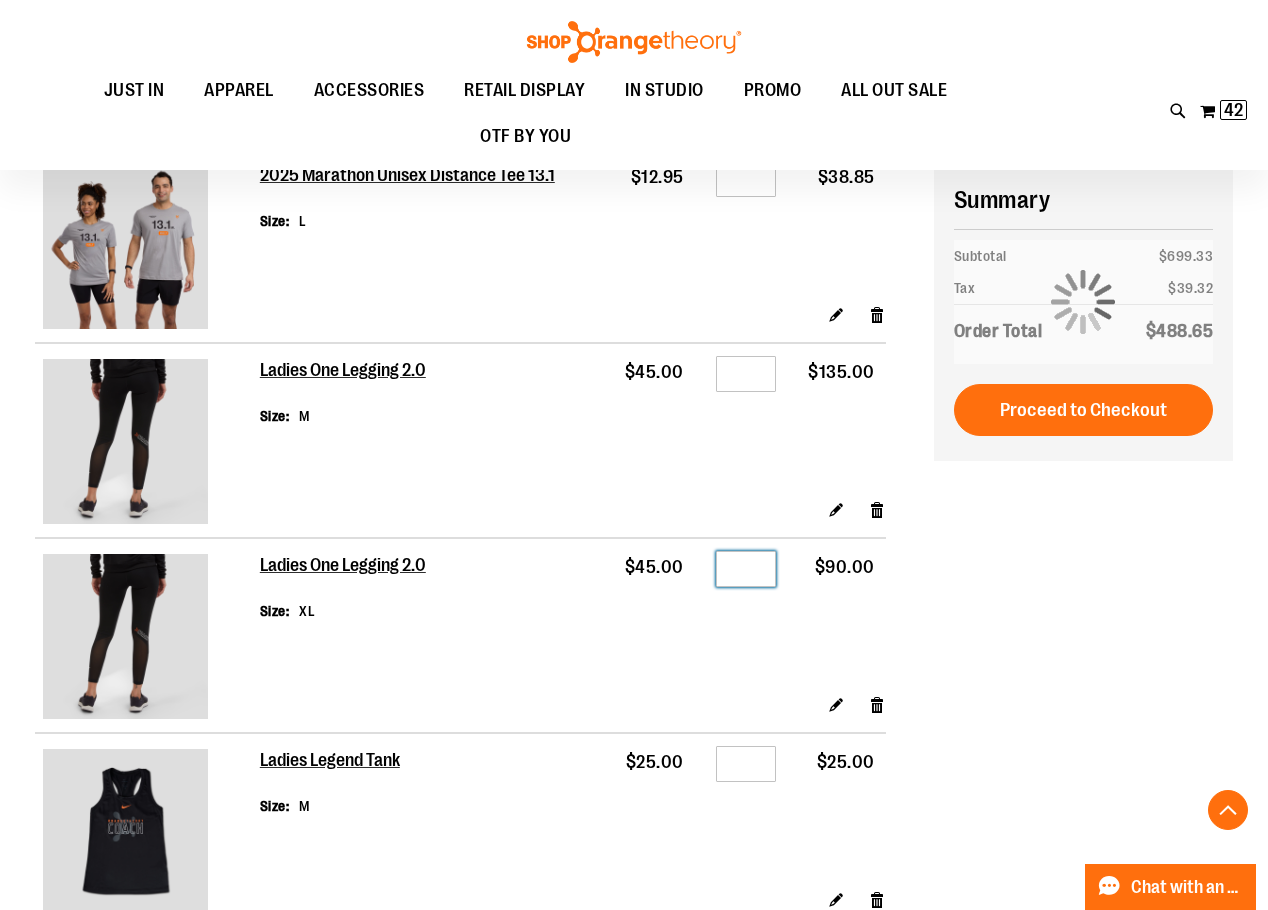 drag, startPoint x: 755, startPoint y: 574, endPoint x: 731, endPoint y: 572, distance: 24.083189 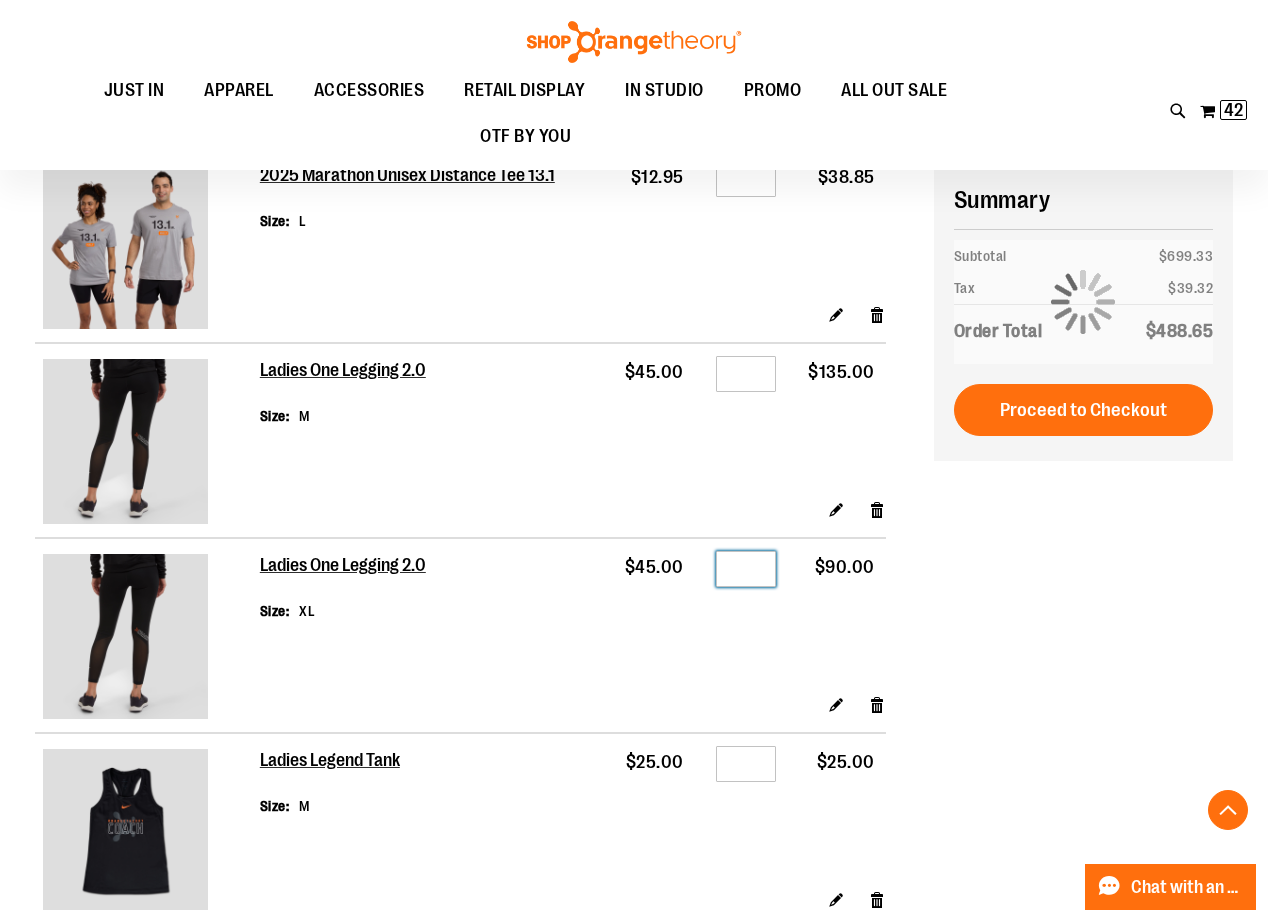 click on "*" at bounding box center [746, 569] 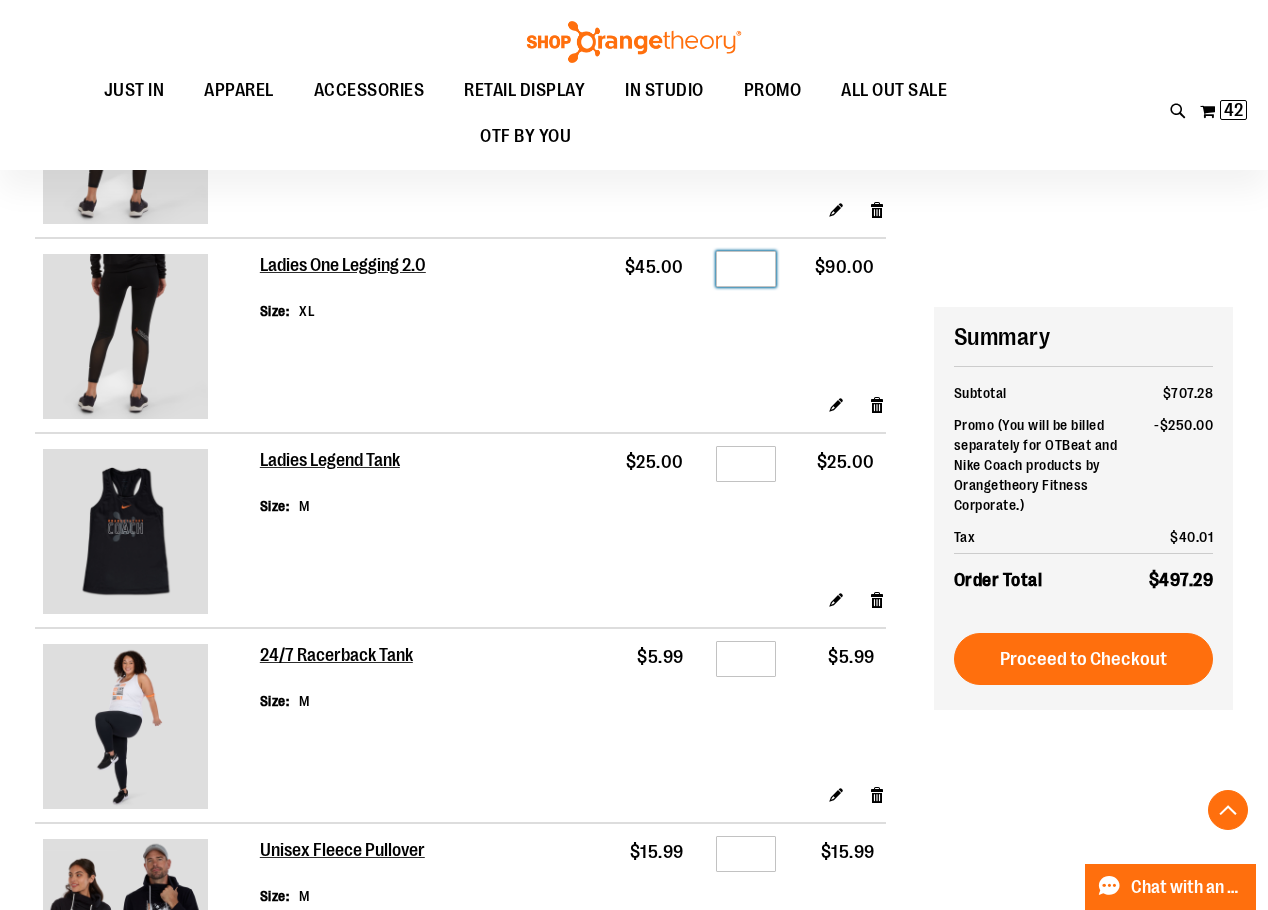 scroll, scrollTop: 3499, scrollLeft: 0, axis: vertical 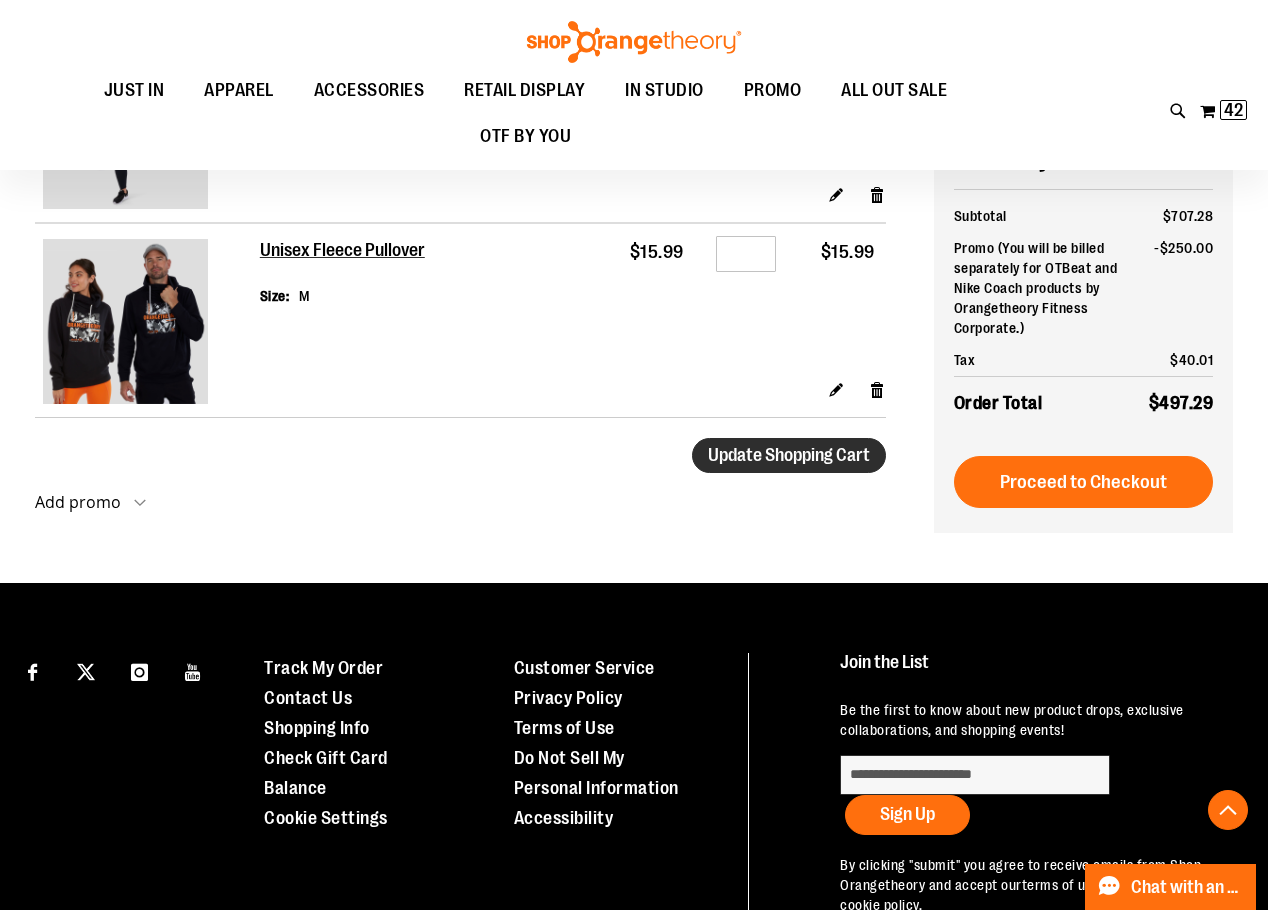 type on "*" 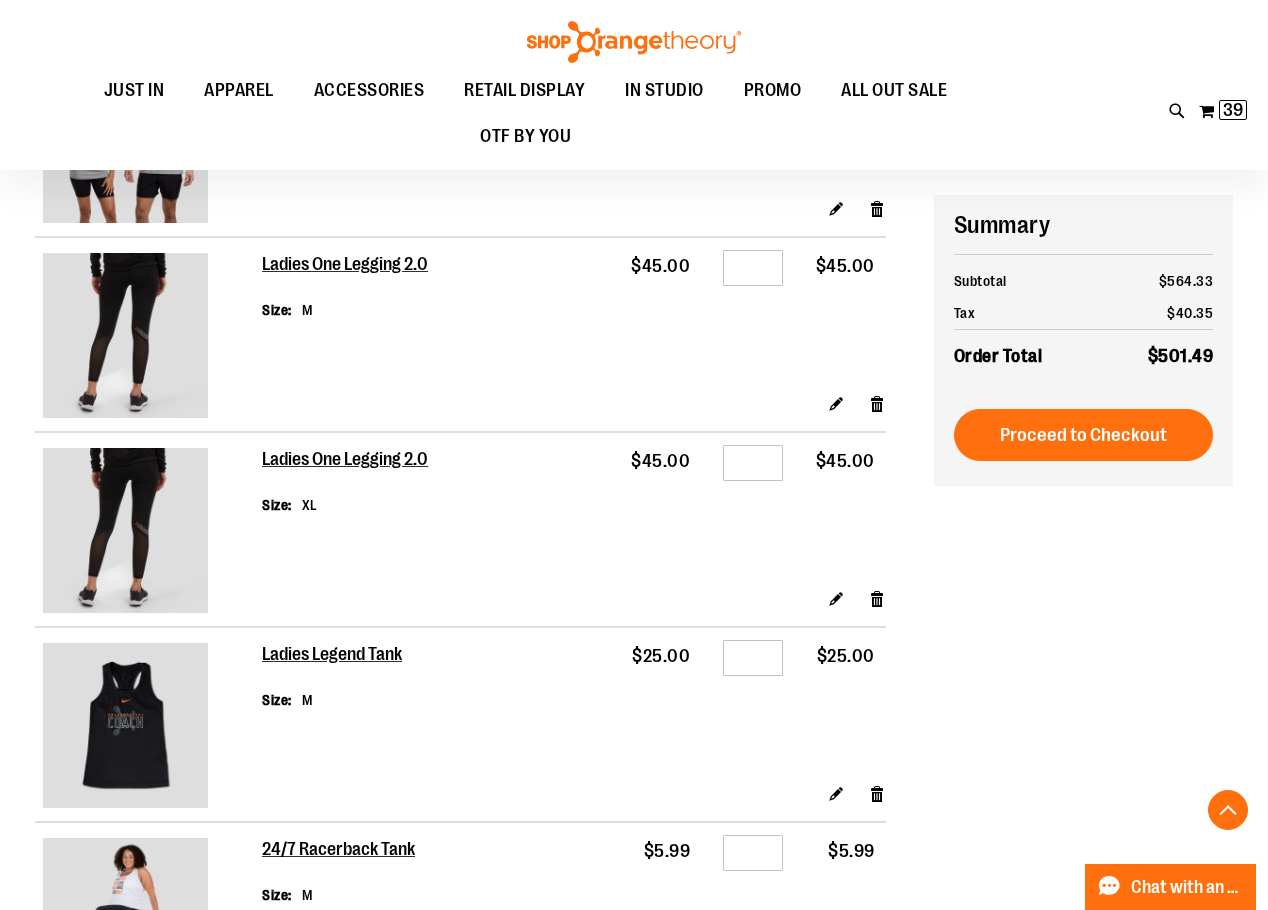 scroll, scrollTop: 2699, scrollLeft: 0, axis: vertical 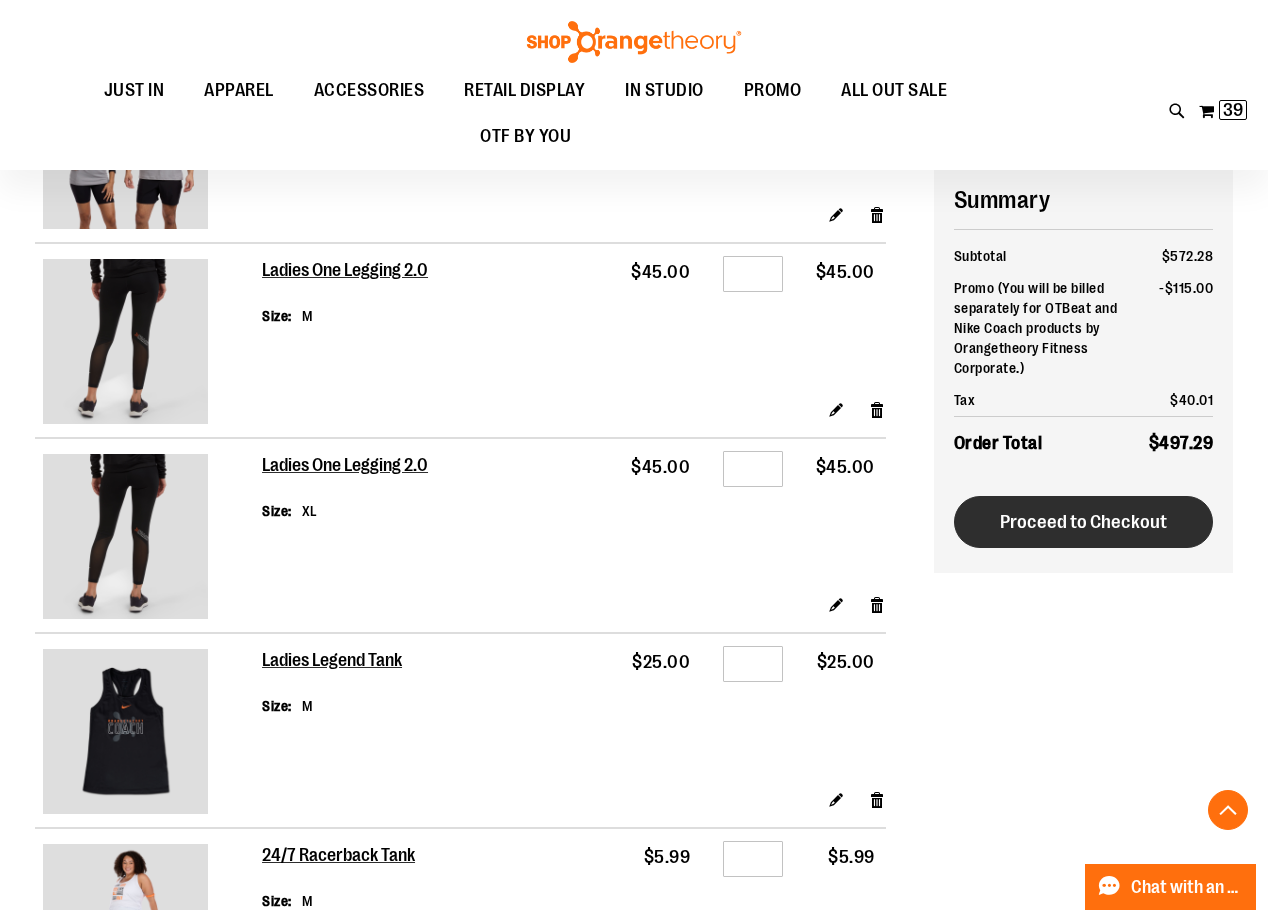 click on "Proceed to Checkout" at bounding box center (1084, 522) 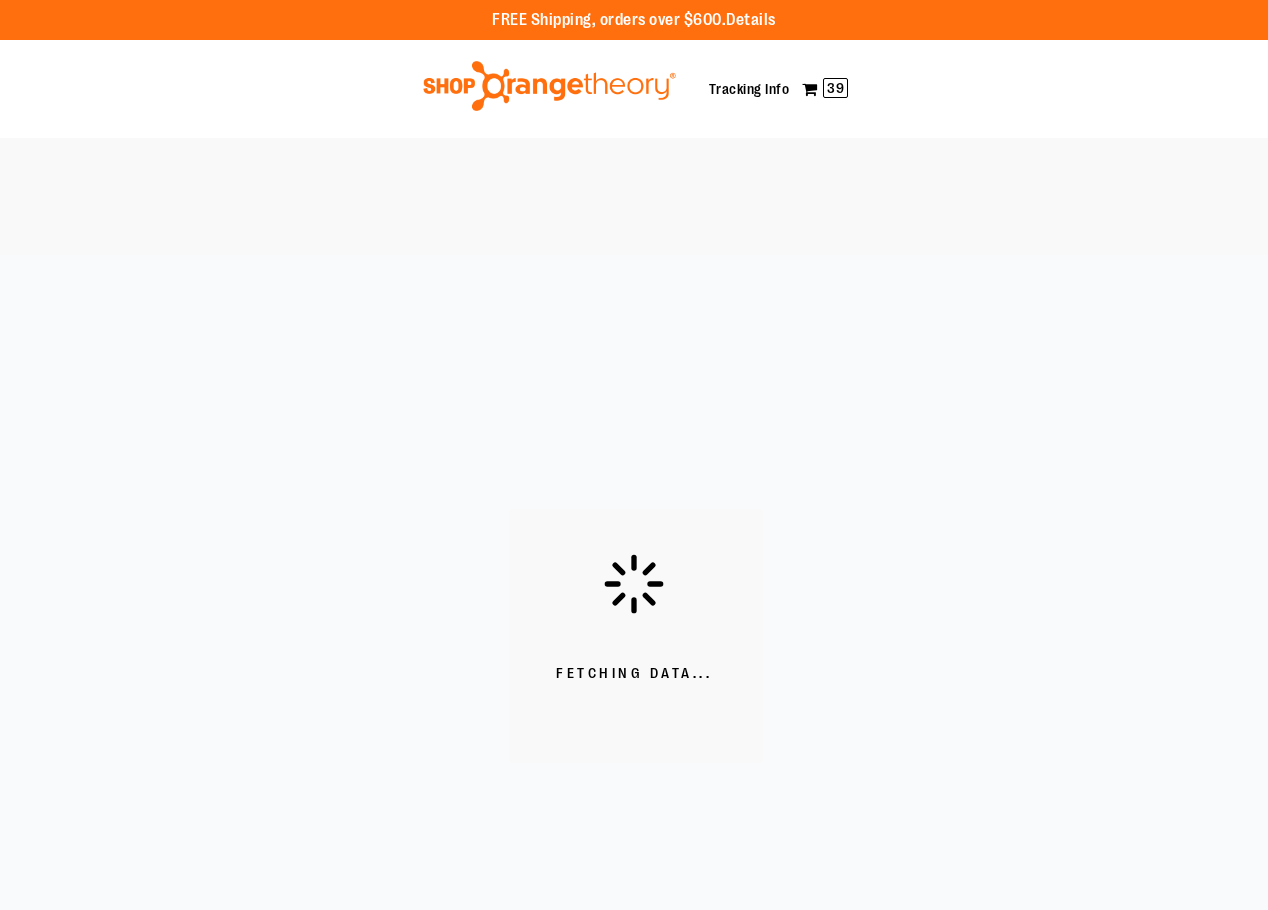 scroll, scrollTop: 0, scrollLeft: 0, axis: both 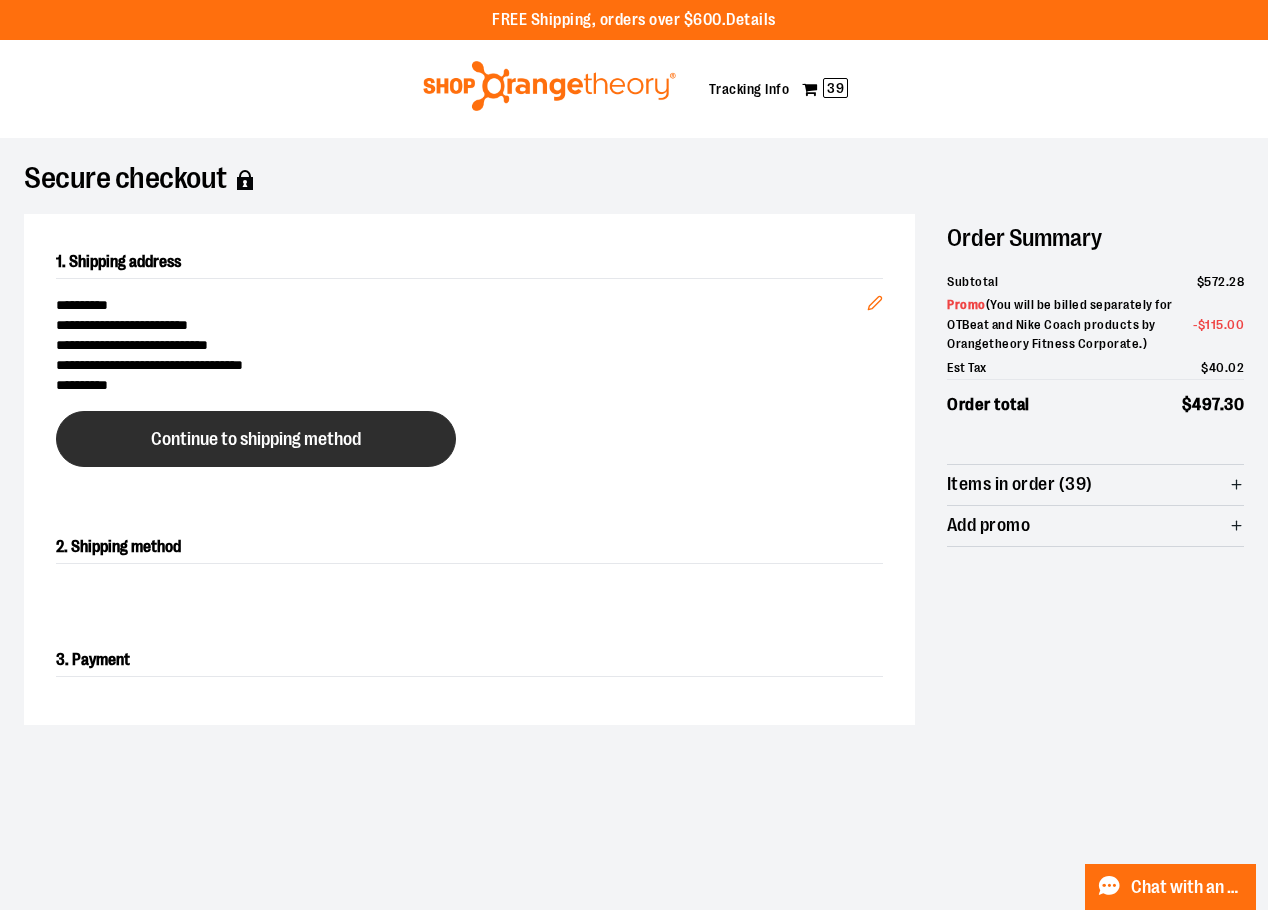click on "Continue to shipping method" at bounding box center (256, 439) 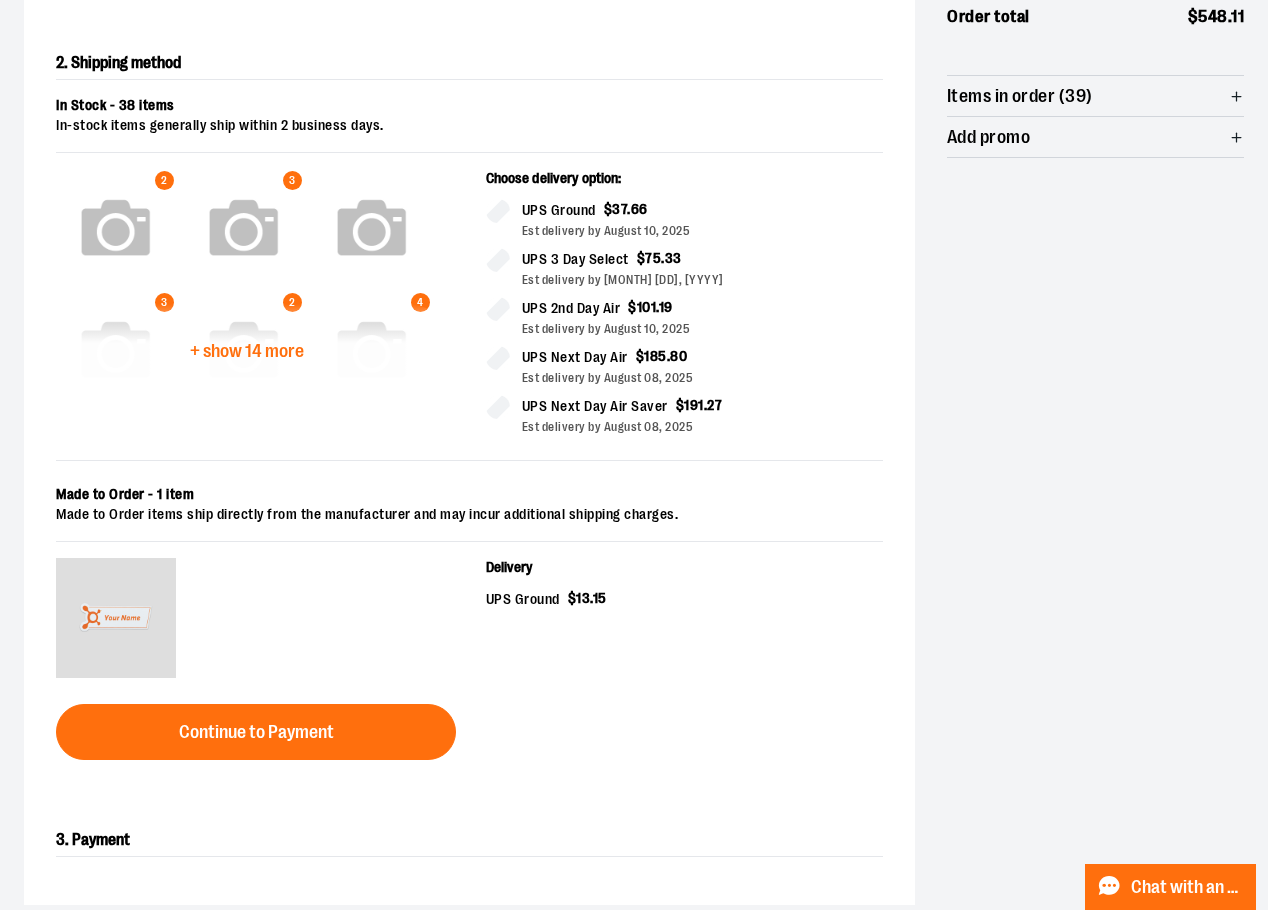 scroll, scrollTop: 441, scrollLeft: 0, axis: vertical 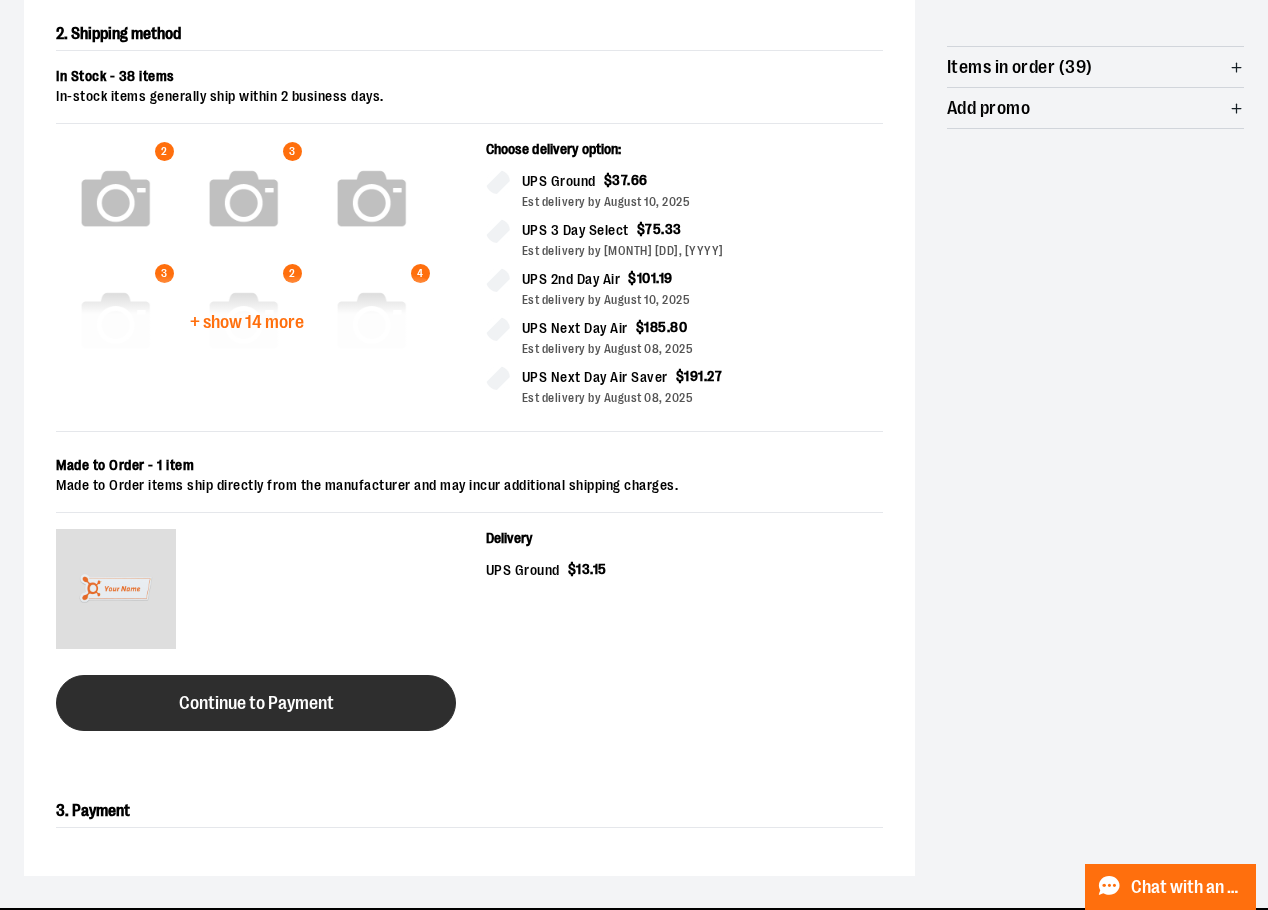 click on "Continue to Payment" at bounding box center [256, 703] 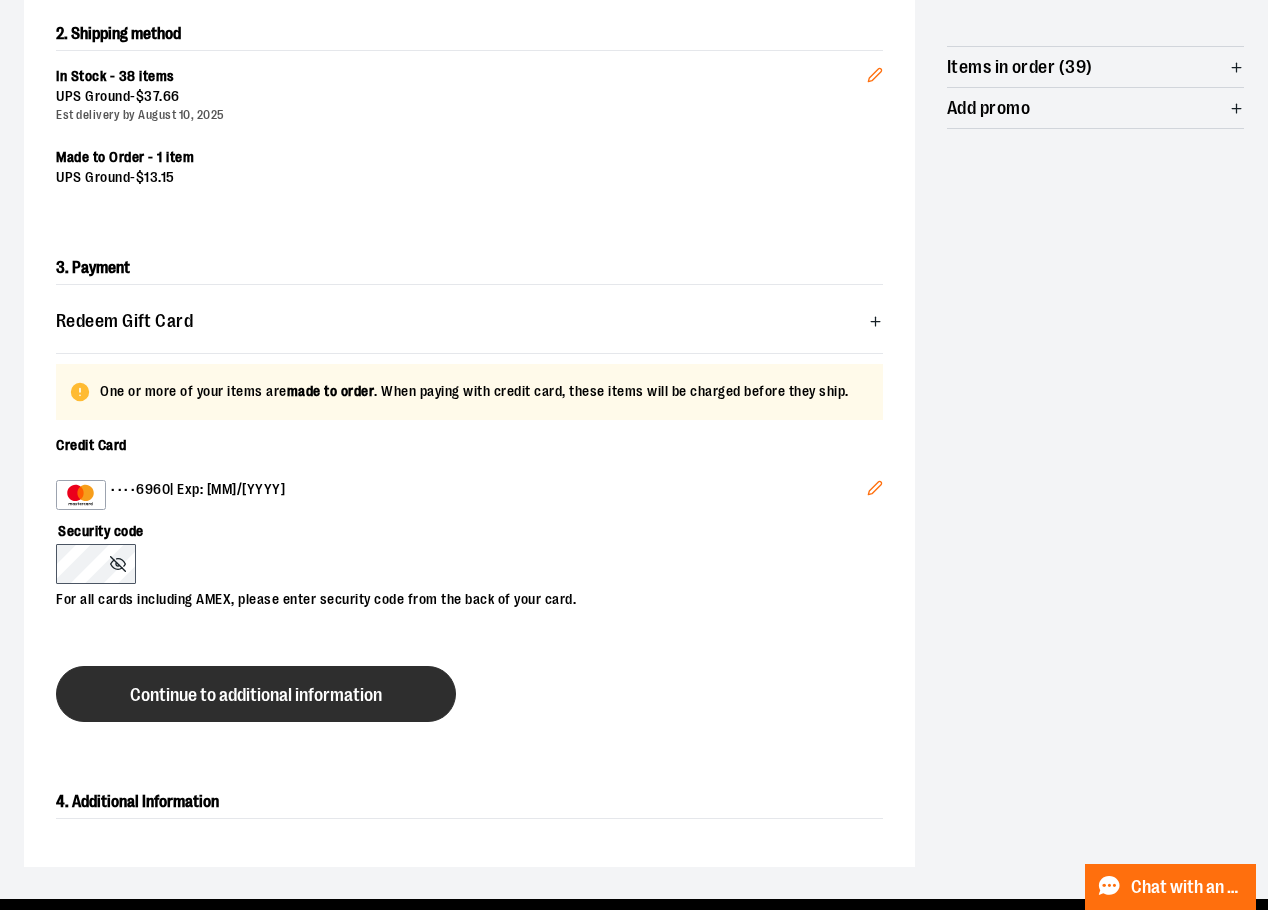 click on "Continue to additional information" at bounding box center [256, 695] 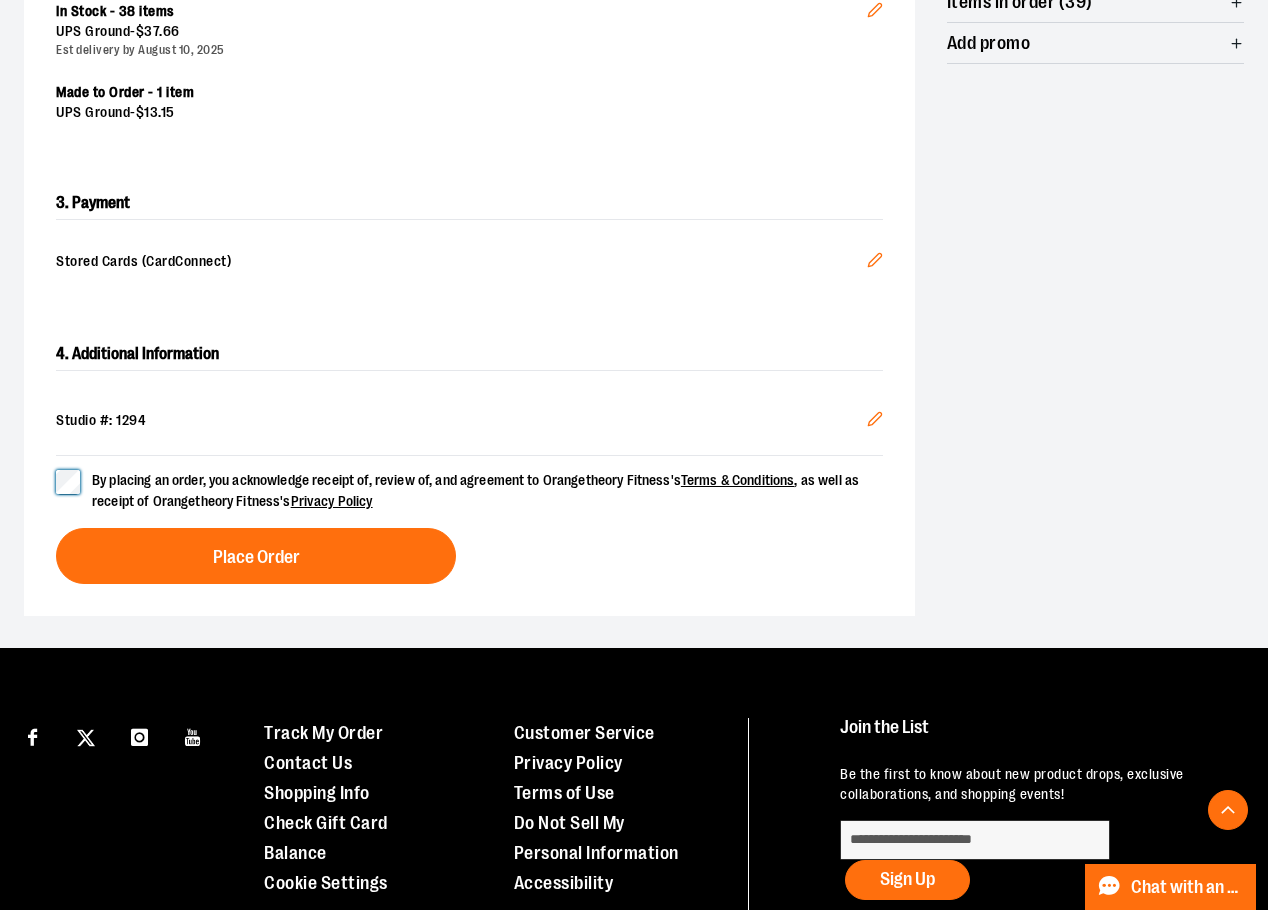 scroll, scrollTop: 541, scrollLeft: 0, axis: vertical 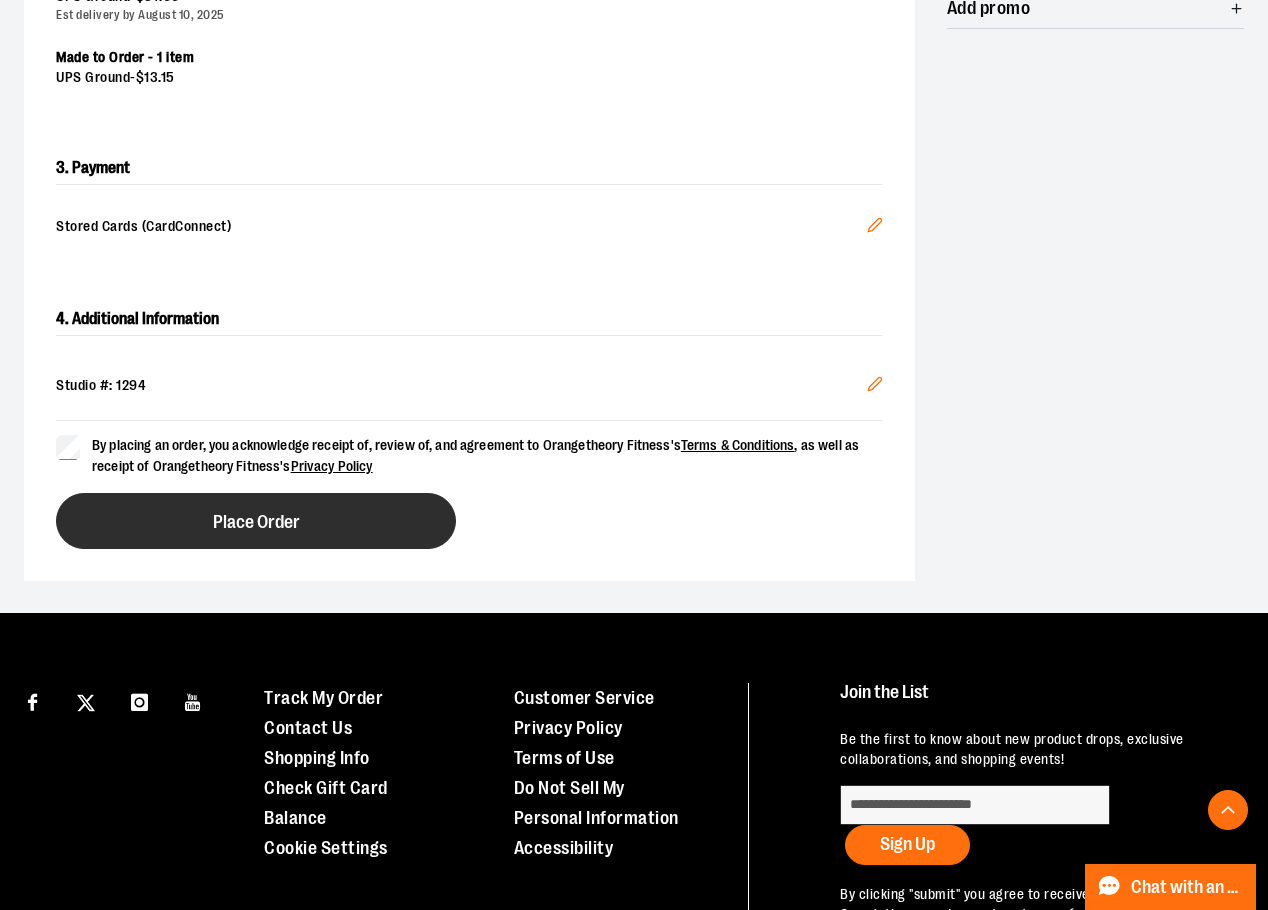 click on "Place Order" at bounding box center [256, 521] 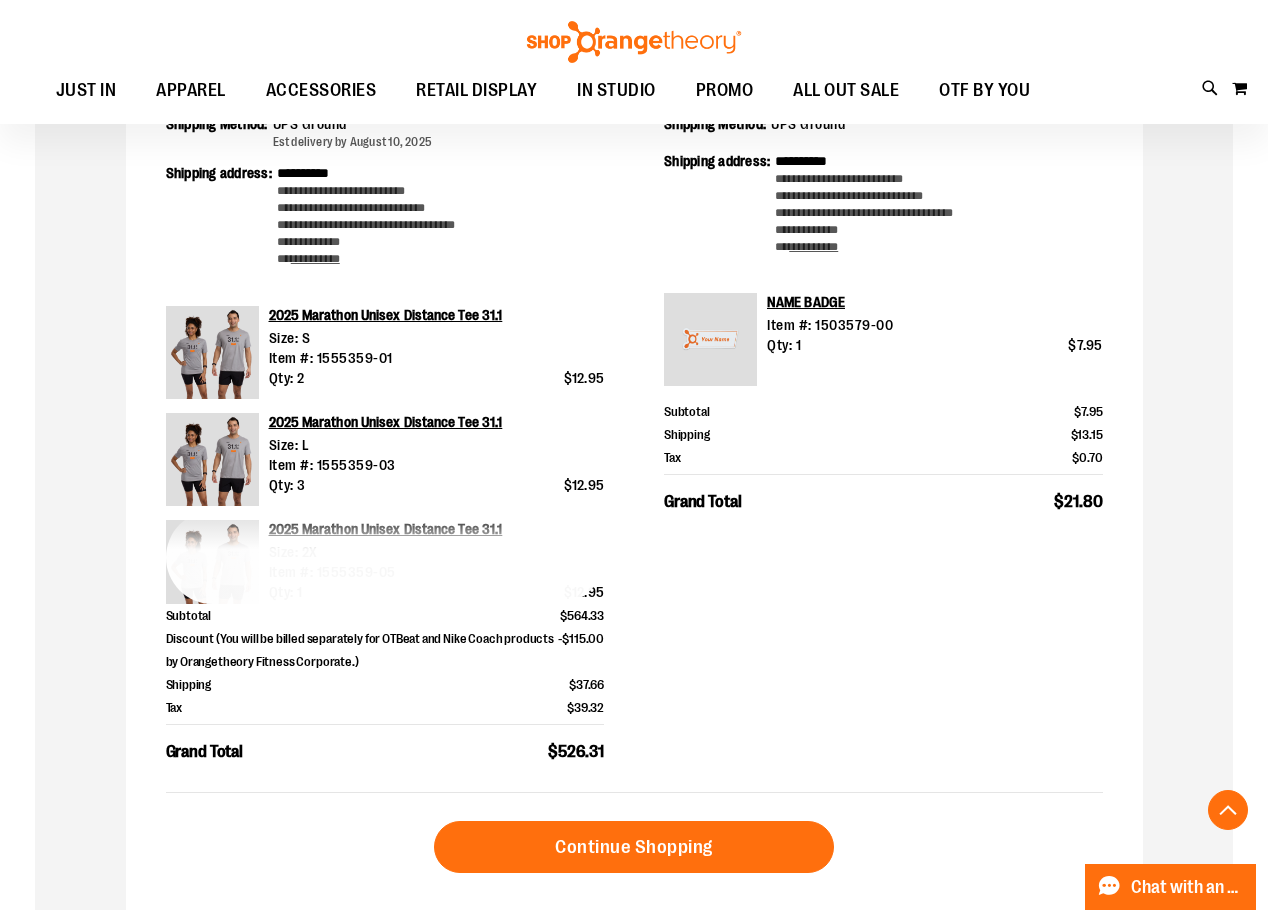 scroll, scrollTop: 599, scrollLeft: 0, axis: vertical 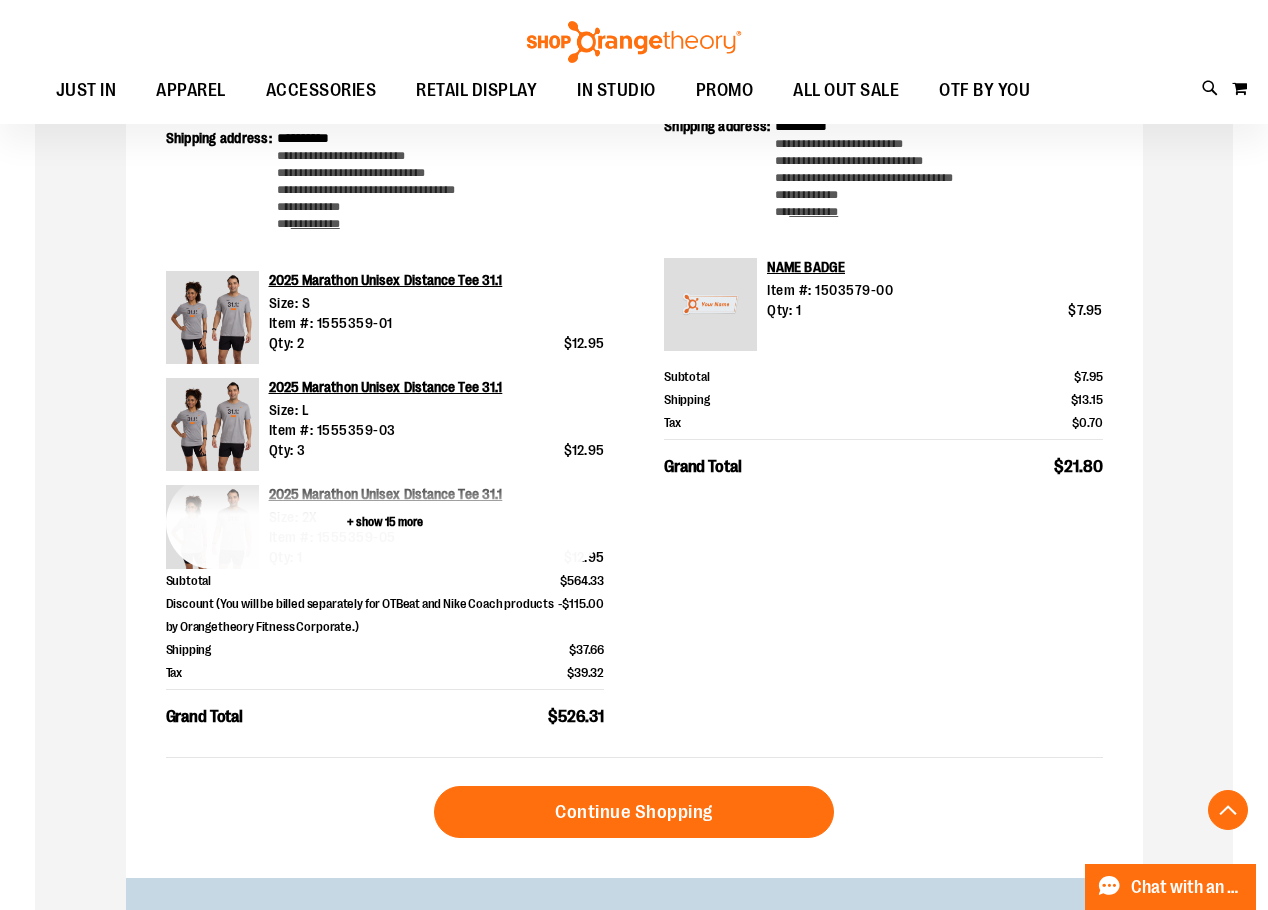 click on "+ show 15 more" at bounding box center [385, 522] 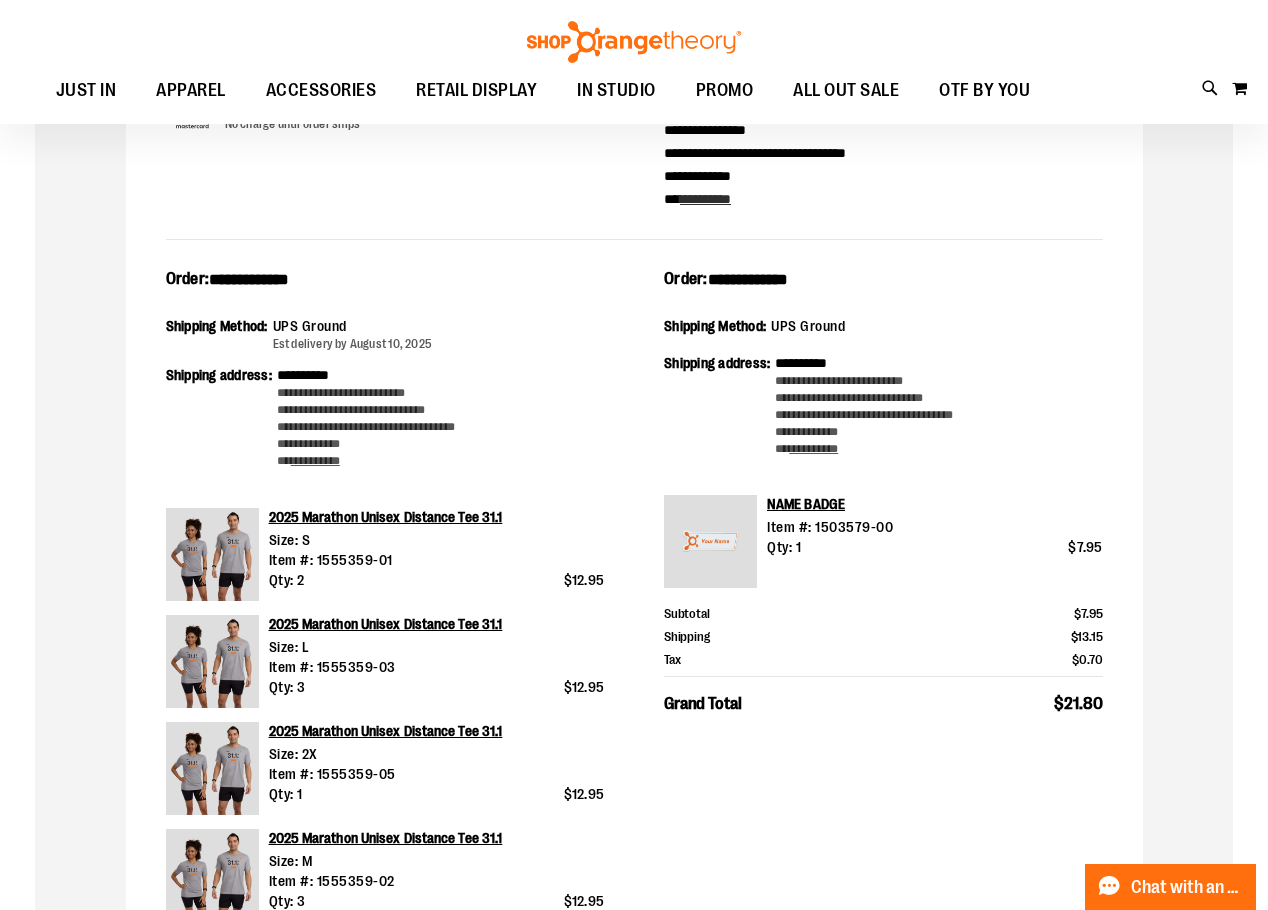 scroll, scrollTop: 0, scrollLeft: 0, axis: both 